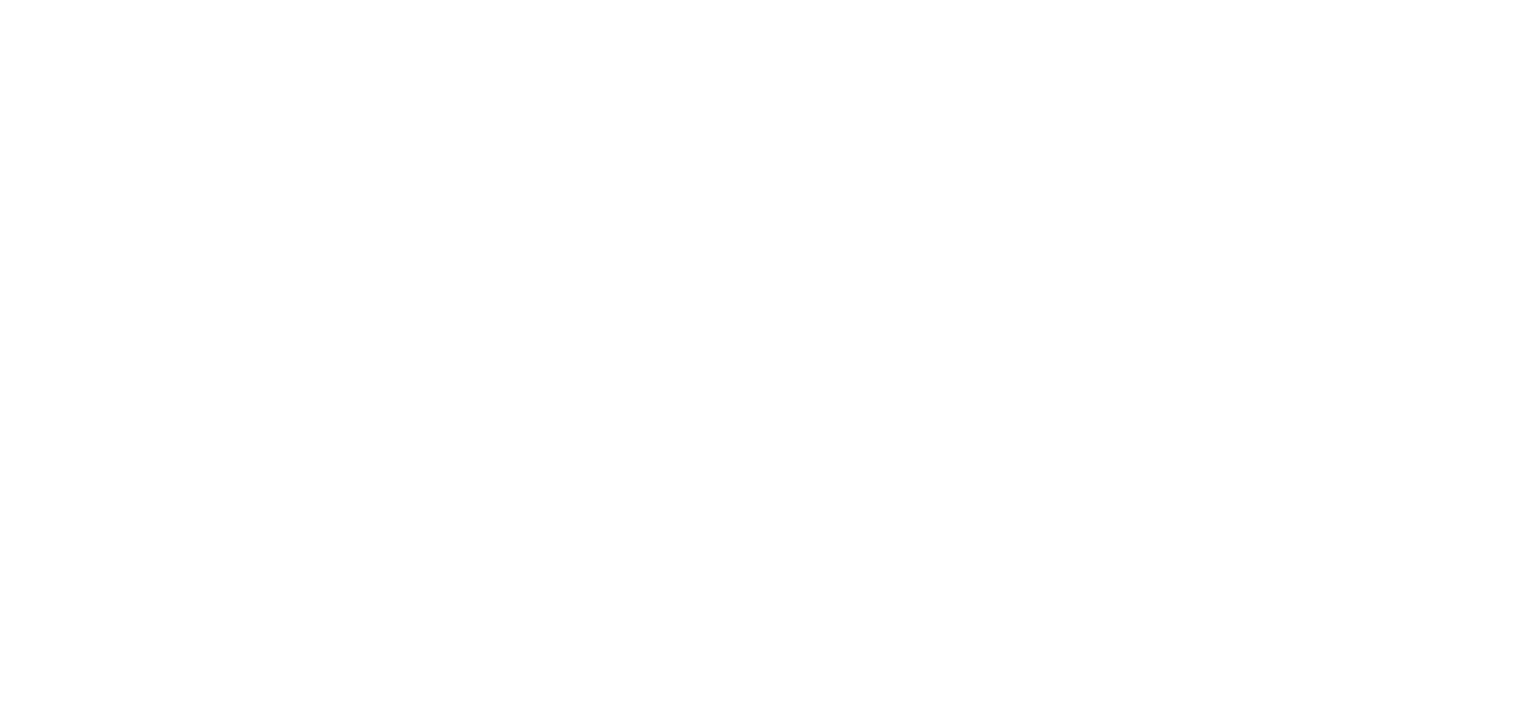 scroll, scrollTop: 0, scrollLeft: 0, axis: both 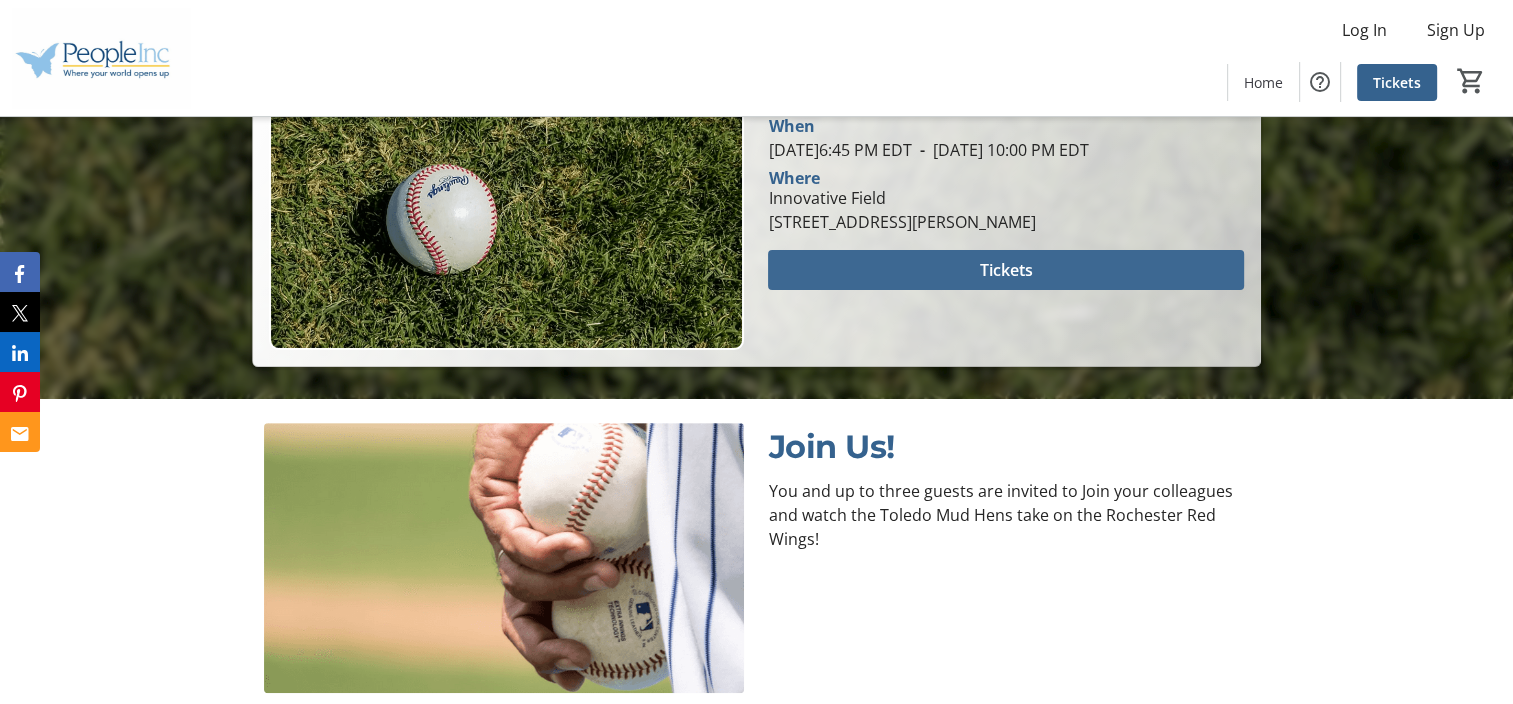 click on "Tickets" at bounding box center [1006, 270] 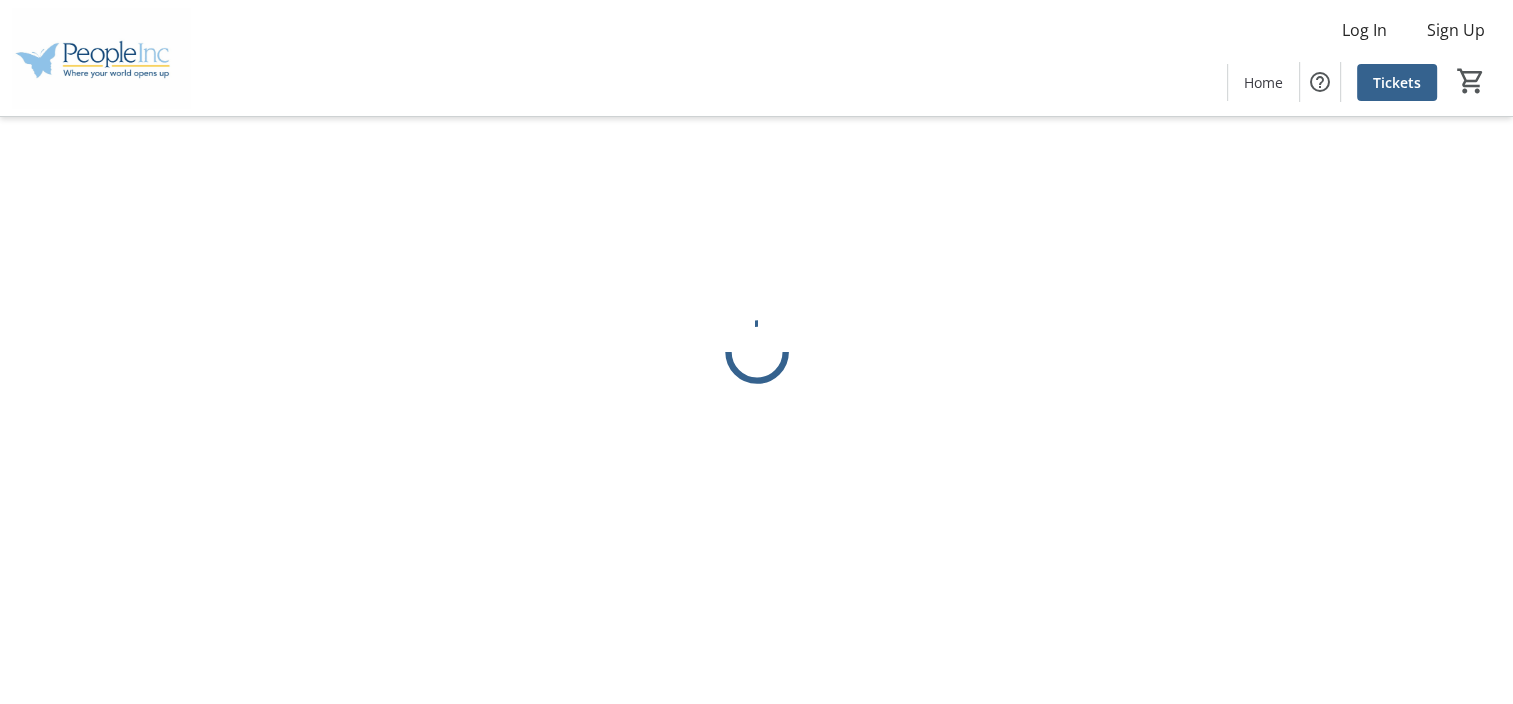 scroll, scrollTop: 0, scrollLeft: 0, axis: both 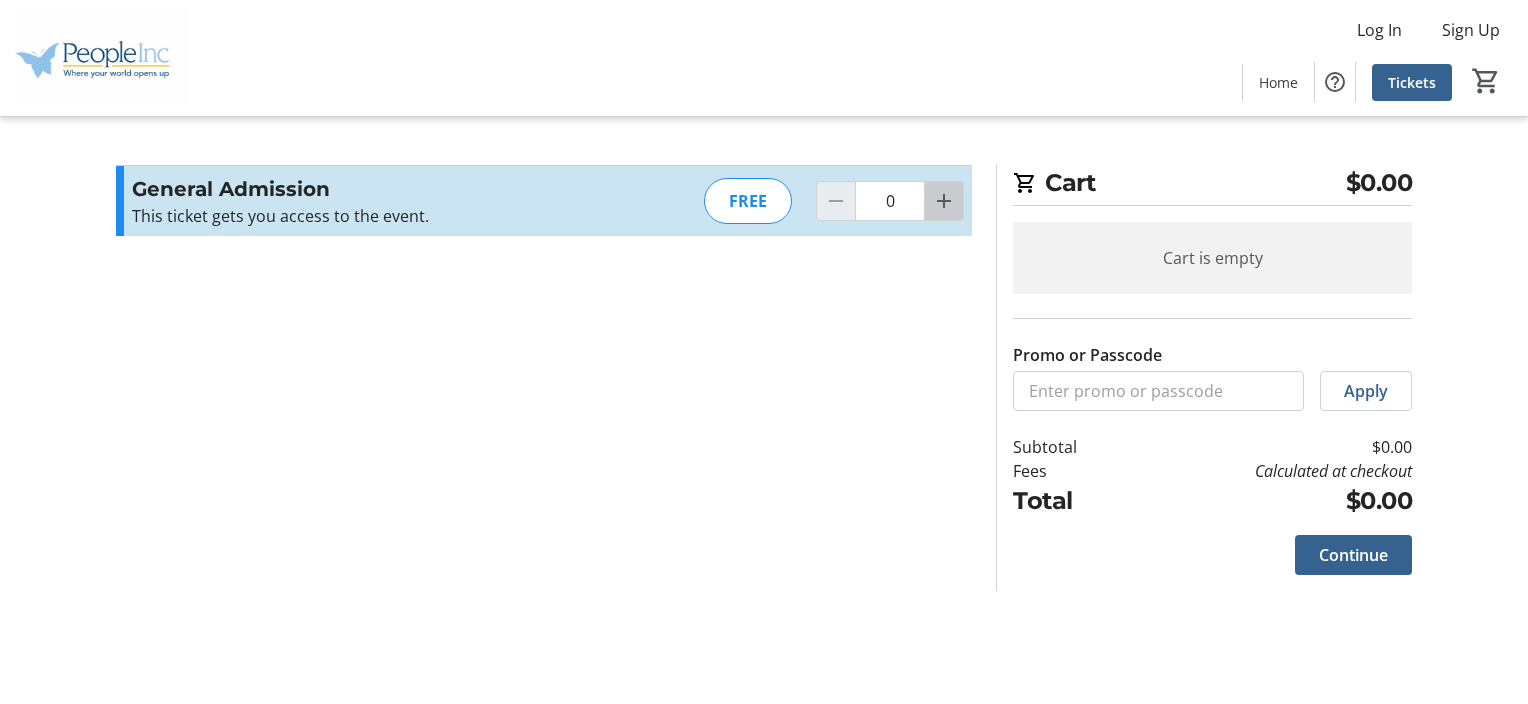 click 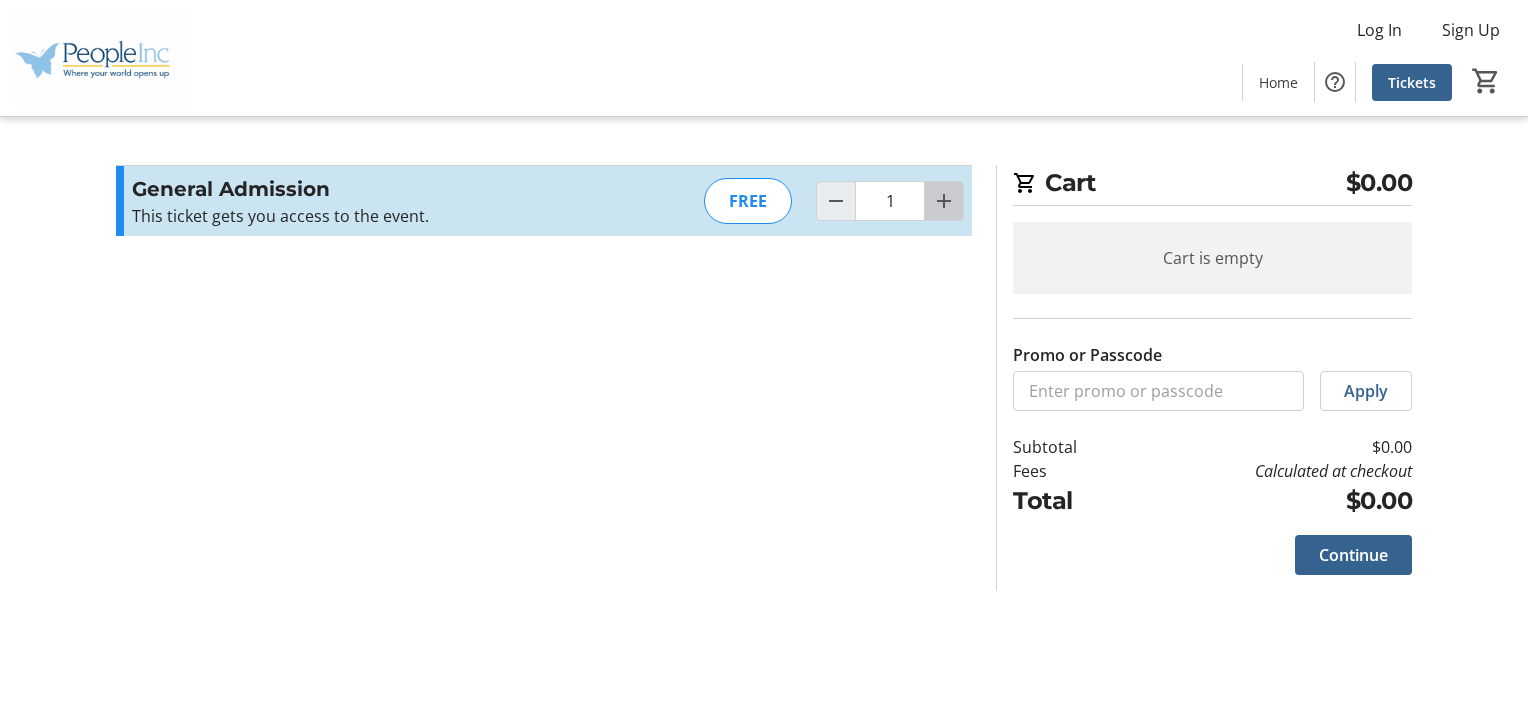 click 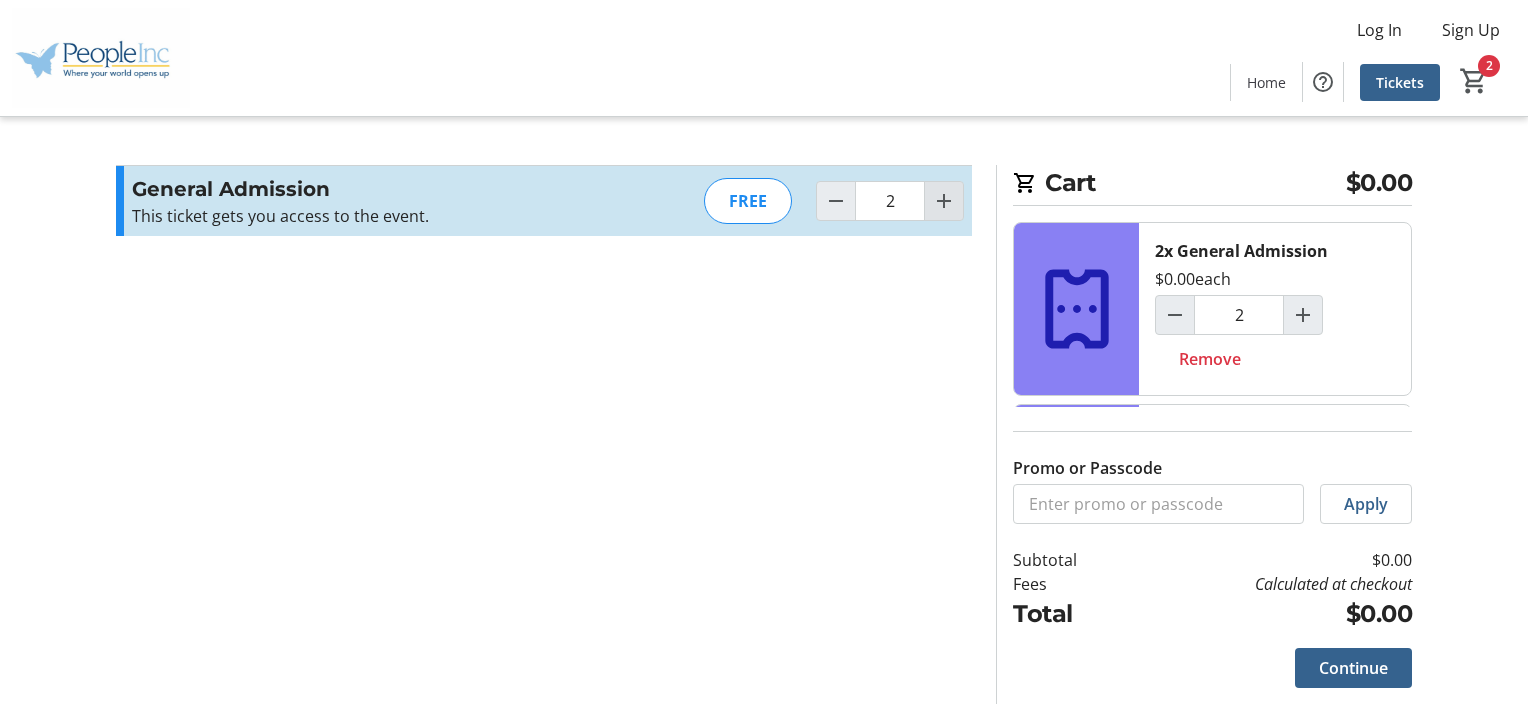 click 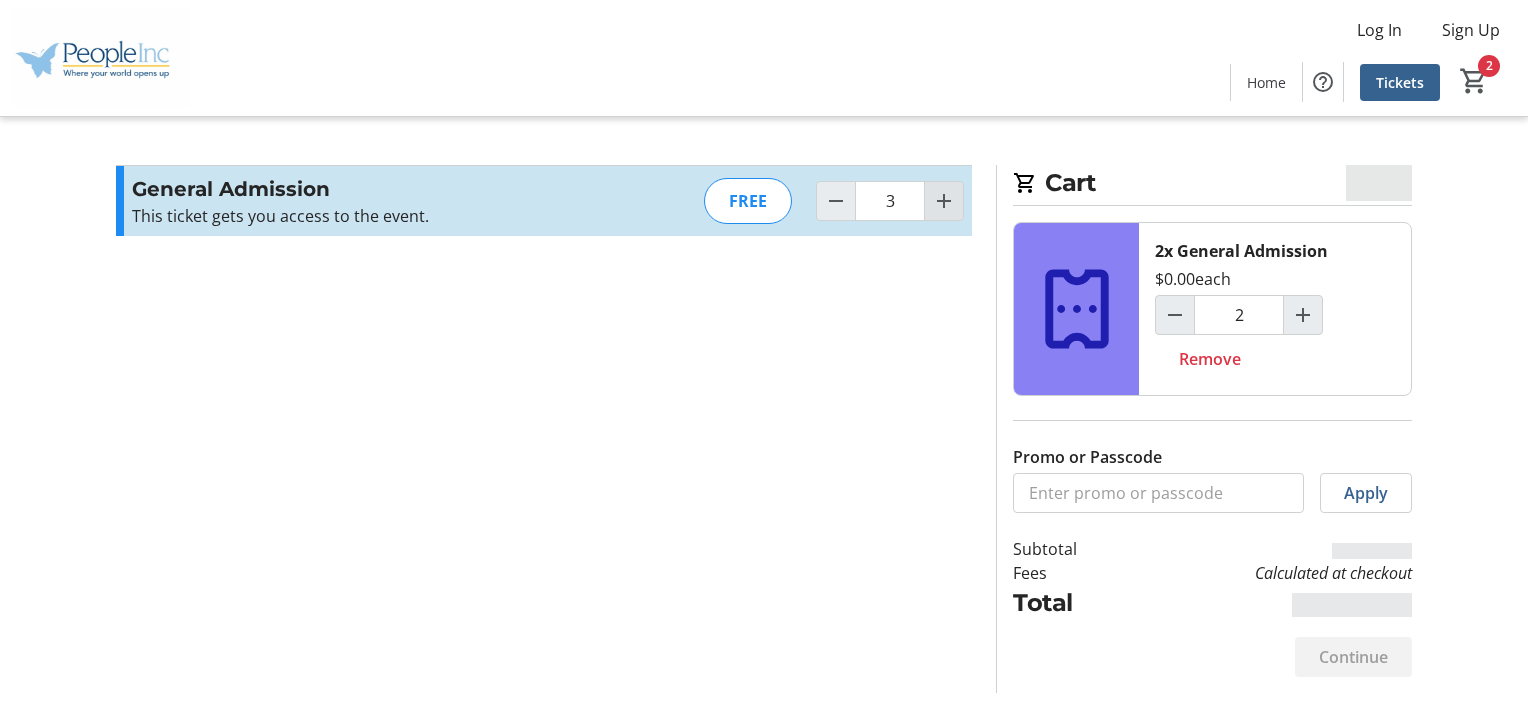type on "3" 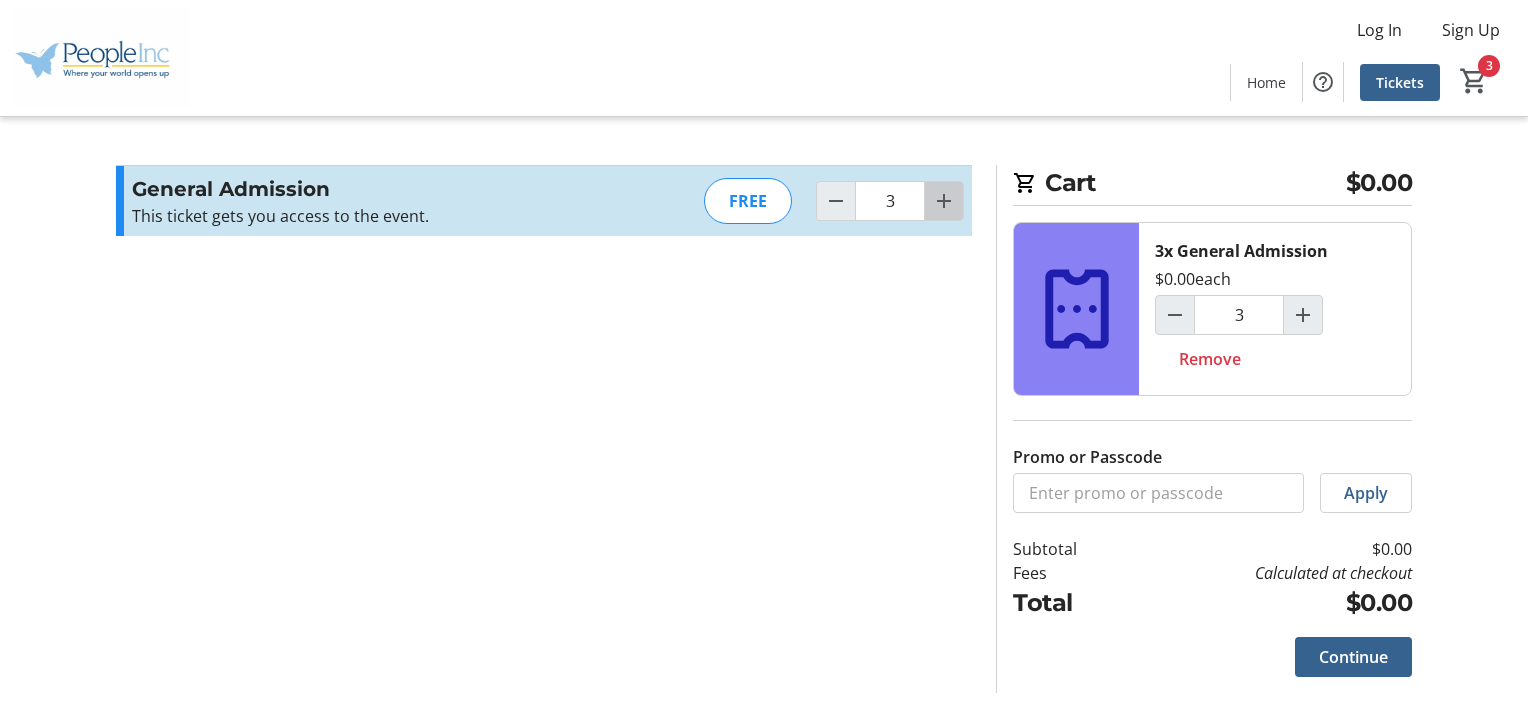 click 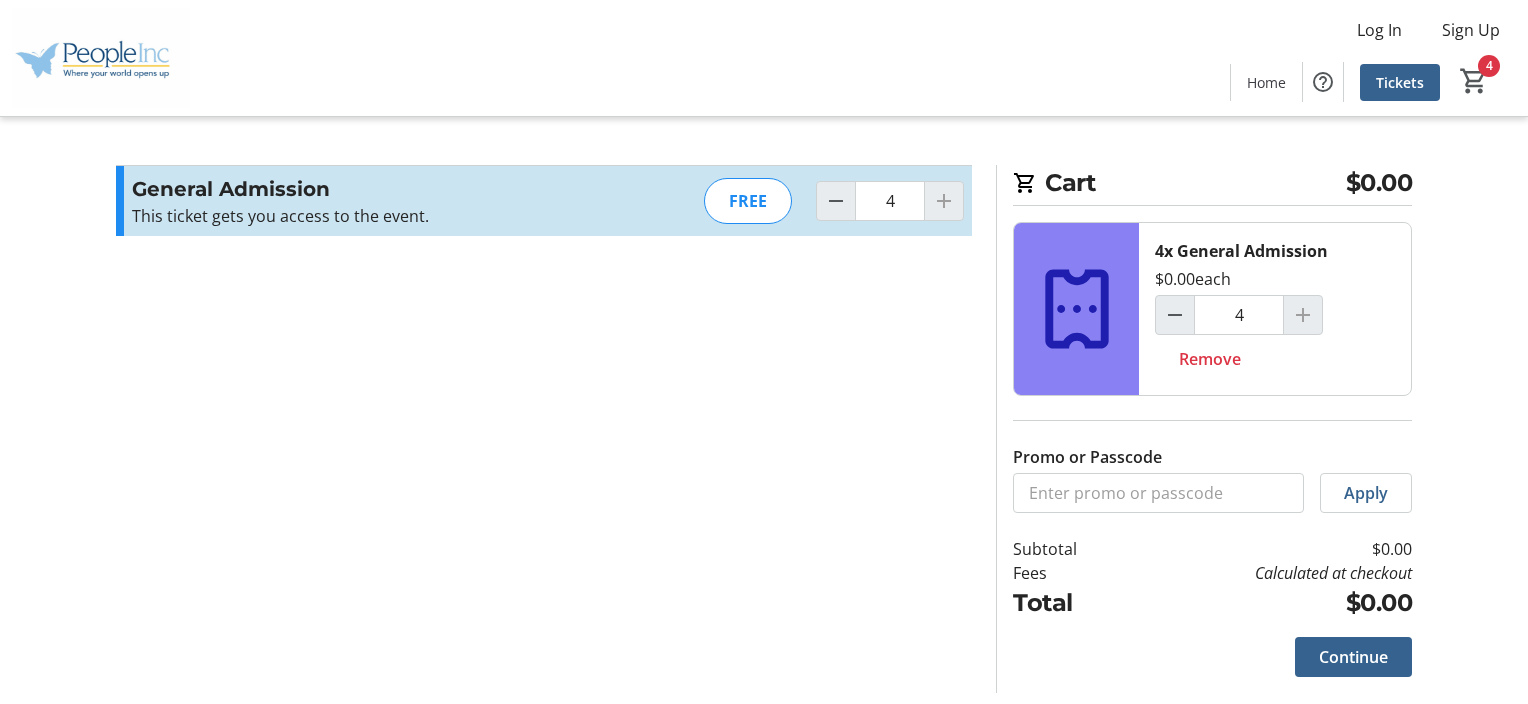 click 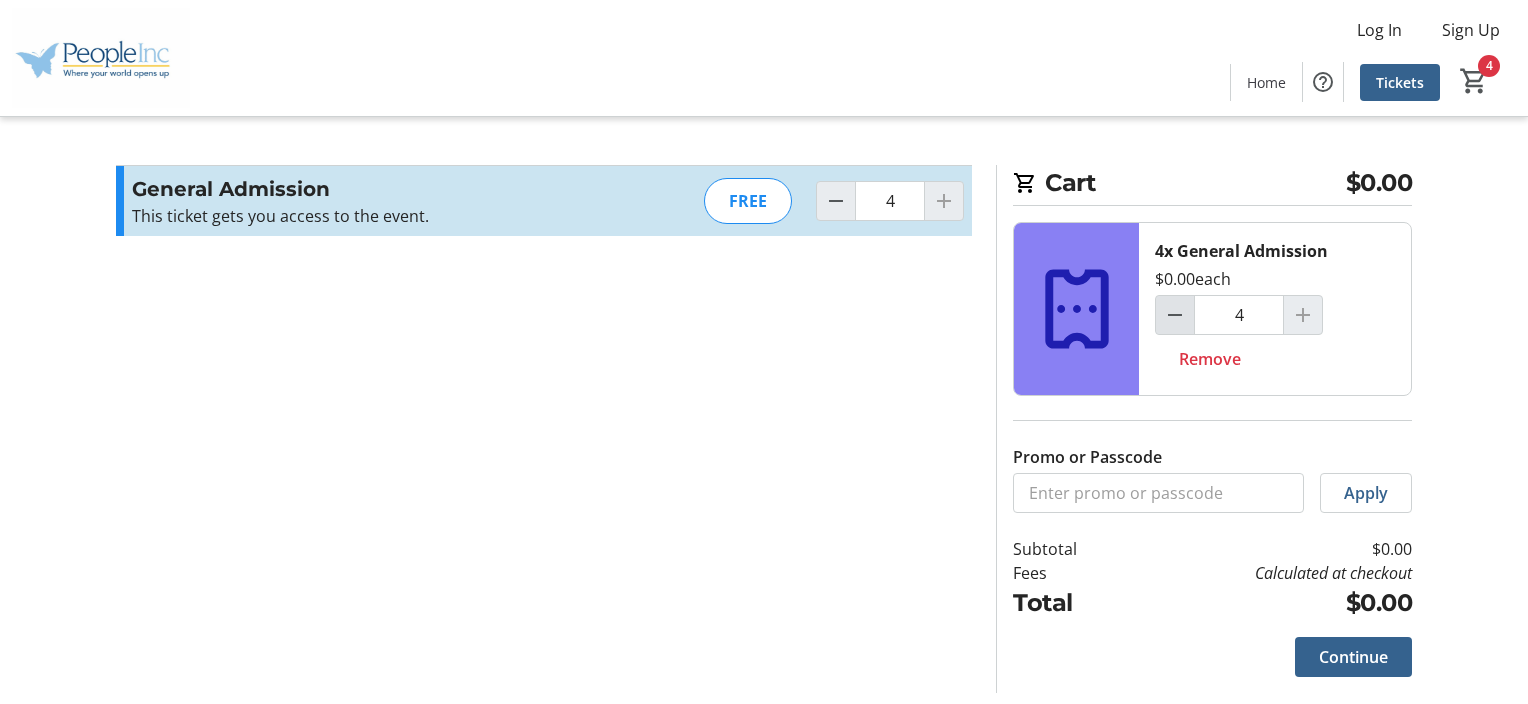 click 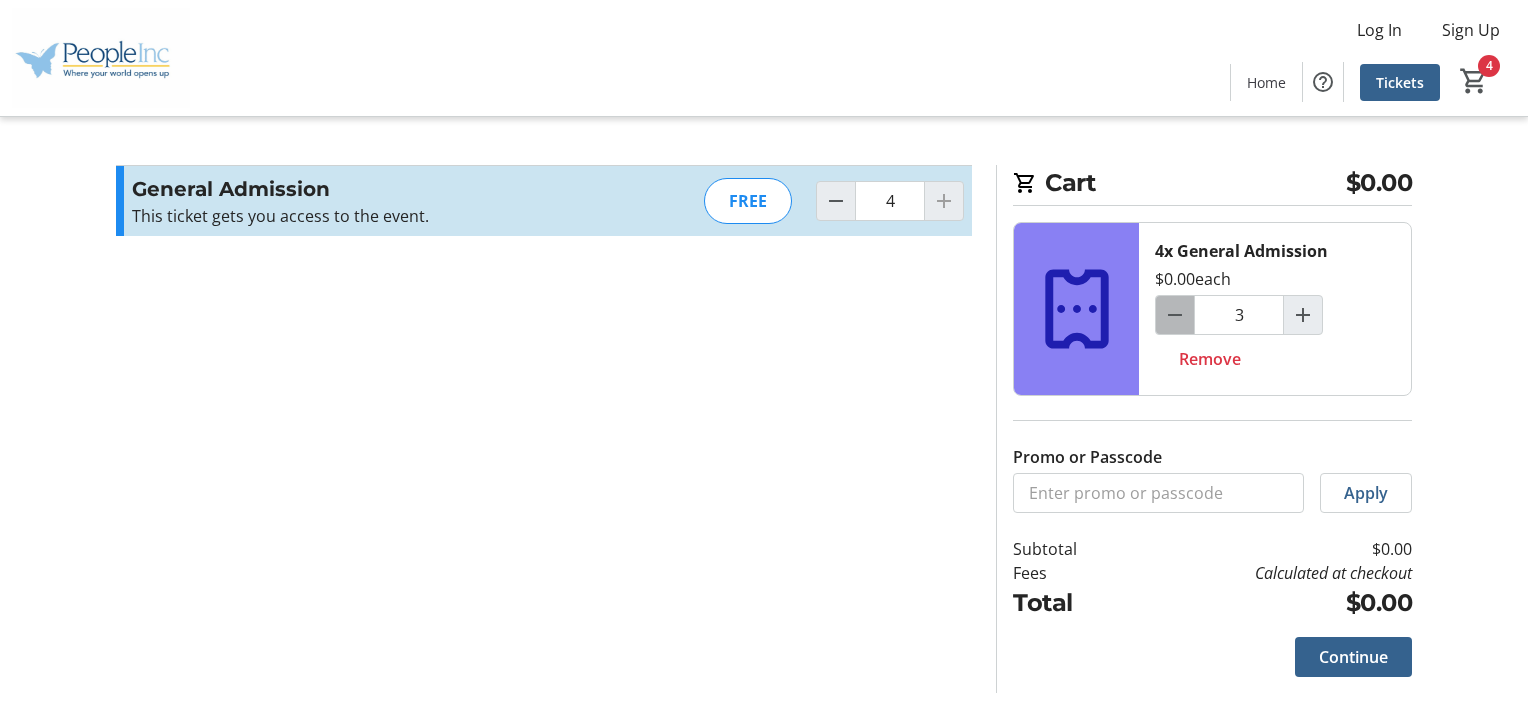 click 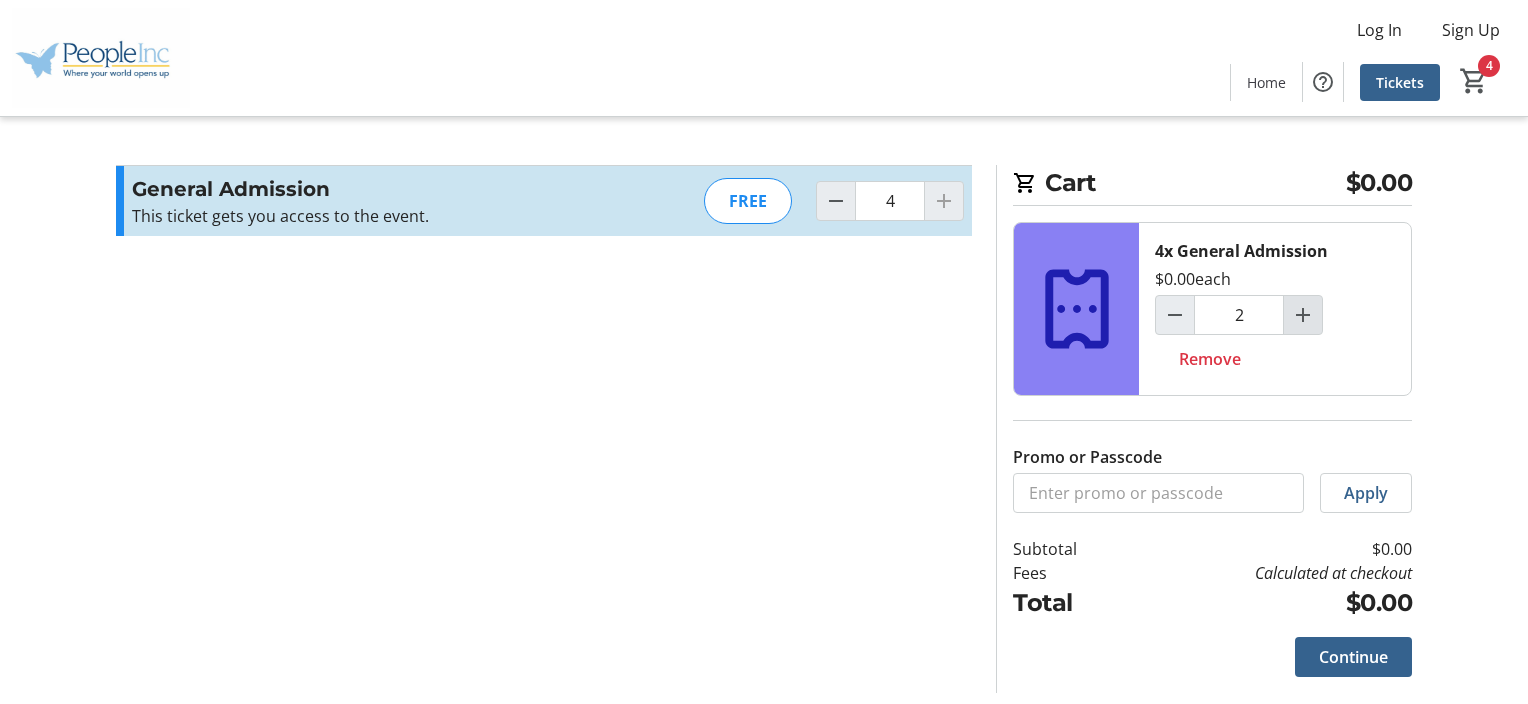 type on "2" 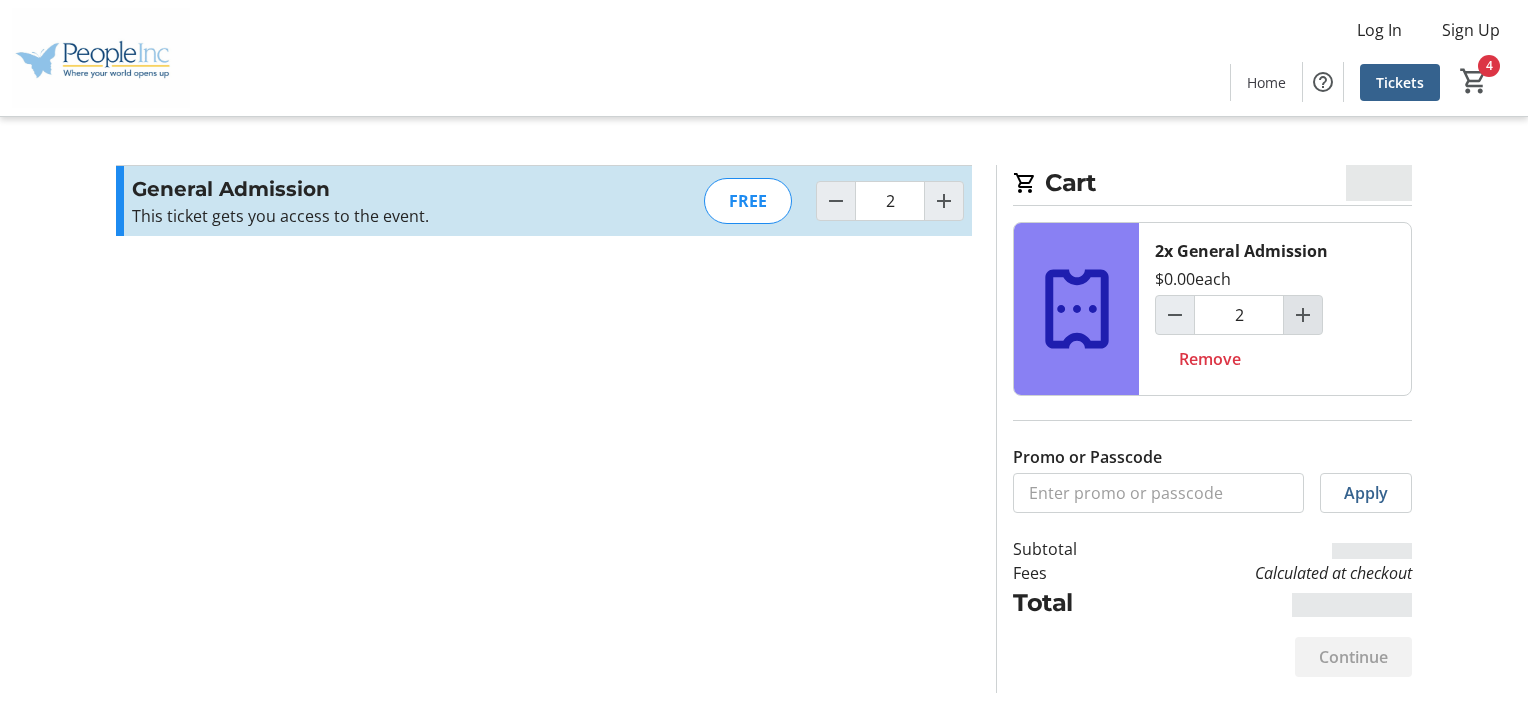 click 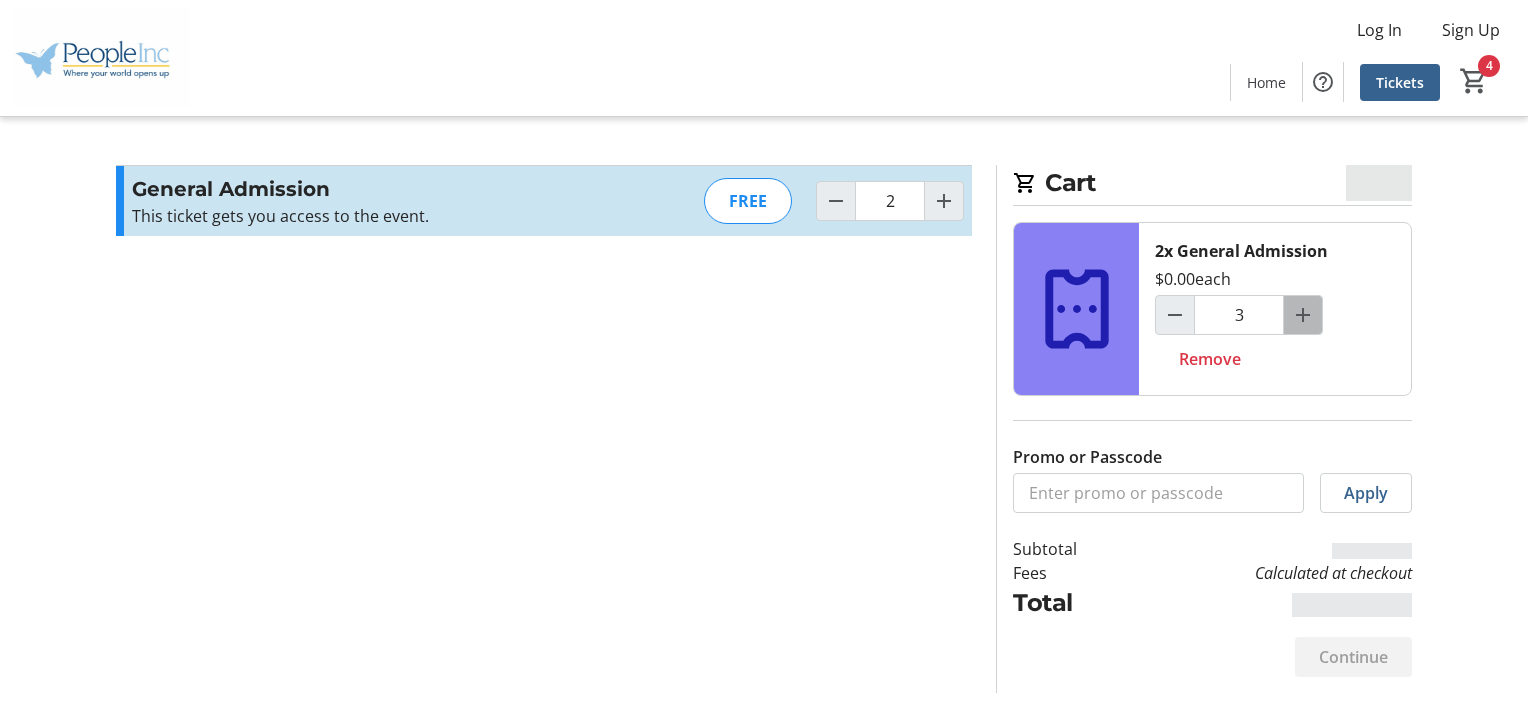 click 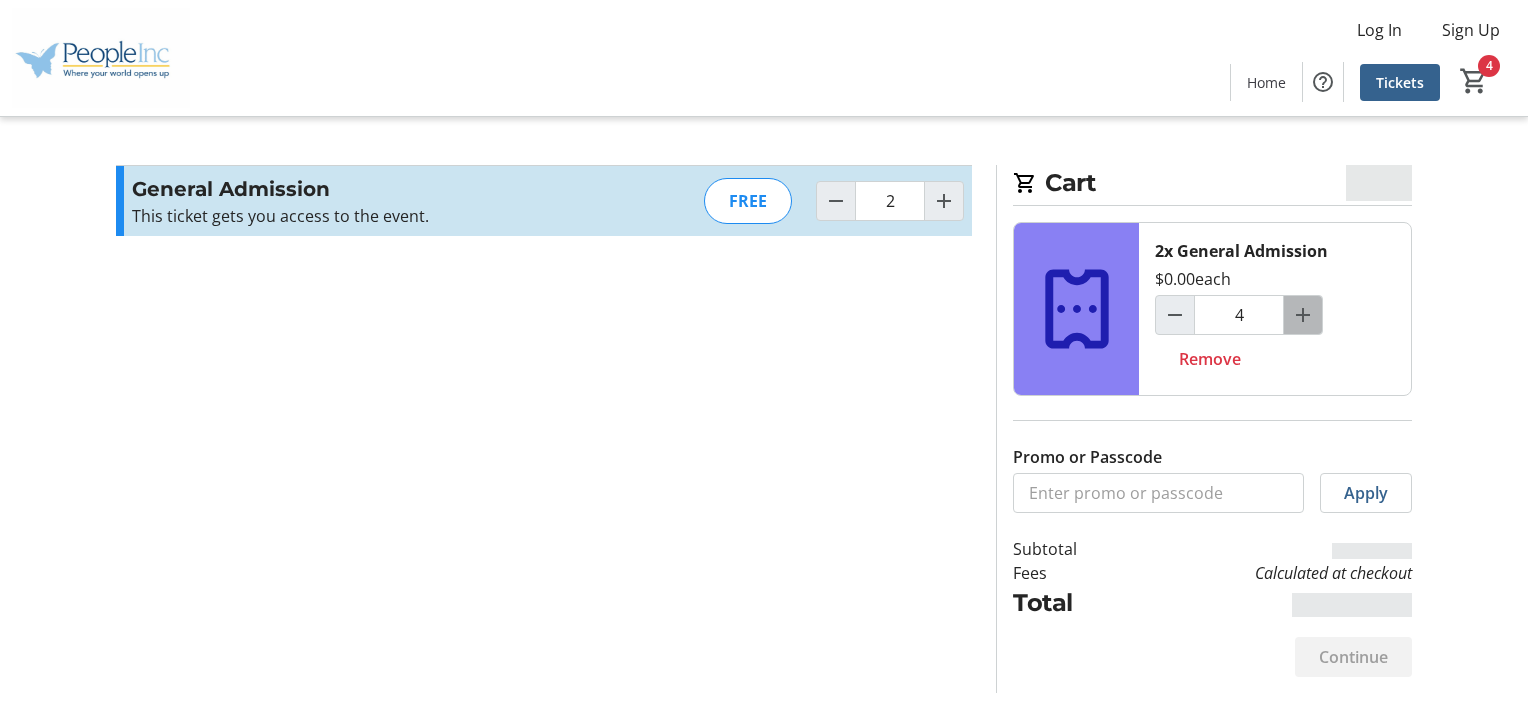 click 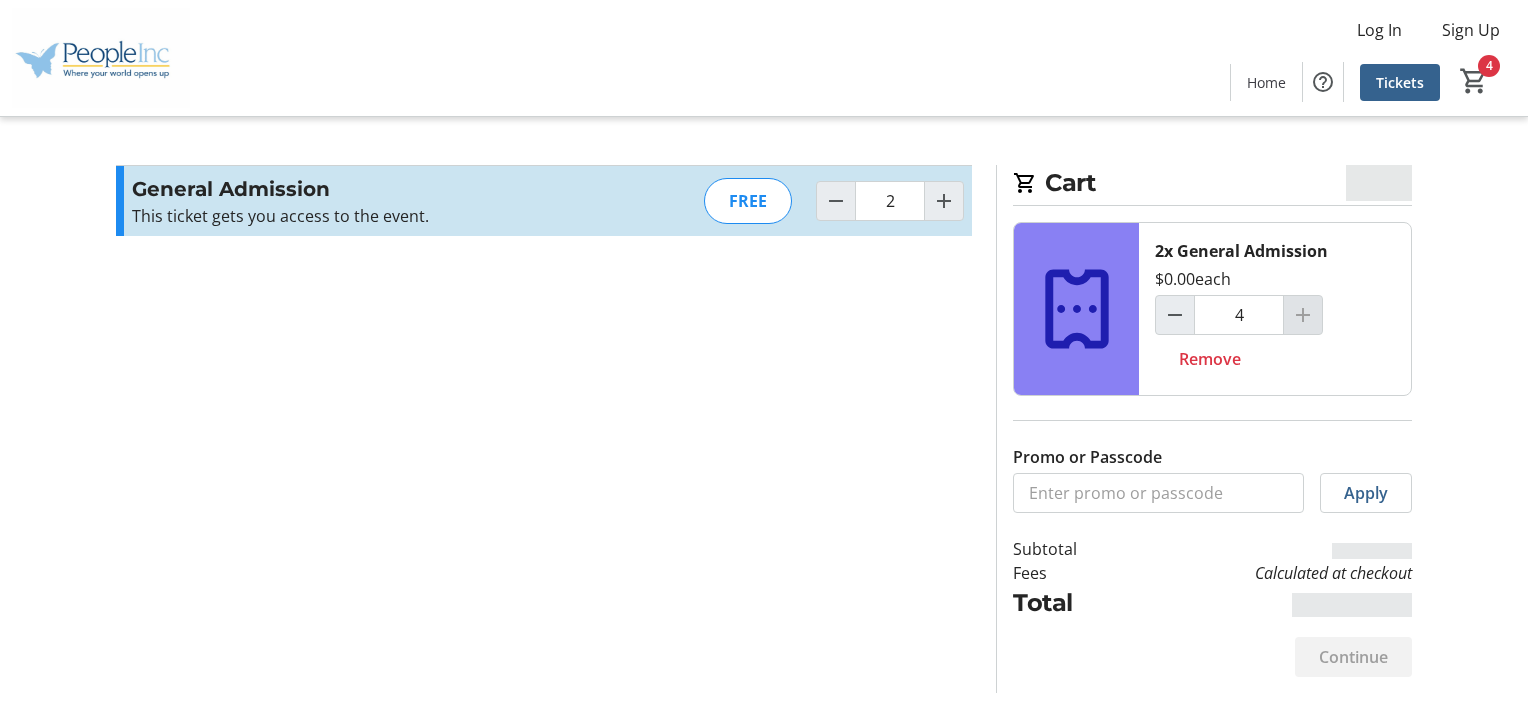 click 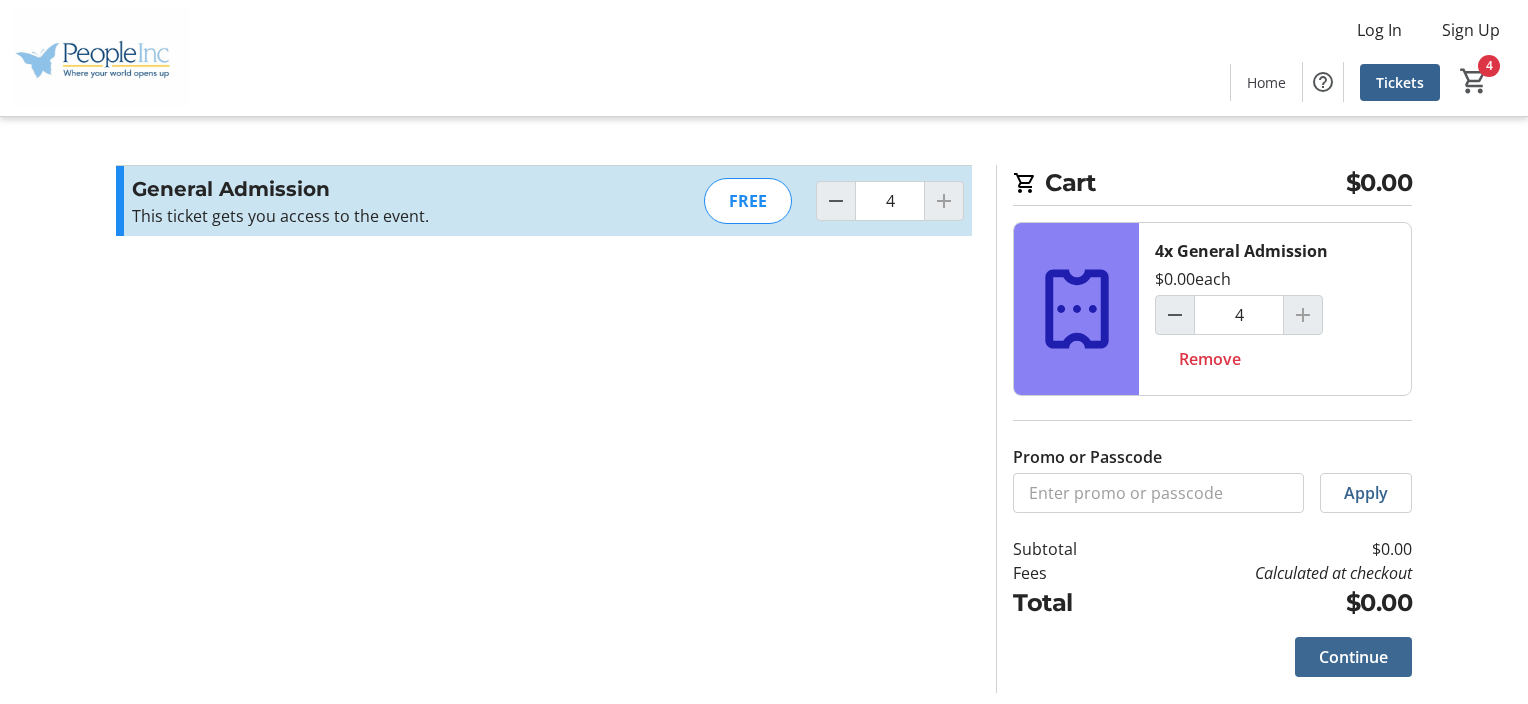 click on "Continue" 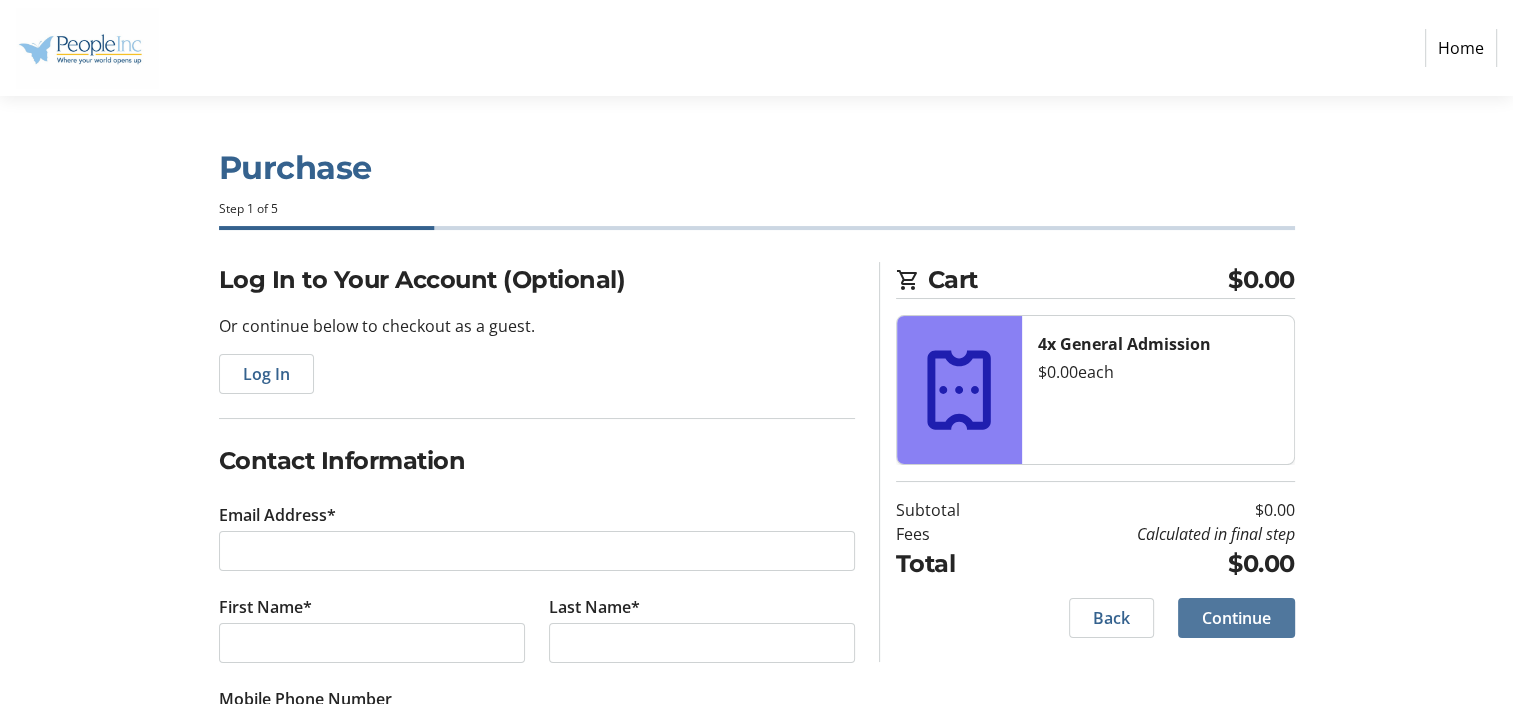 click on "Continue" 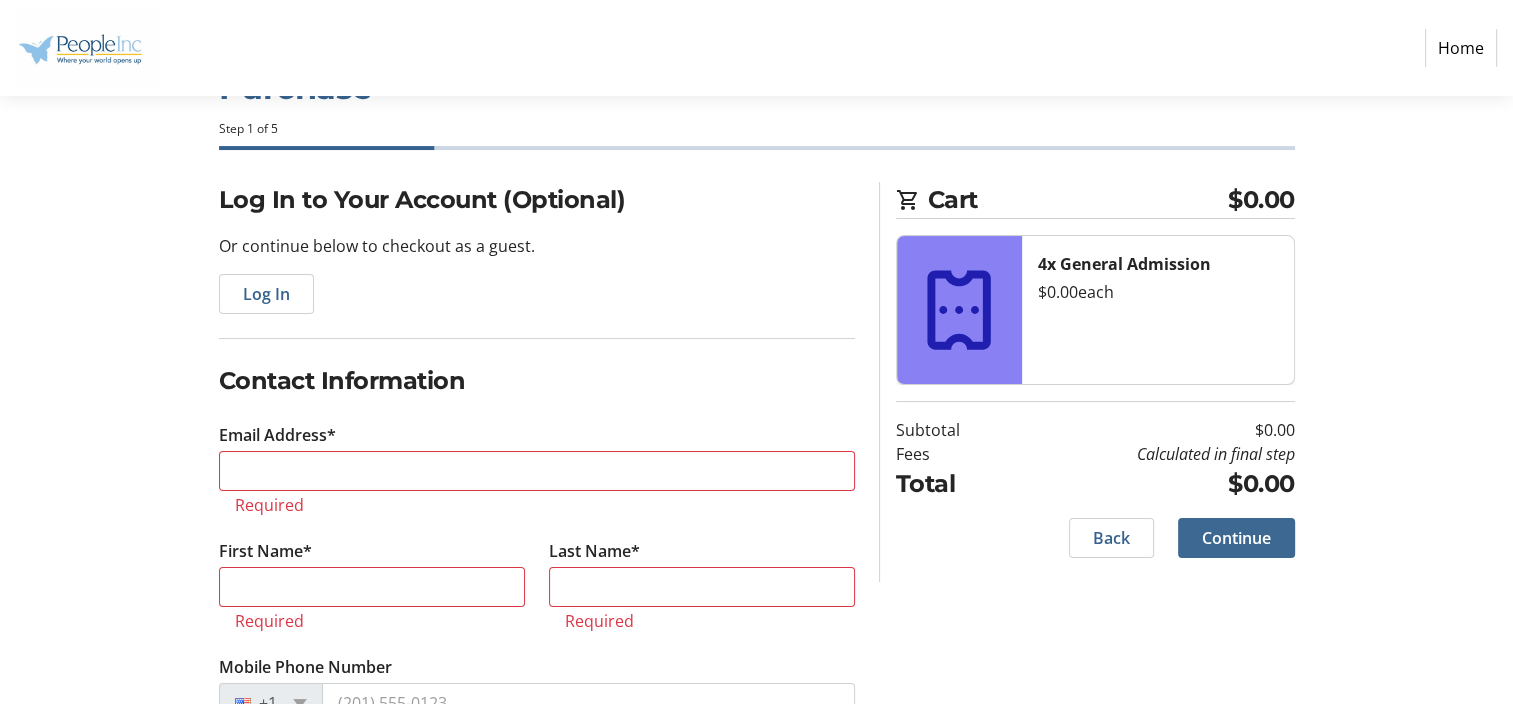 scroll, scrollTop: 189, scrollLeft: 0, axis: vertical 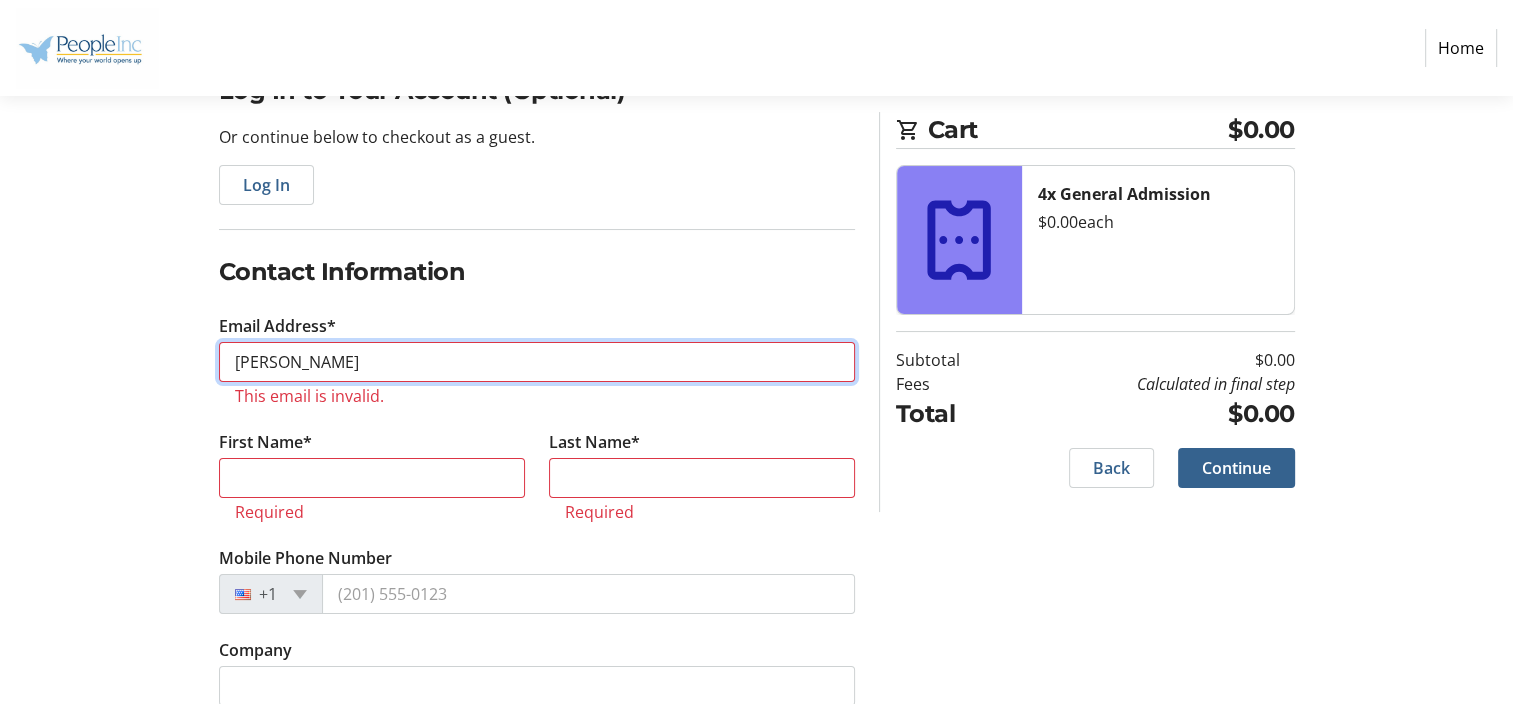 type on "[PERSON_NAME][EMAIL_ADDRESS][DOMAIN_NAME]" 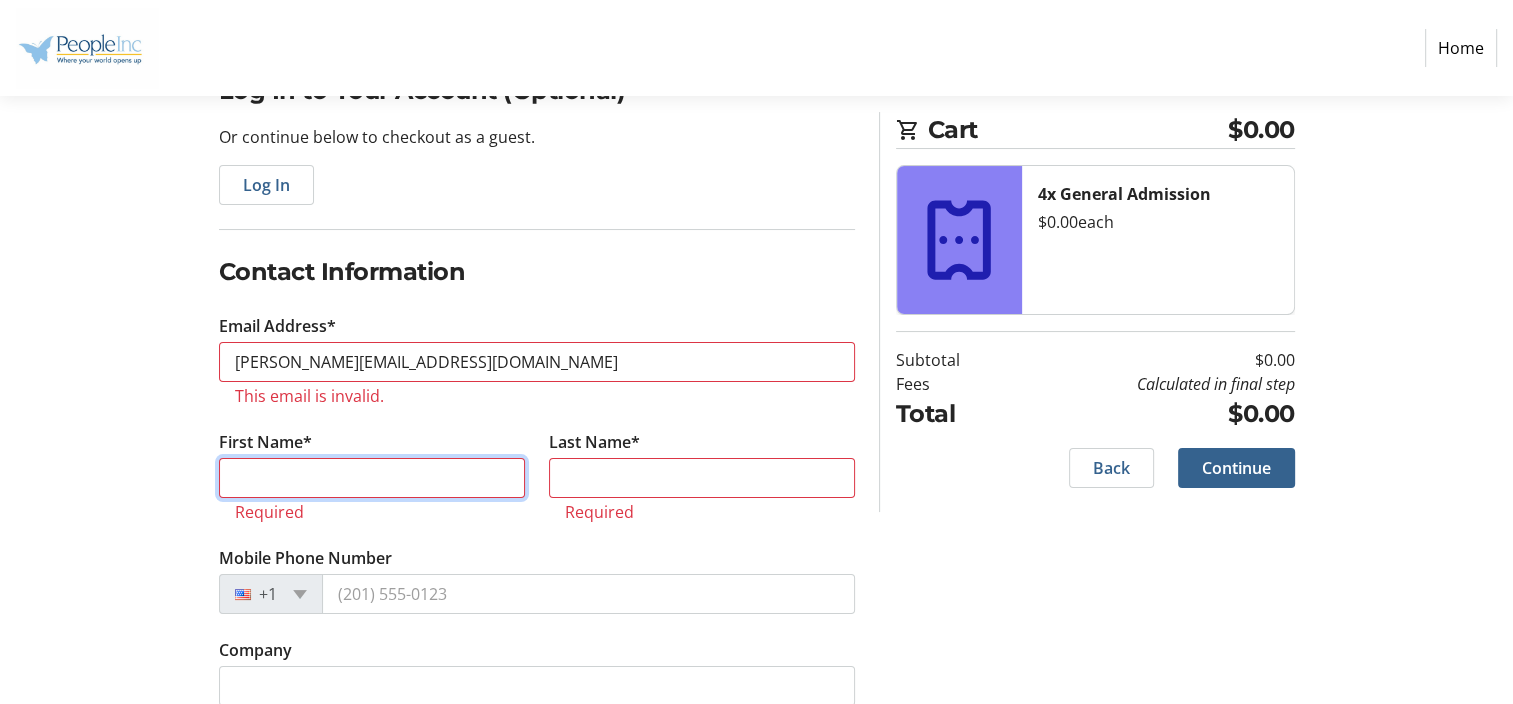type on "[PERSON_NAME]" 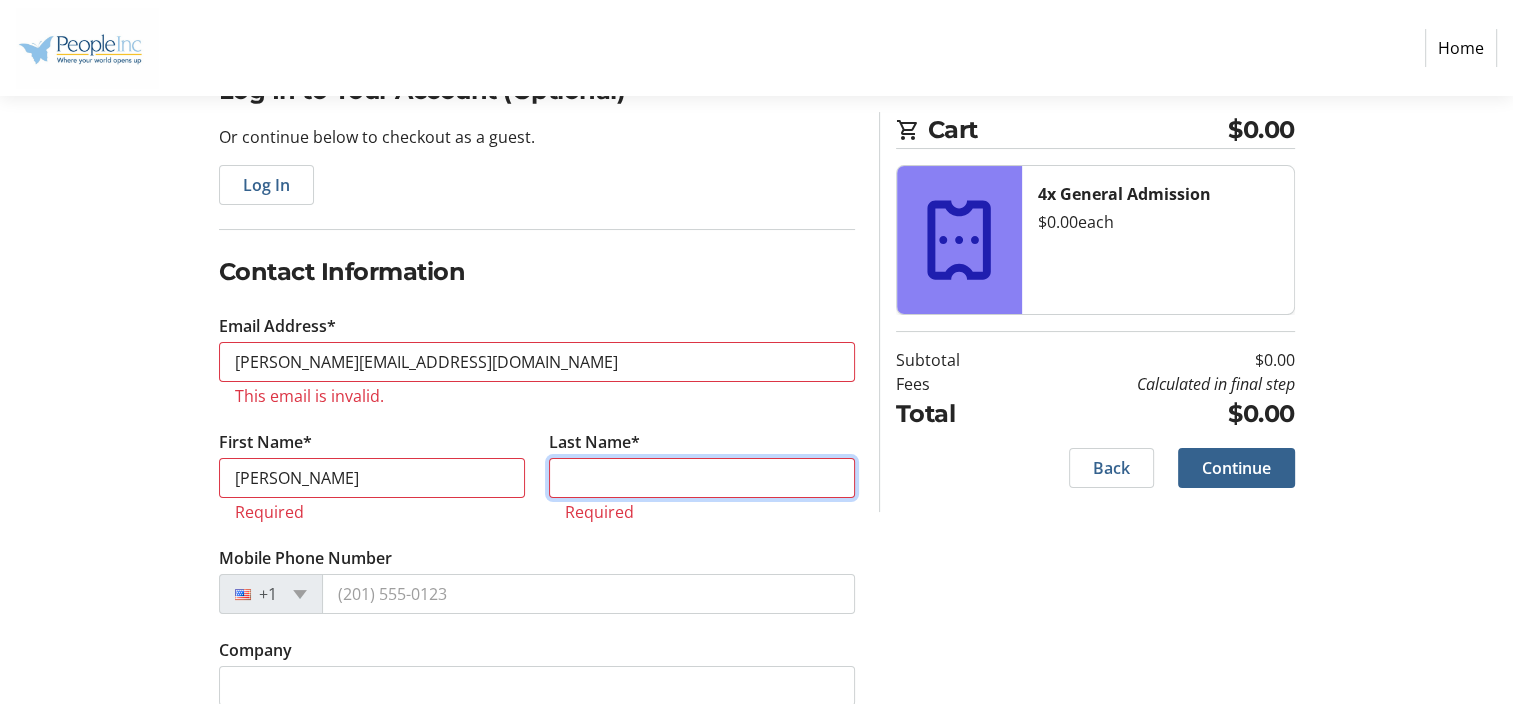 type on "LEARN" 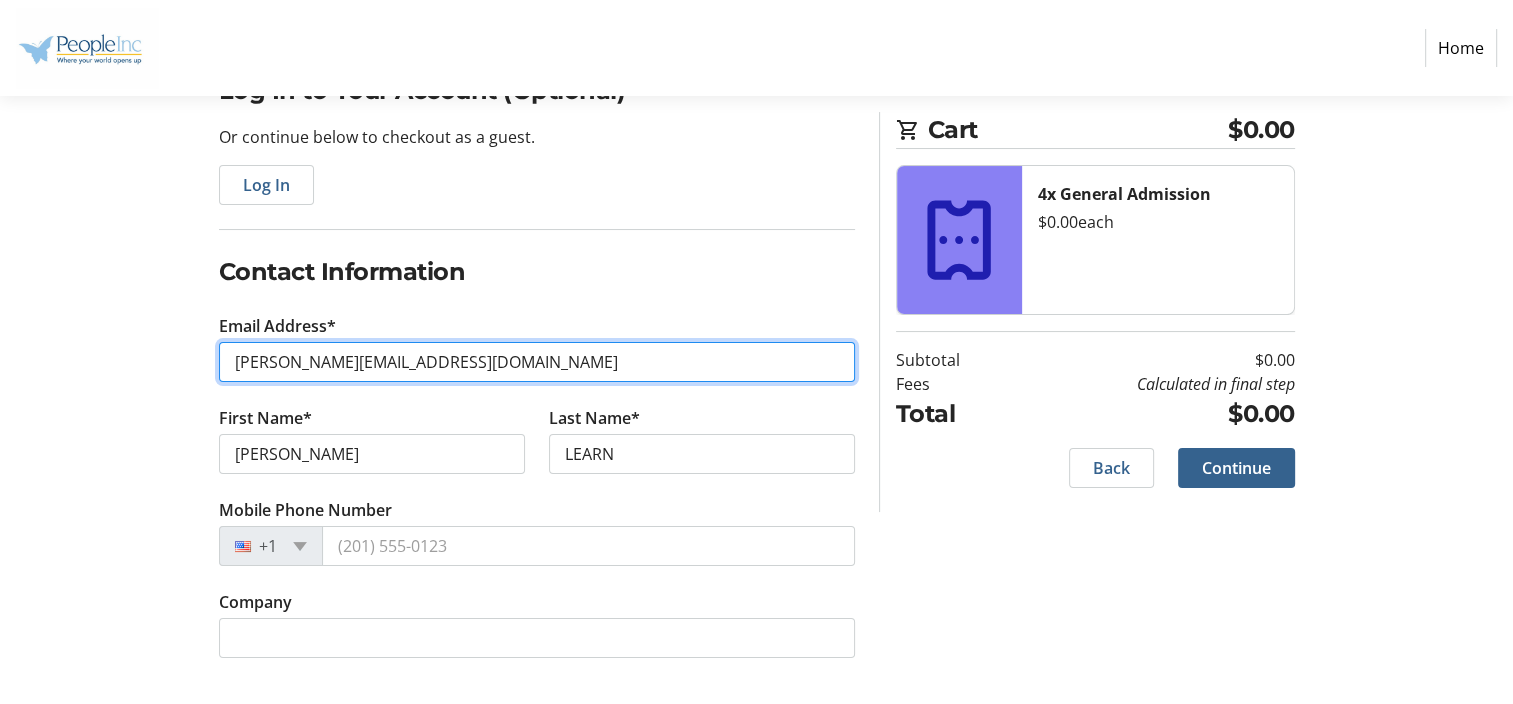 type on "[PERSON_NAME][EMAIL_ADDRESS][DOMAIN_NAME]" 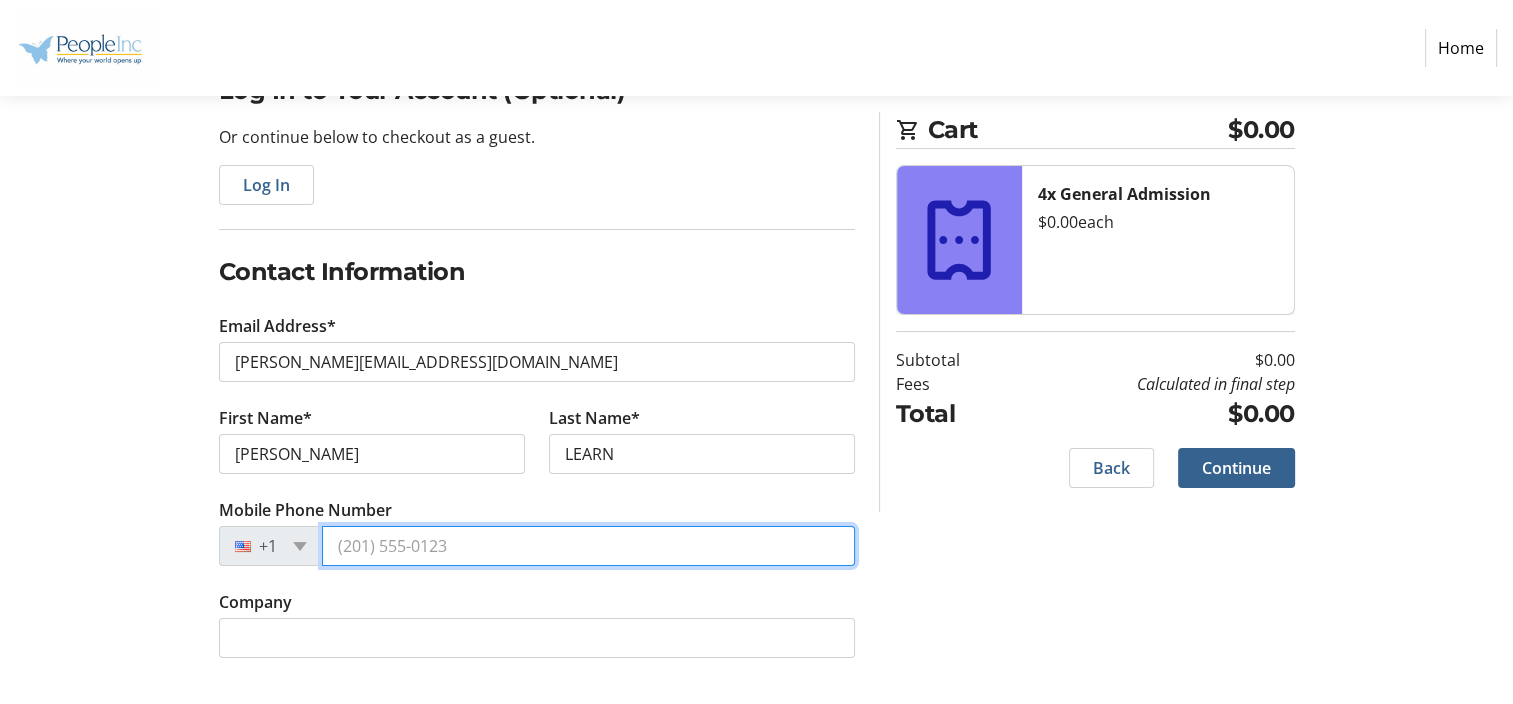 click on "Mobile Phone Number" at bounding box center [588, 546] 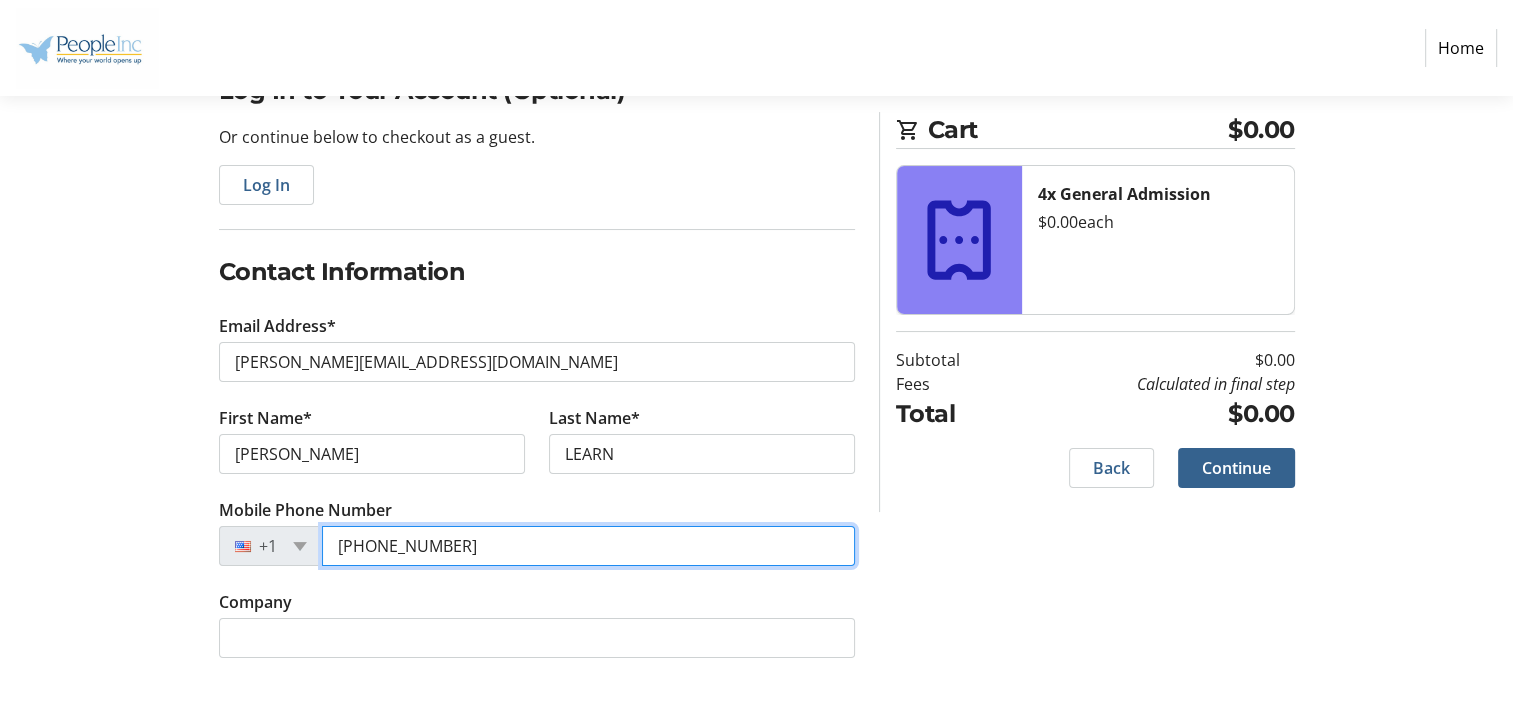 type on "[PHONE_NUMBER]" 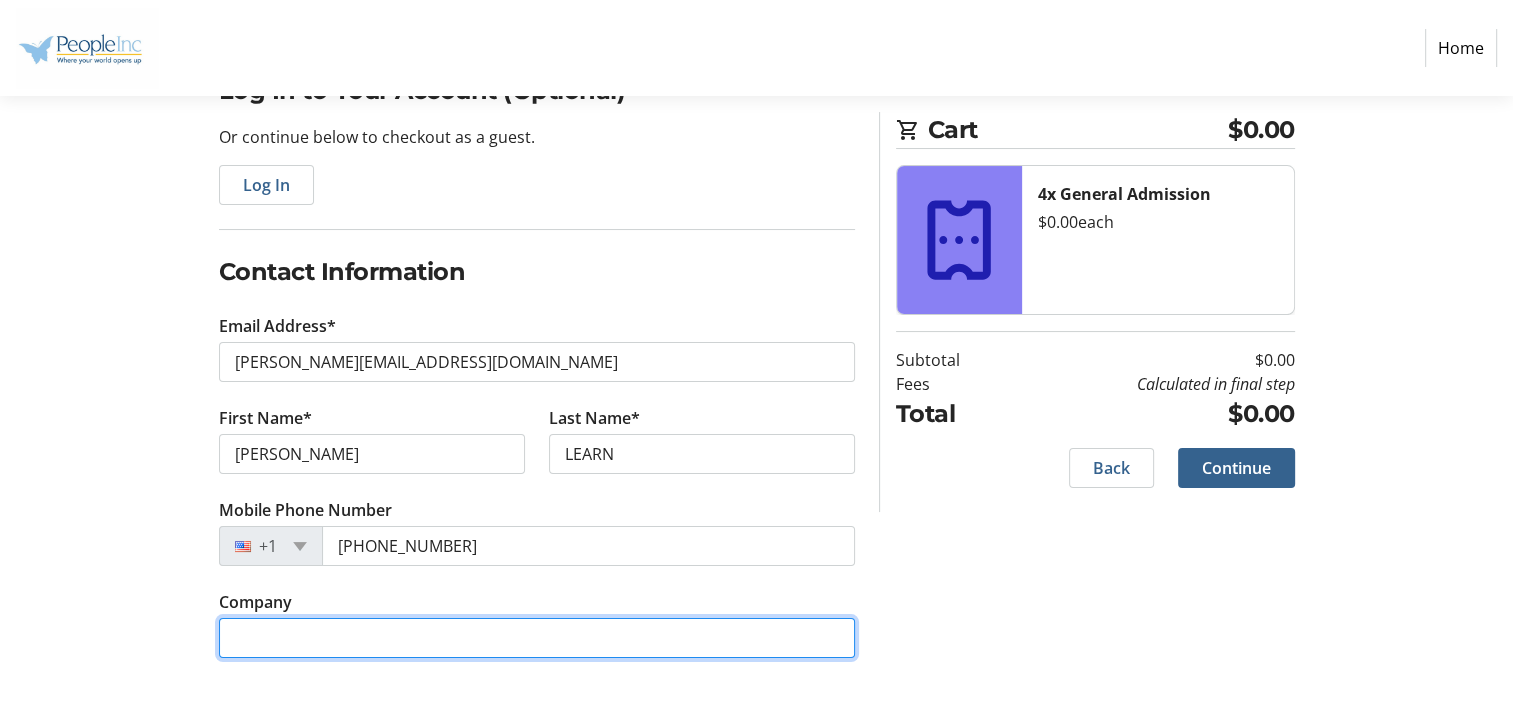 click on "Company" at bounding box center [537, 638] 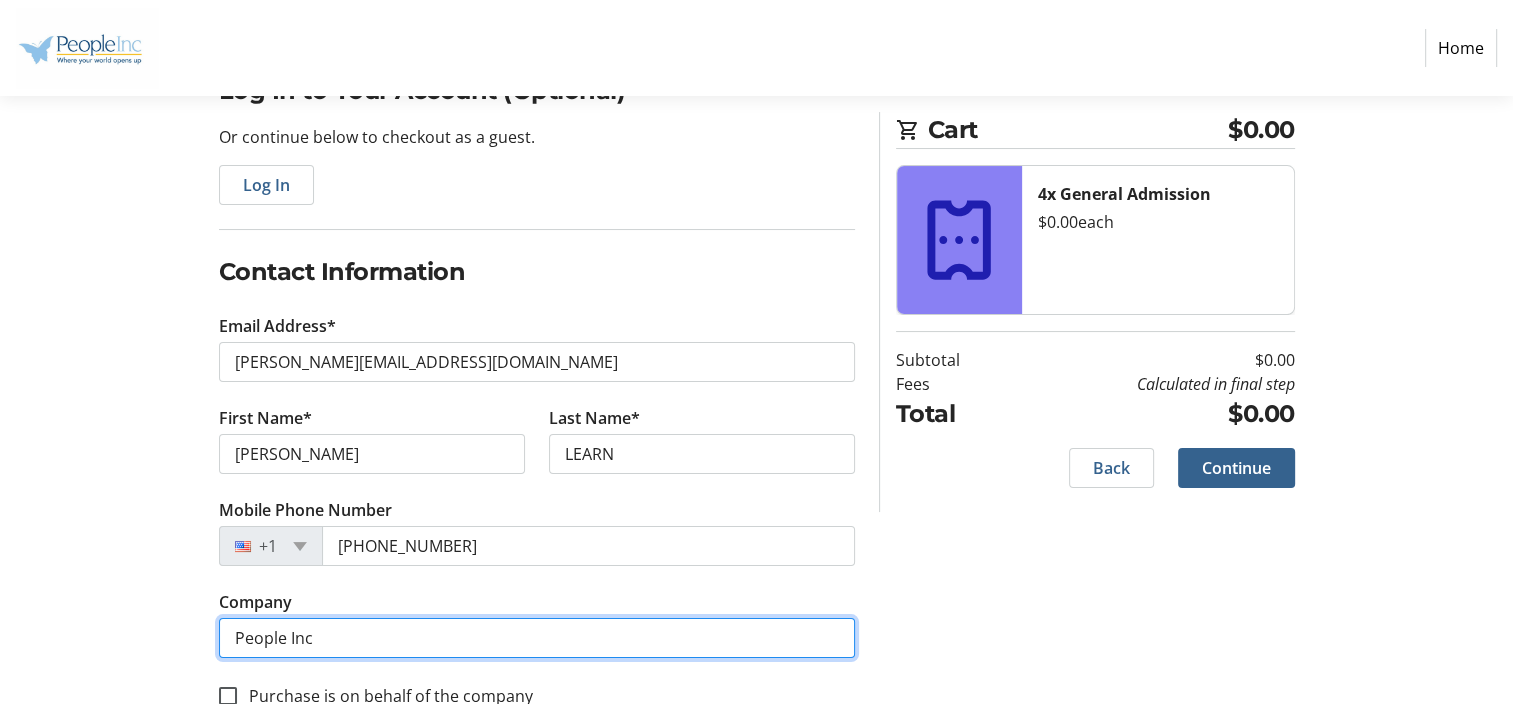 scroll, scrollTop: 238, scrollLeft: 0, axis: vertical 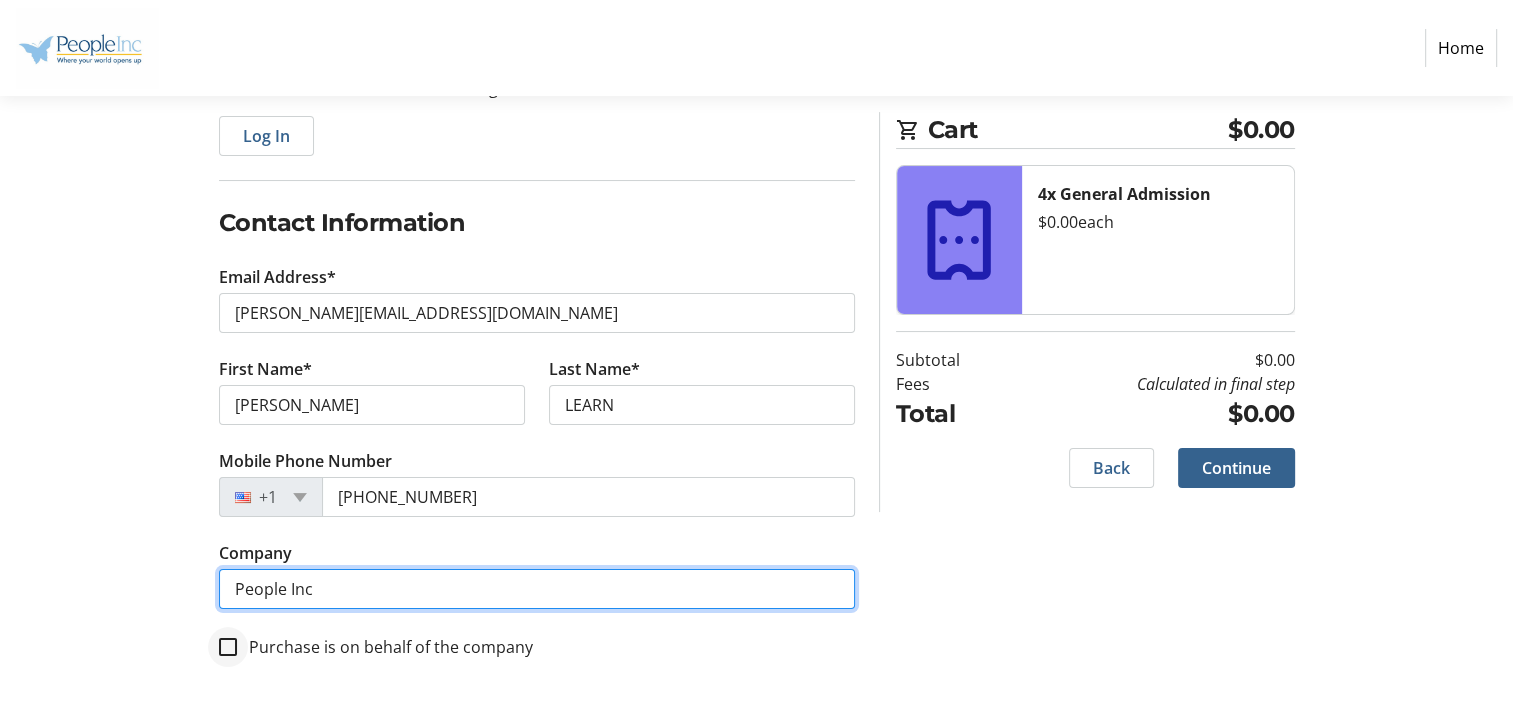 type on "People Inc" 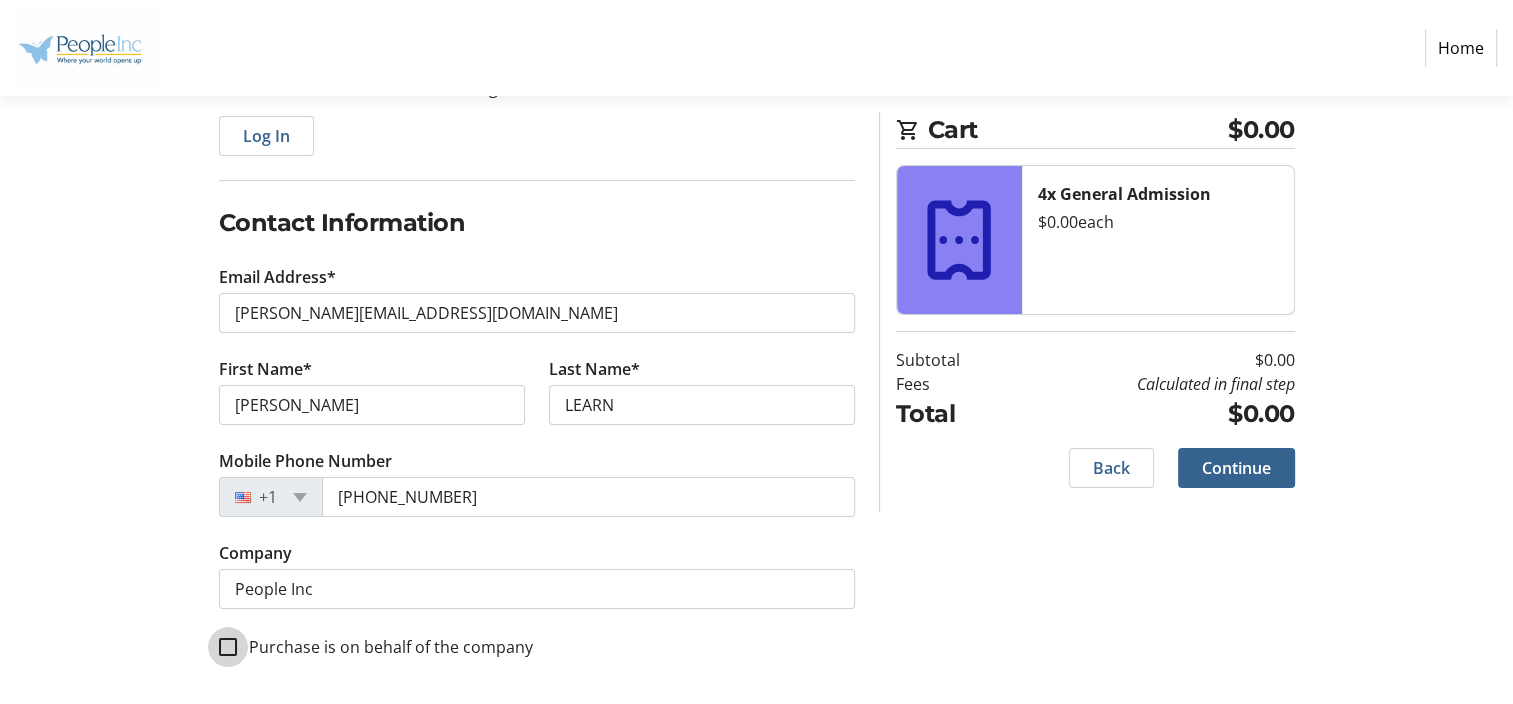 click on "Purchase is on behalf of the company" at bounding box center [228, 647] 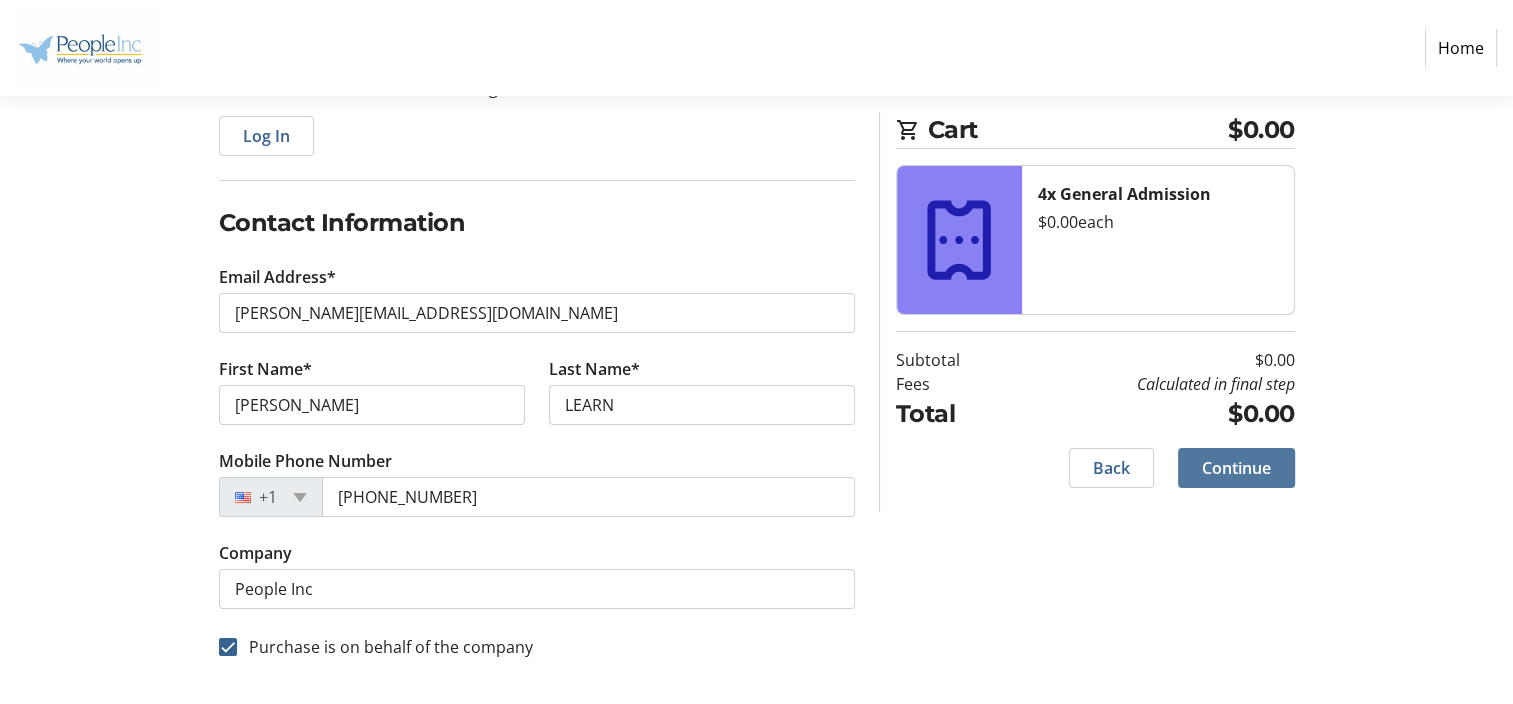 click on "Continue" 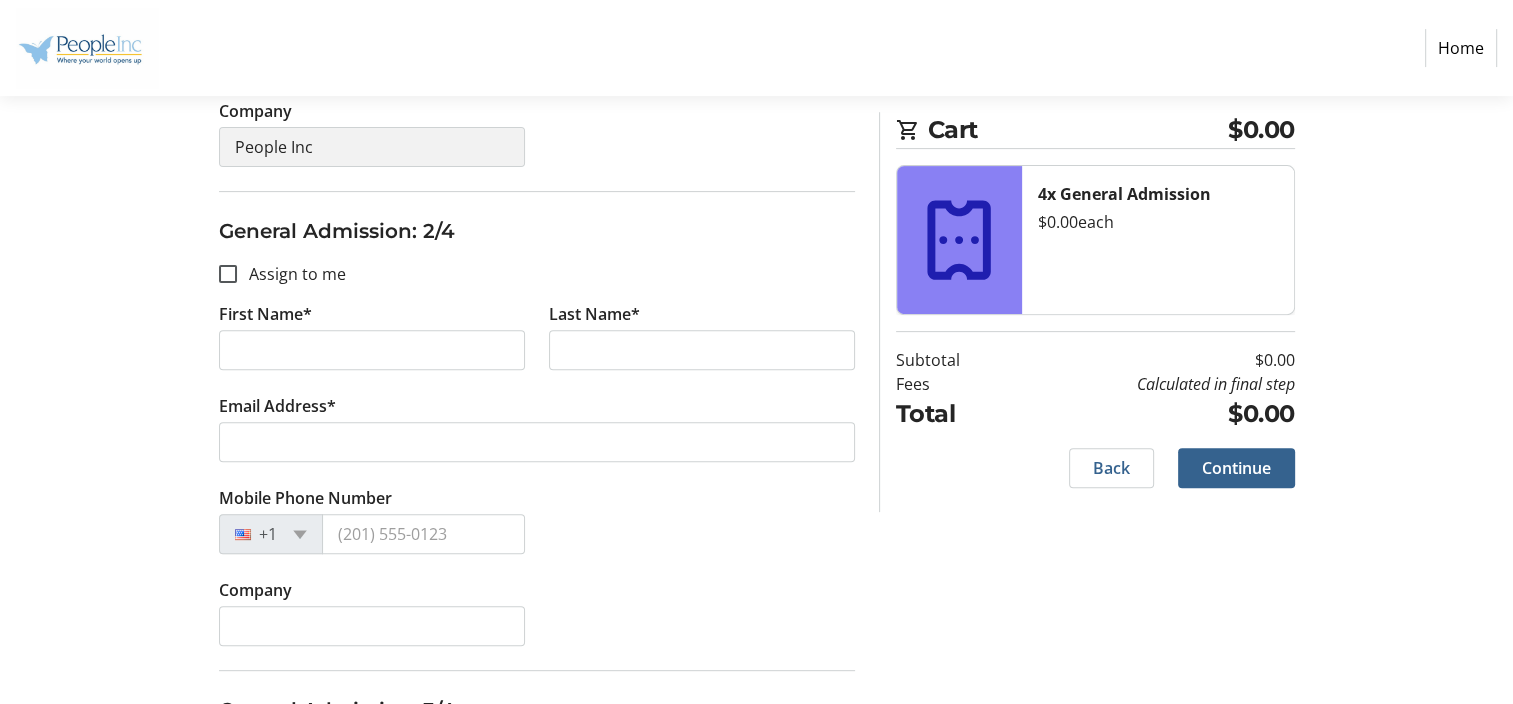 scroll, scrollTop: 680, scrollLeft: 0, axis: vertical 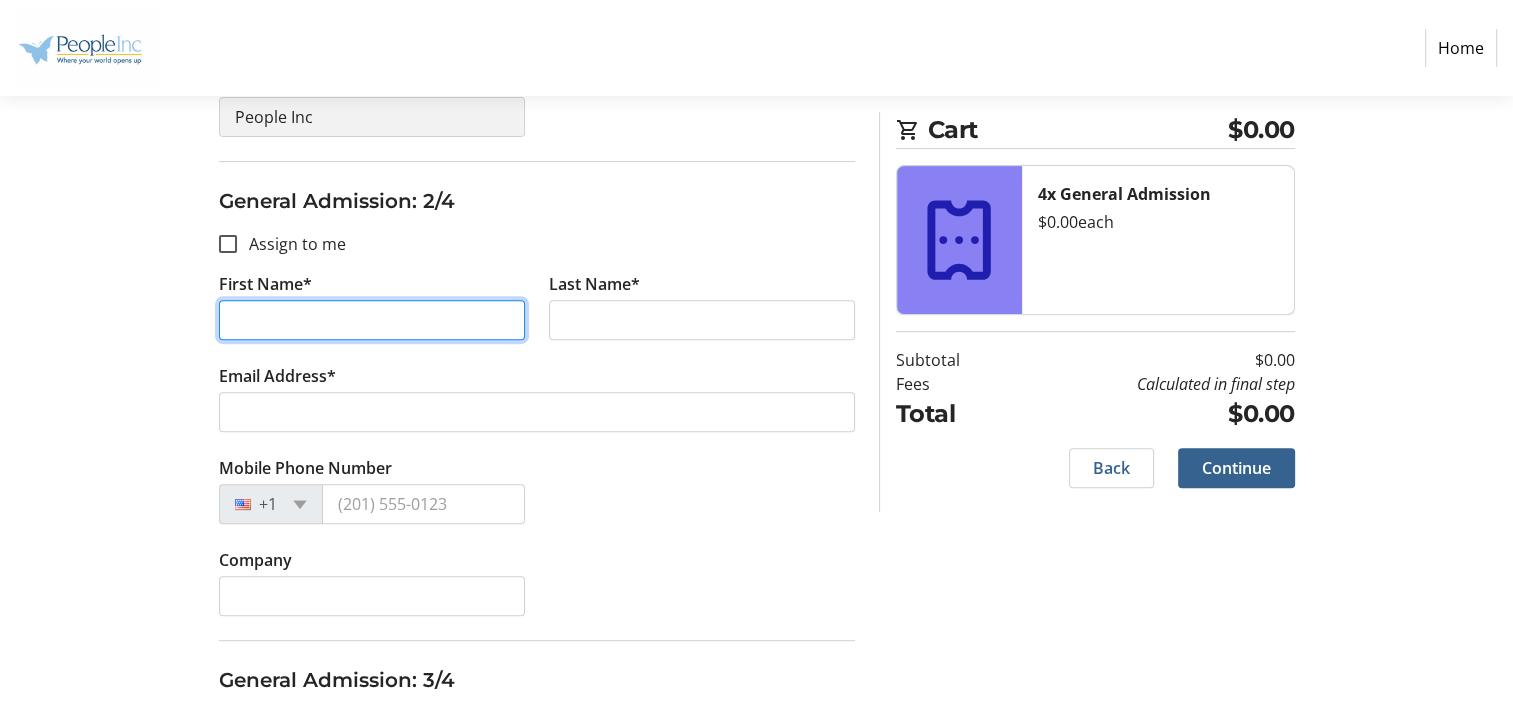 click on "First Name*" at bounding box center [372, 320] 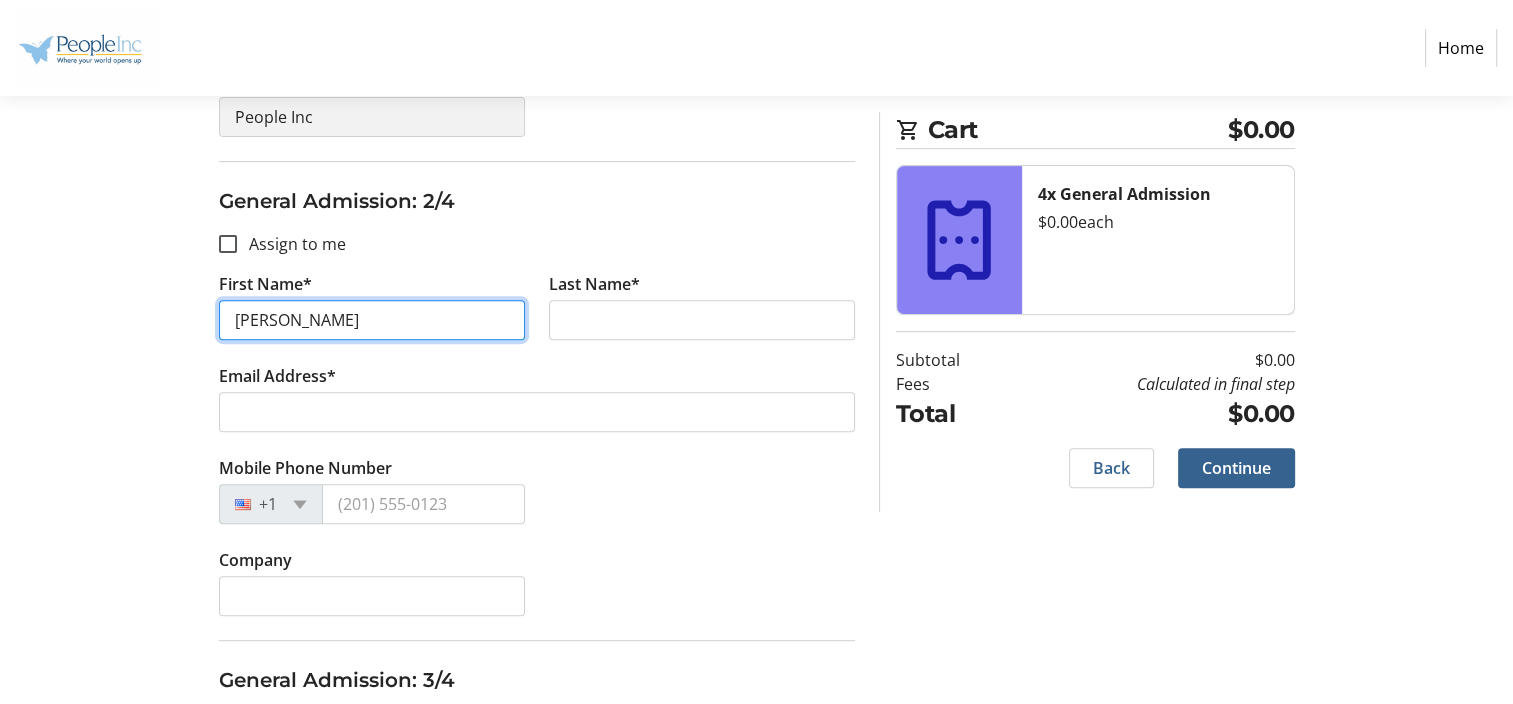 type on "[PERSON_NAME]" 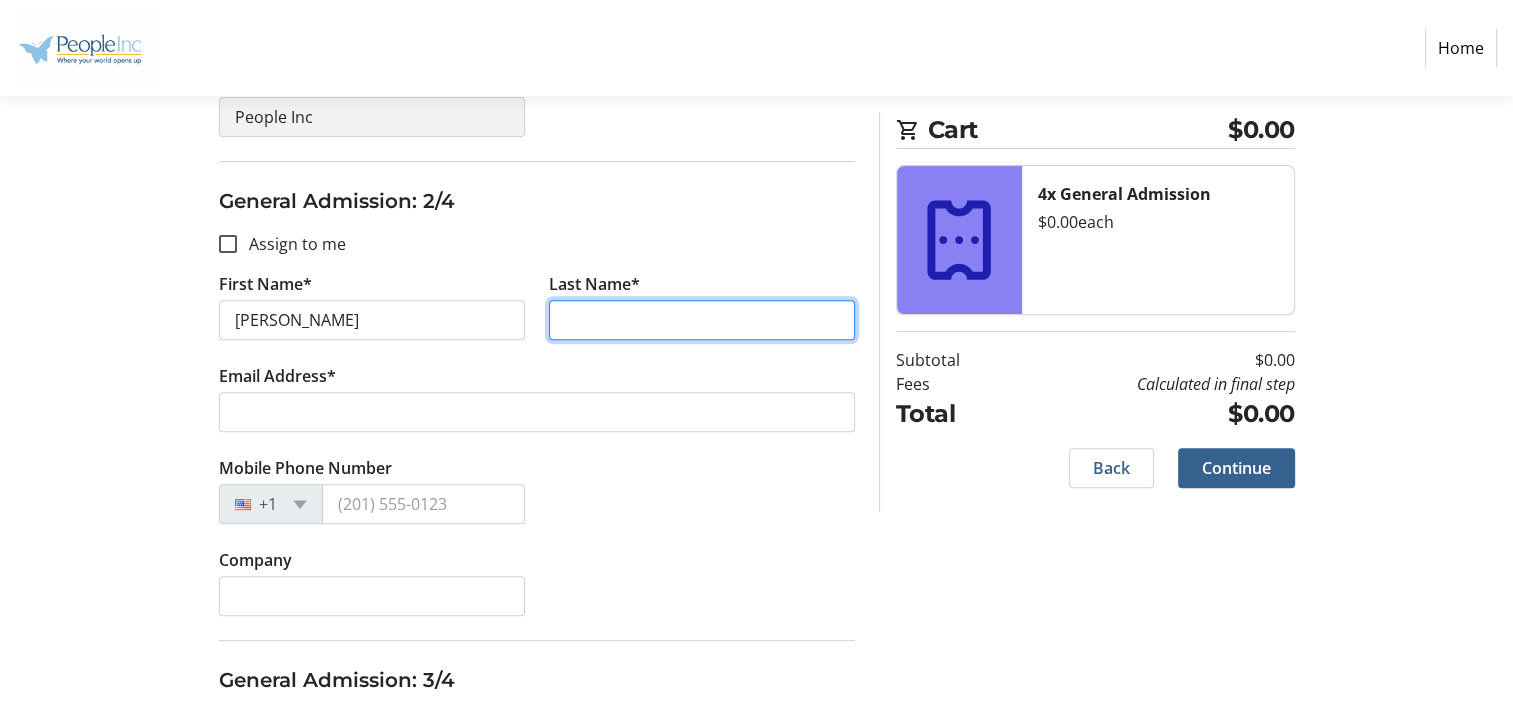click on "Last Name*" at bounding box center [702, 320] 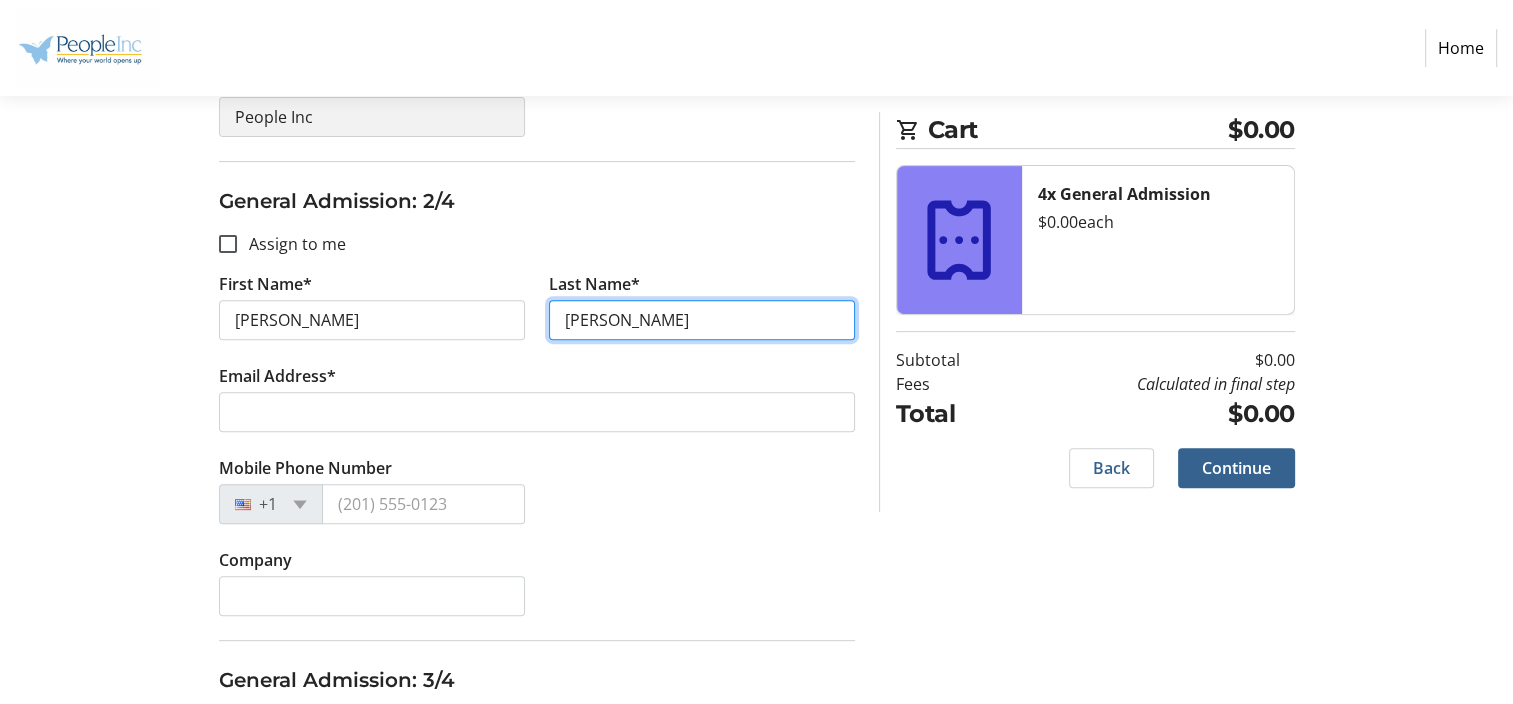 type on "[PERSON_NAME]" 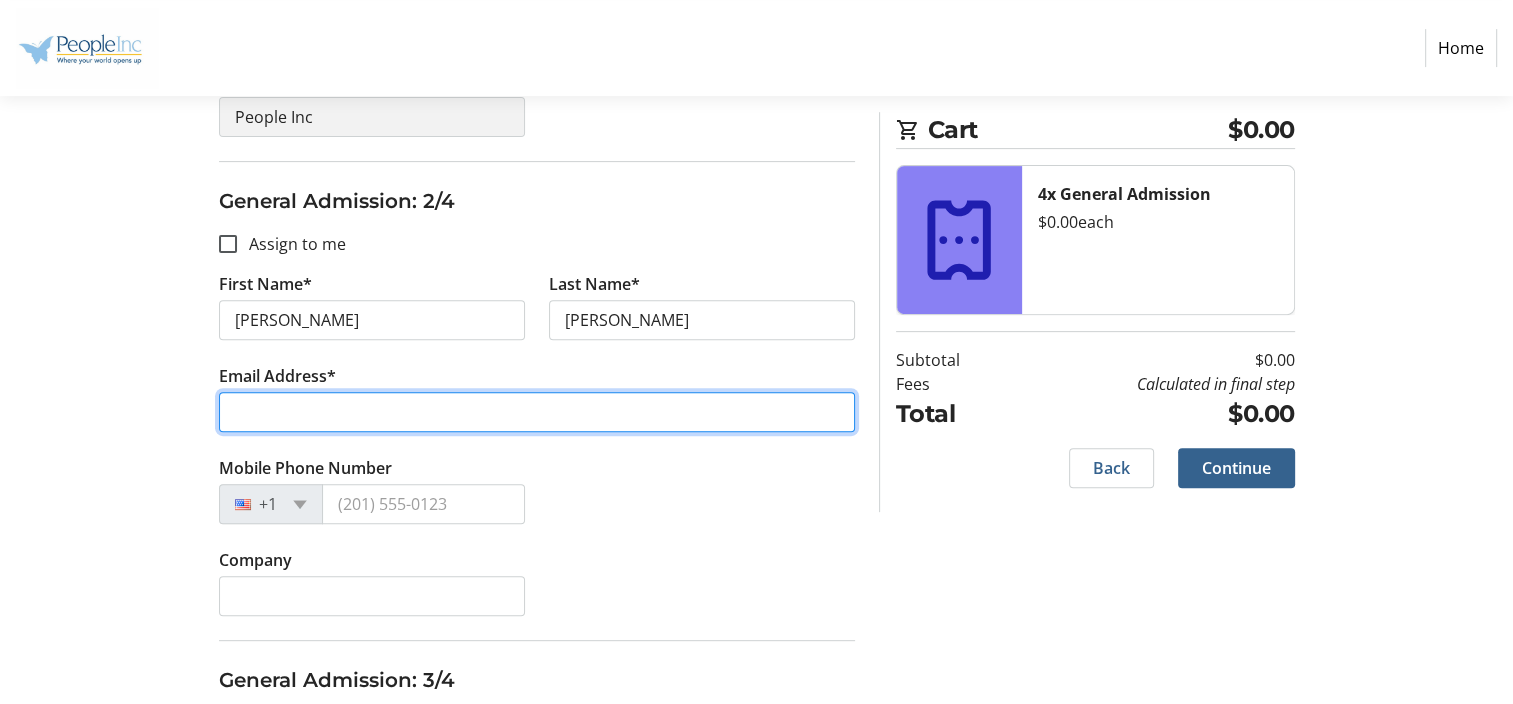 click on "Email Address*" at bounding box center [537, 412] 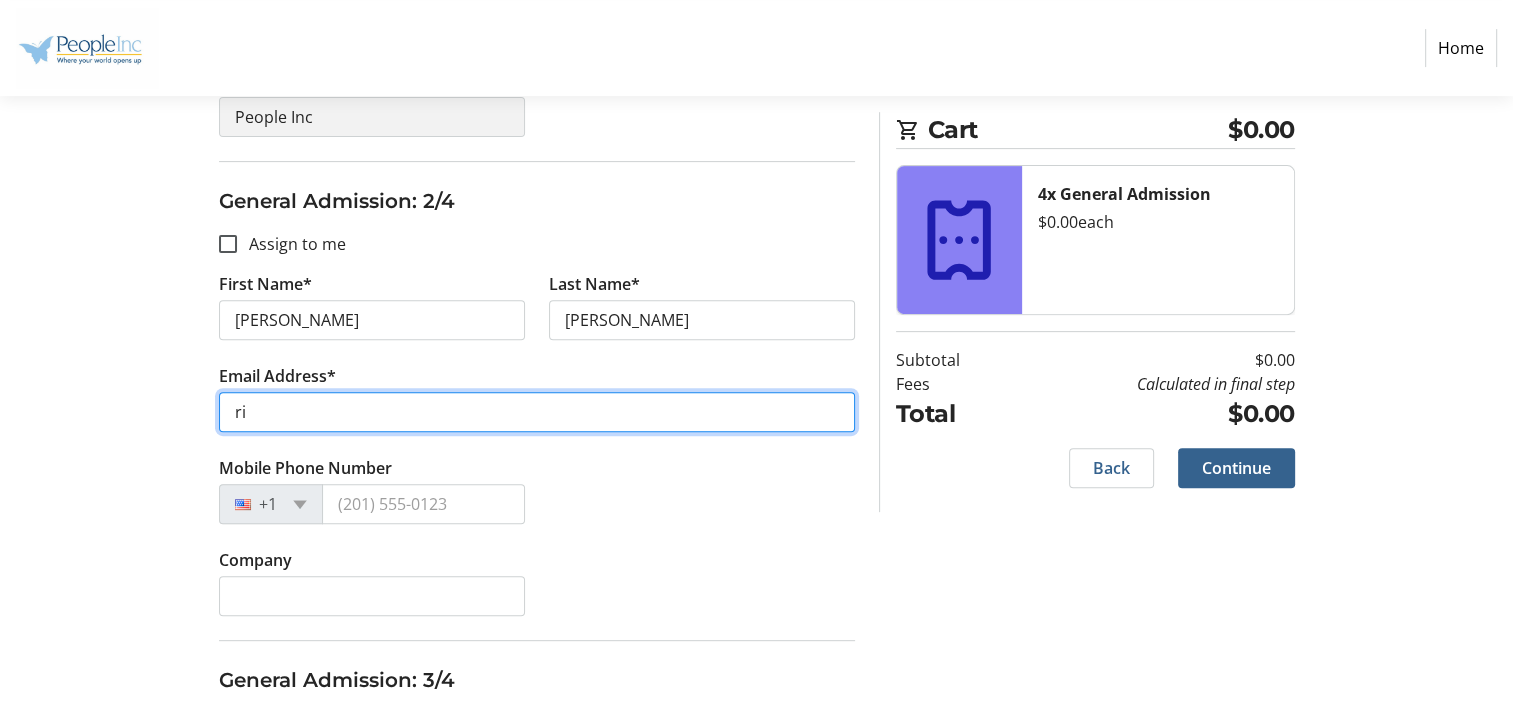 type on "r" 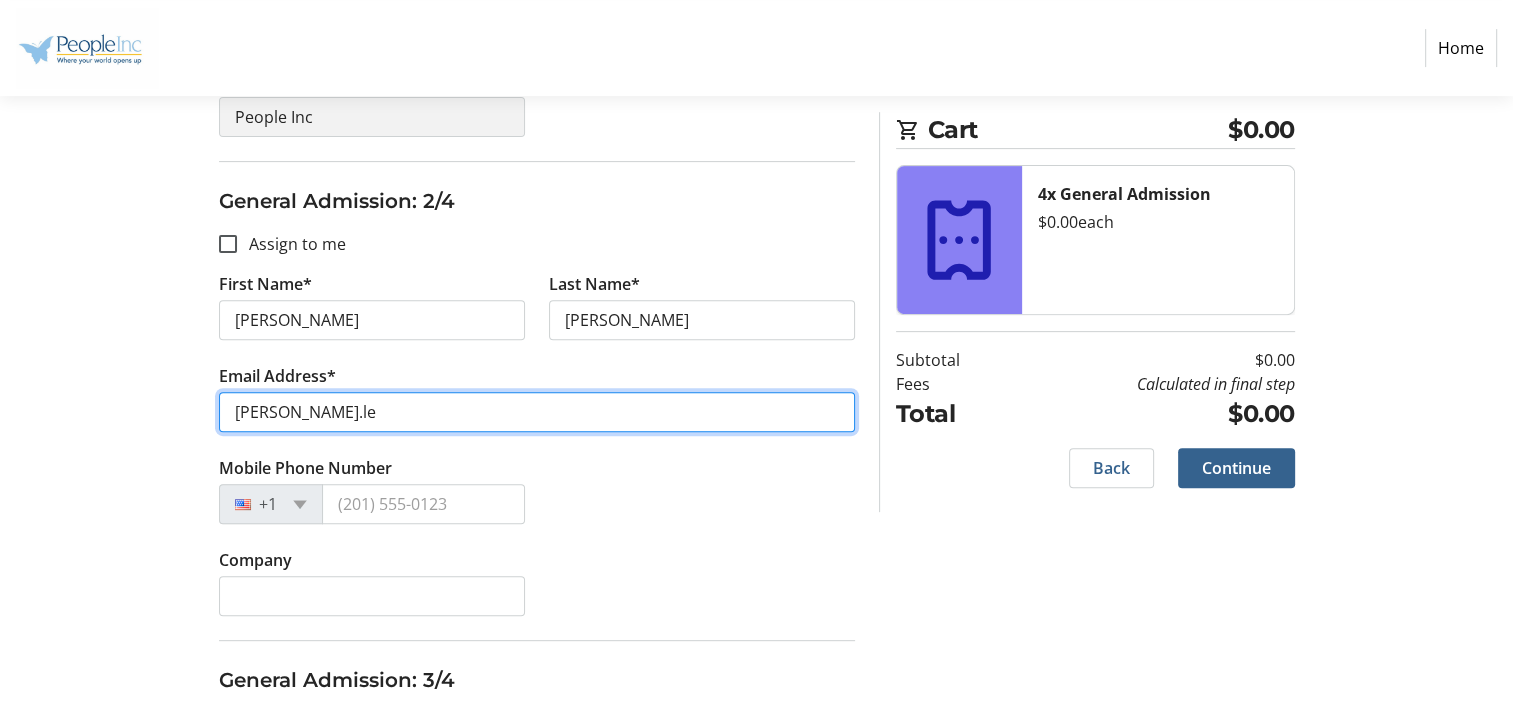 type on "[PERSON_NAME][EMAIL_ADDRESS][DOMAIN_NAME]" 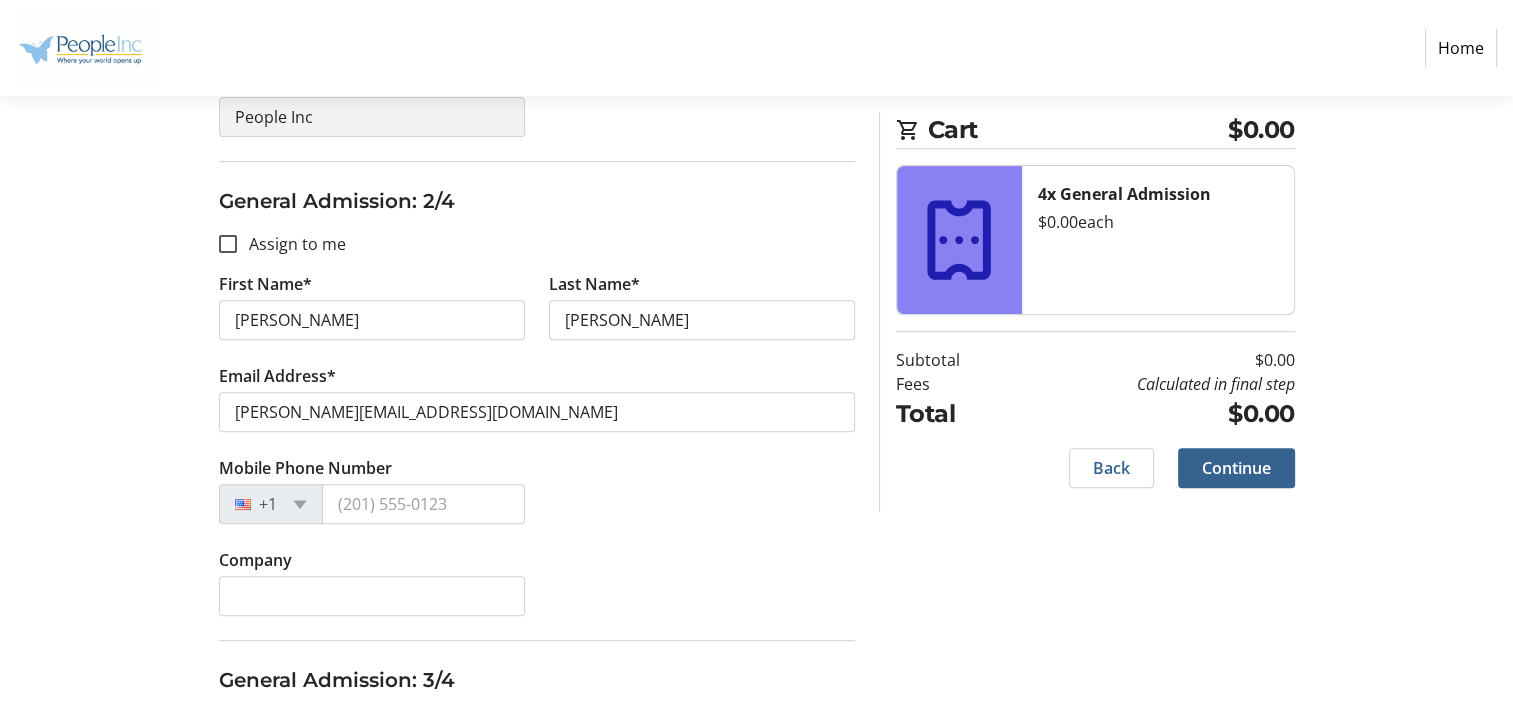 type on "[PERSON_NAME]" 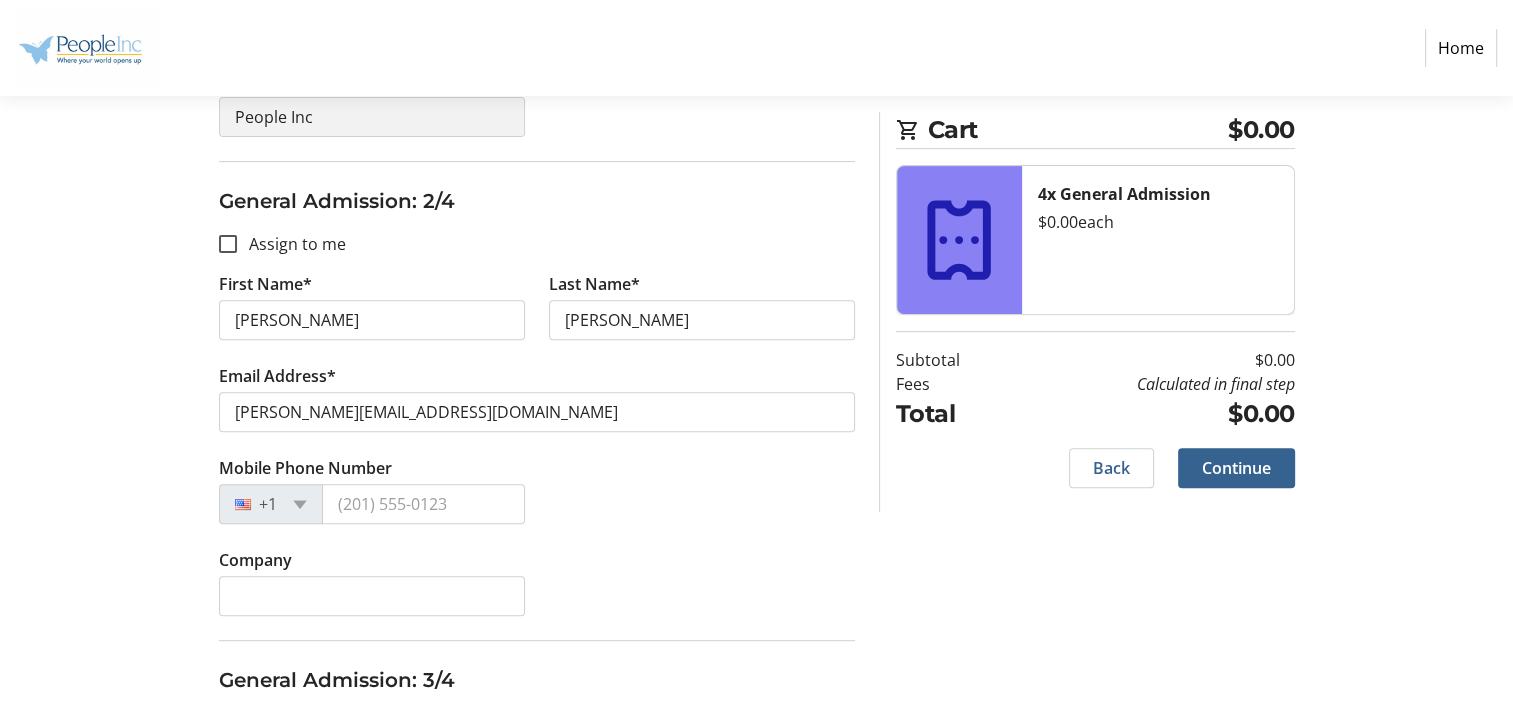 type on "LEARN" 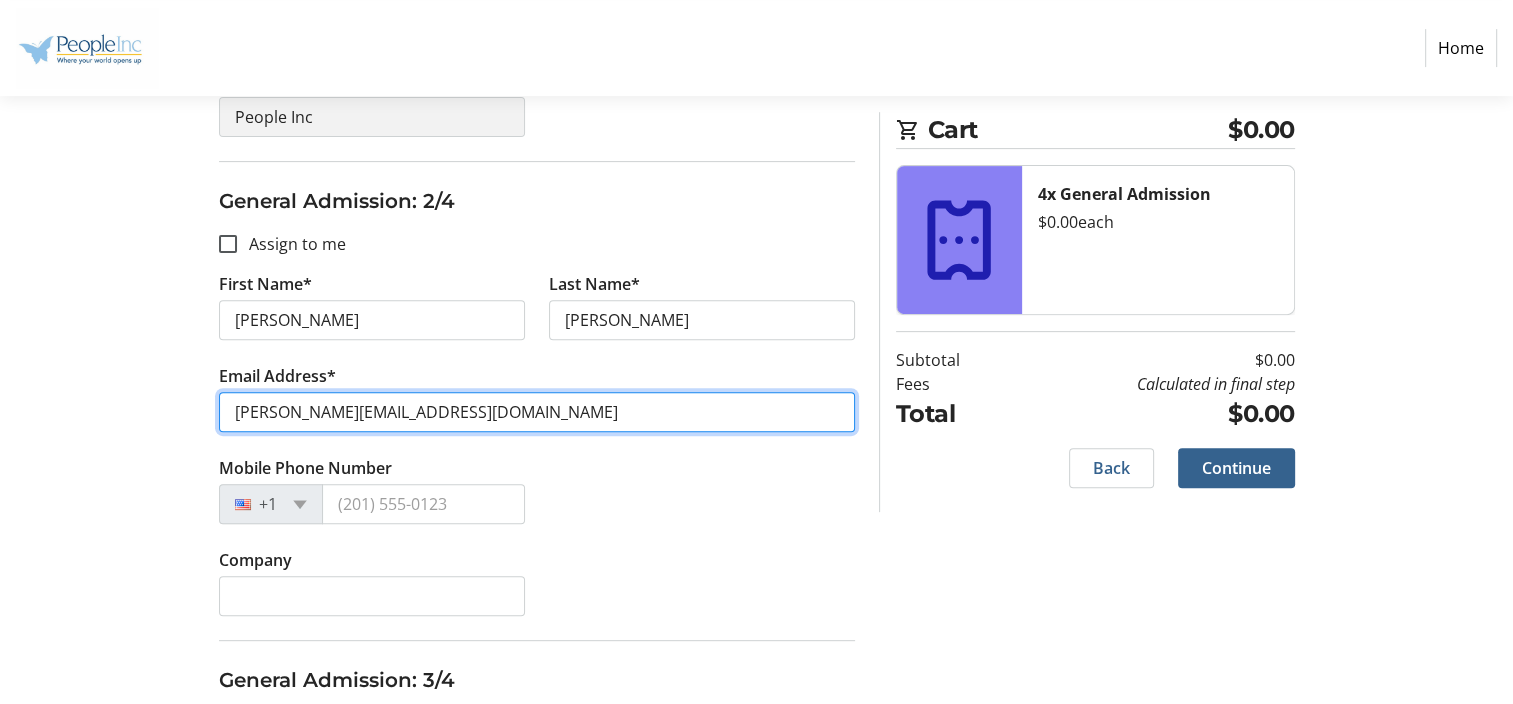 type on "[PERSON_NAME][EMAIL_ADDRESS][DOMAIN_NAME]" 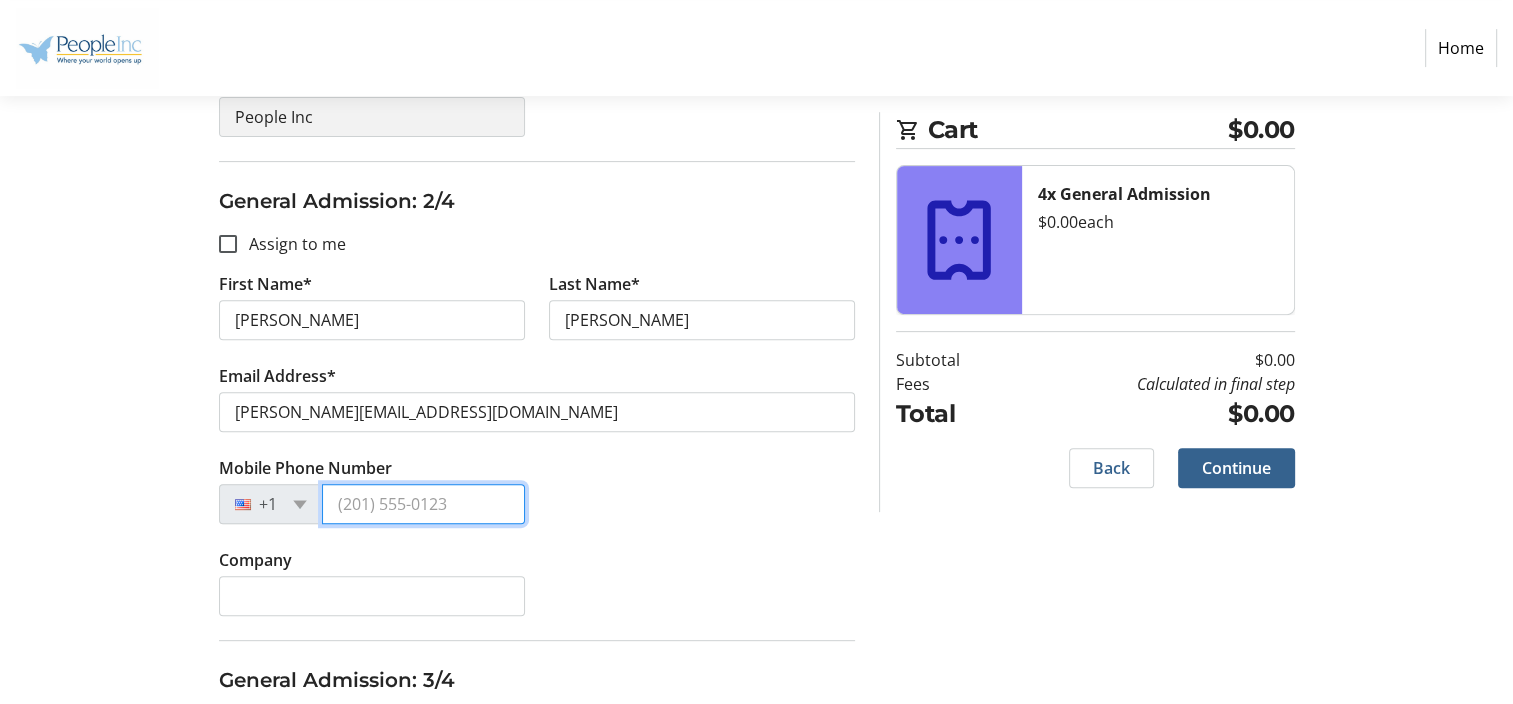 type on "[PHONE_NUMBER]" 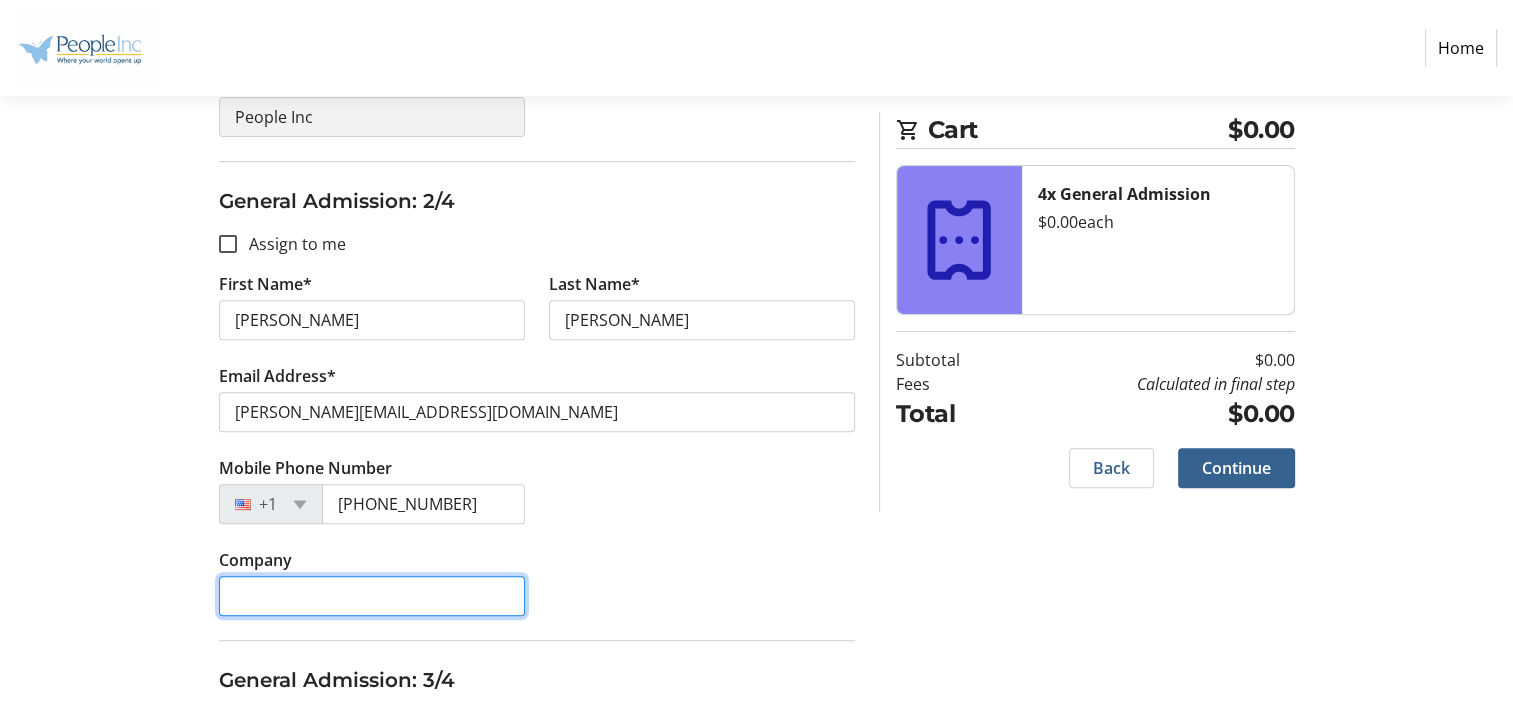 type on "People Inc" 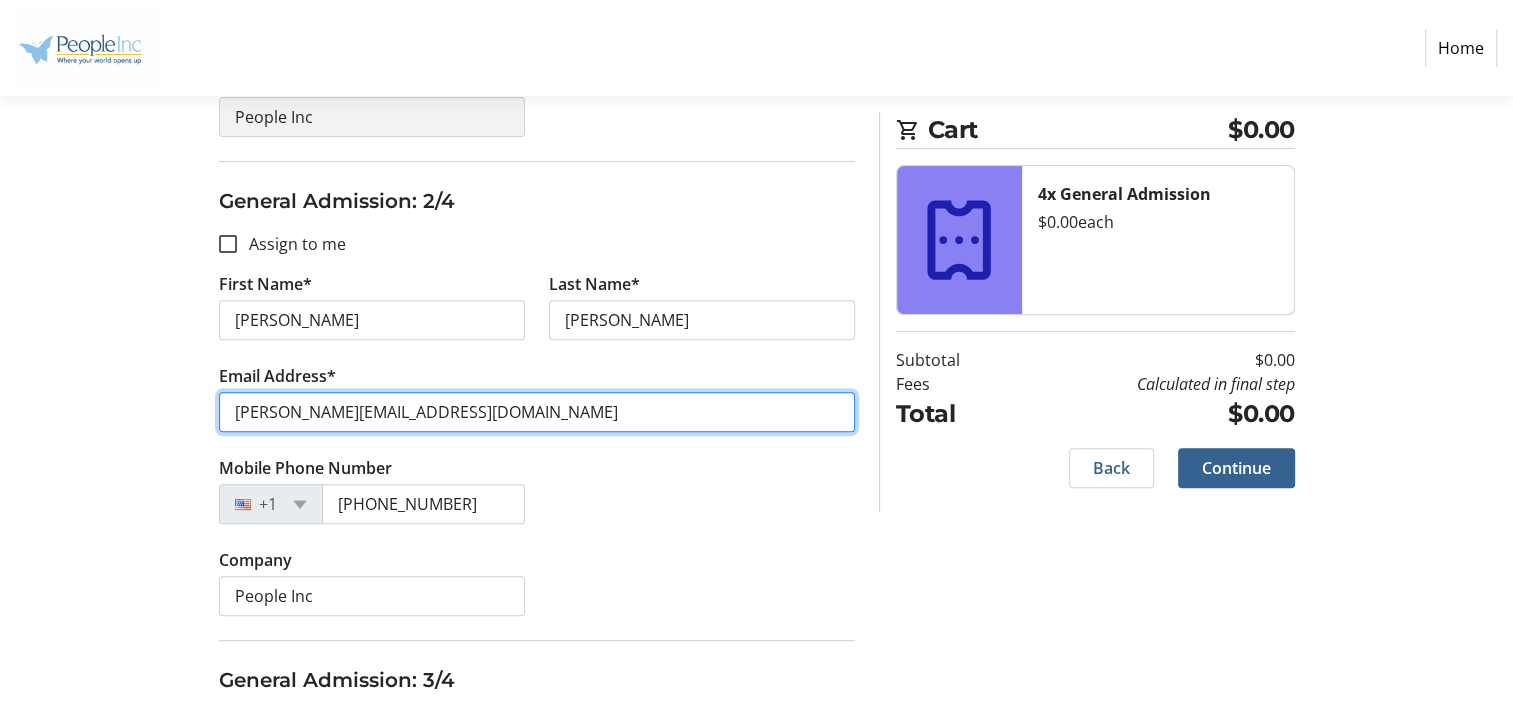 type on "[PERSON_NAME][EMAIL_ADDRESS][DOMAIN_NAME]" 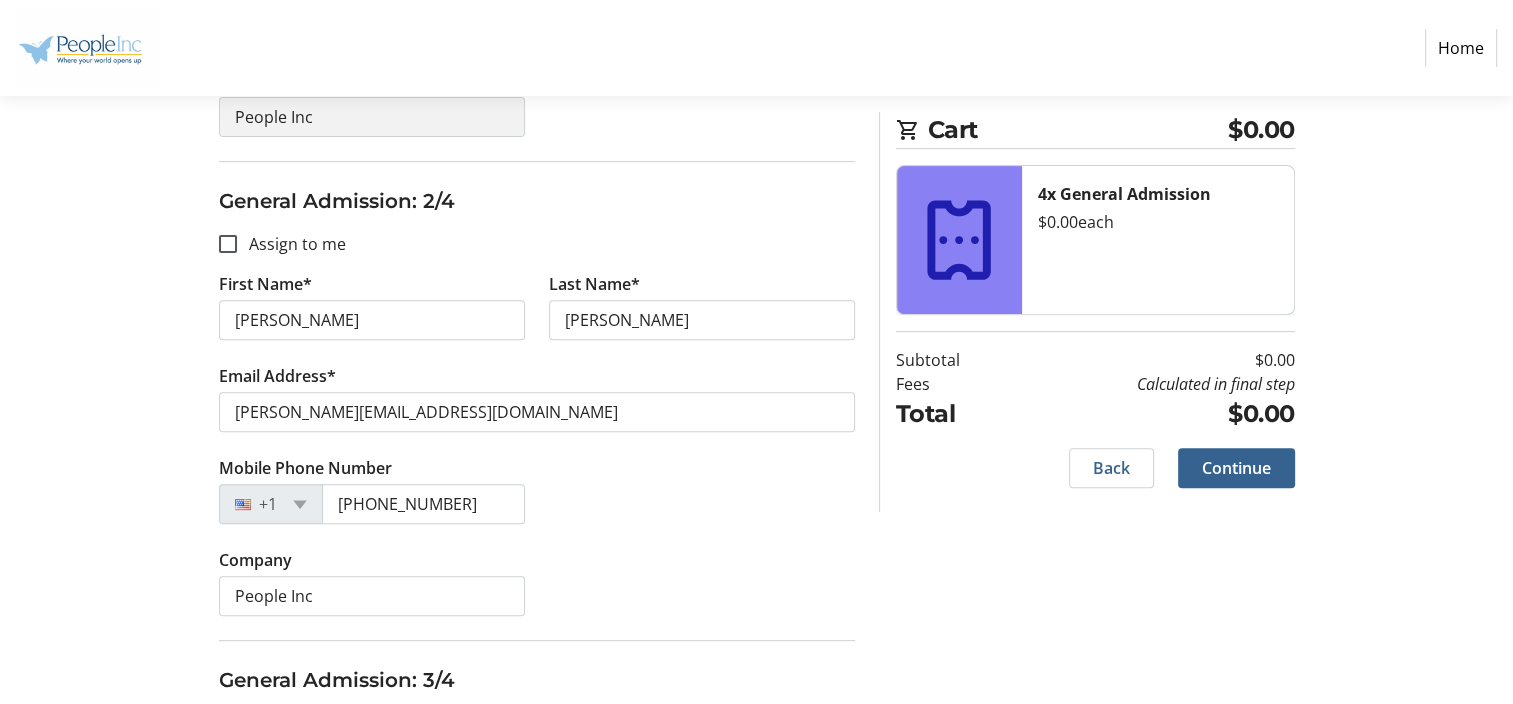 type on "[PHONE_NUMBER]" 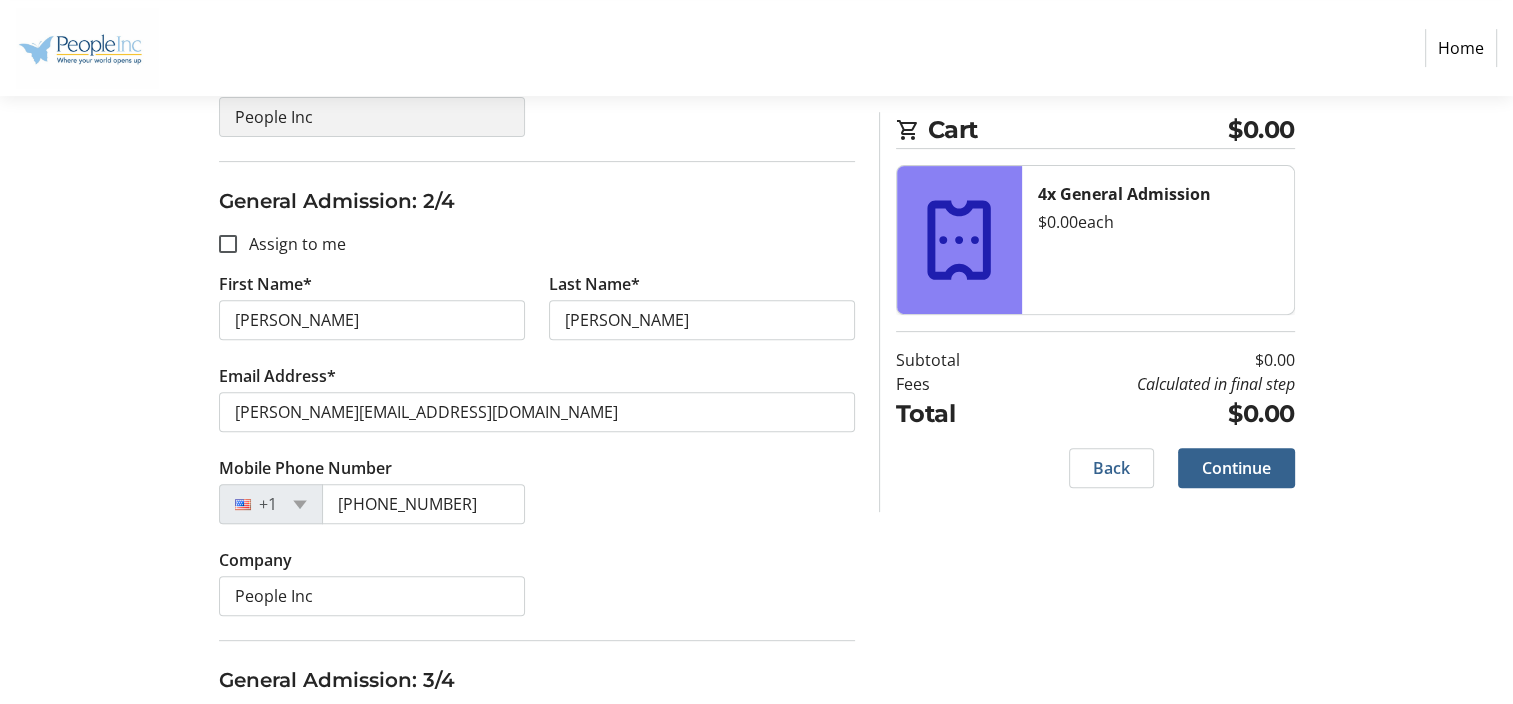 type on "People Inc" 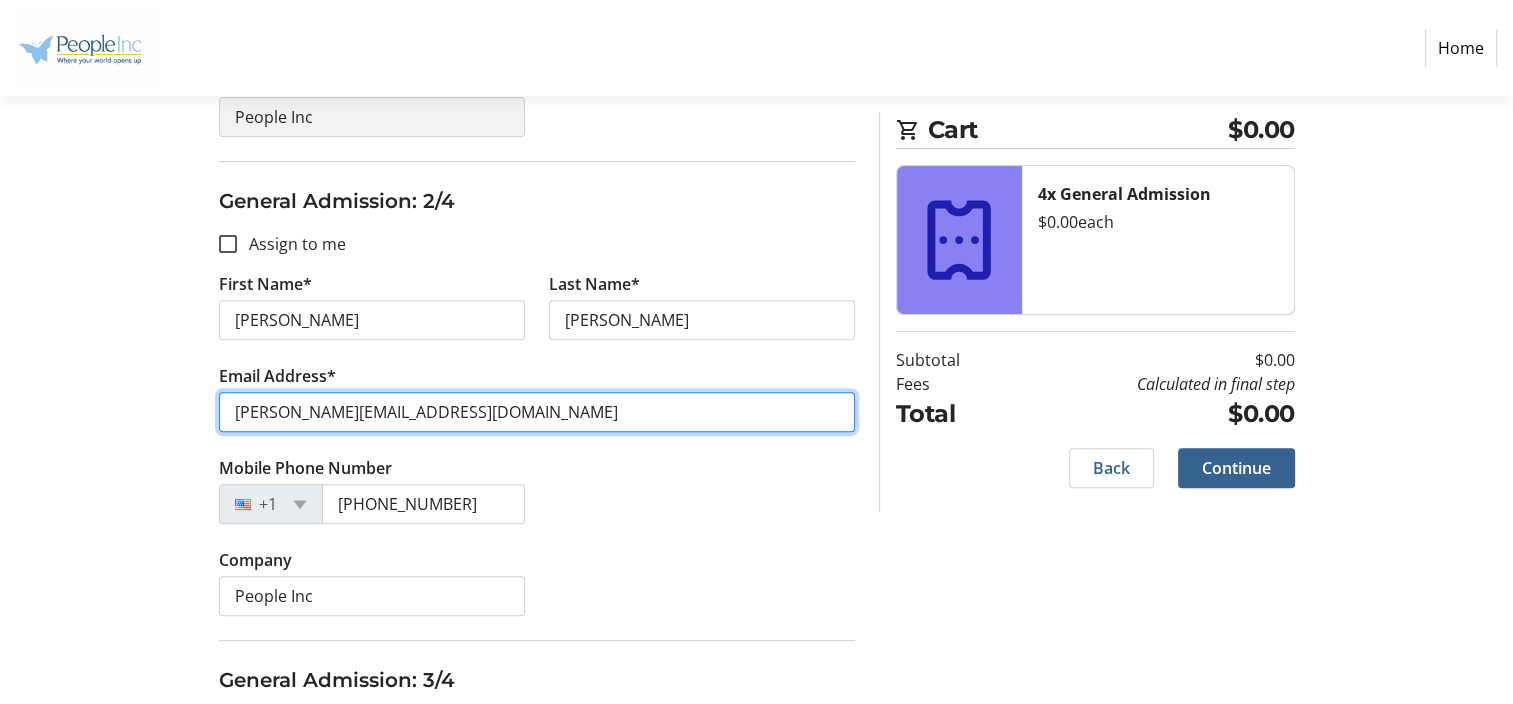 click on "[PERSON_NAME][EMAIL_ADDRESS][DOMAIN_NAME]" at bounding box center (537, 412) 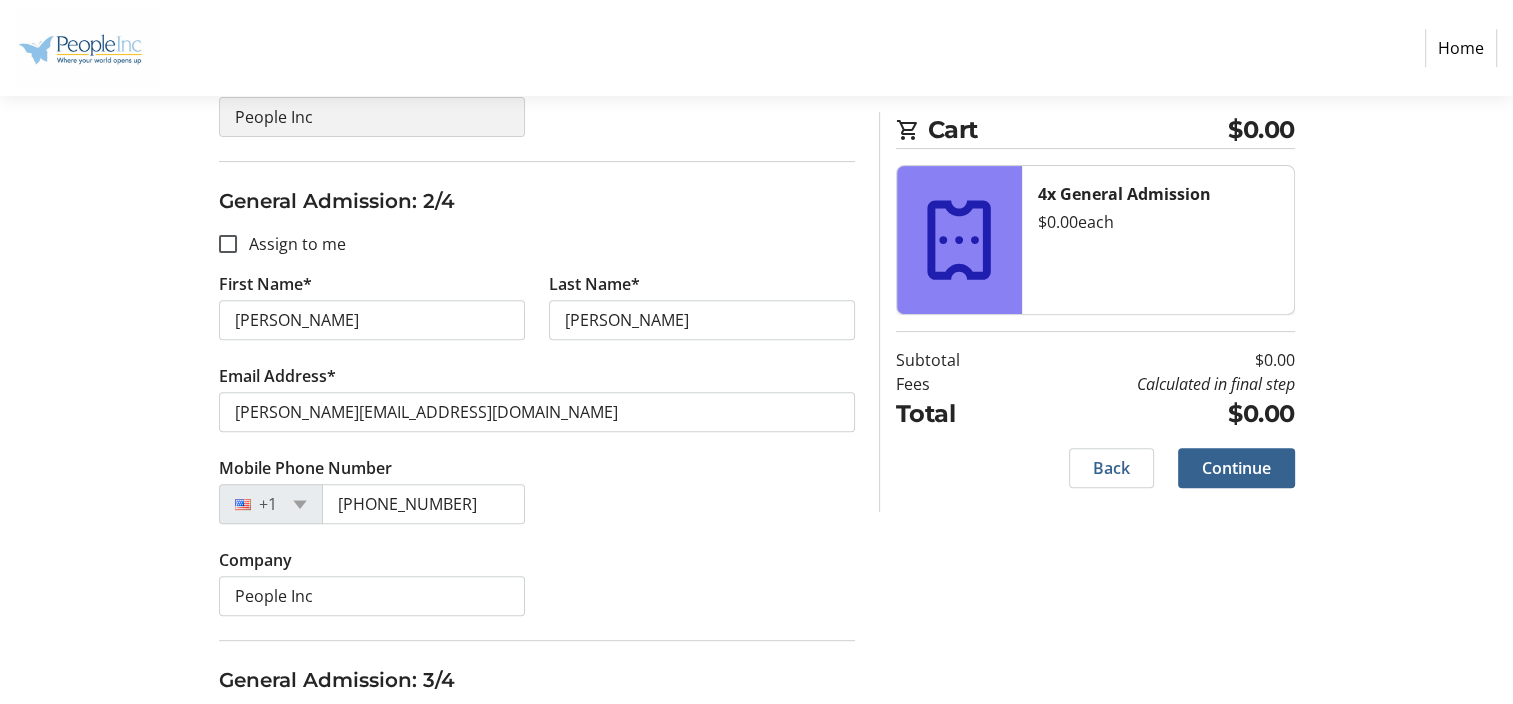 click on "Purchase Step 2 of 5 Cart $0.00 4x General Admission  $0.00   each  Subtotal  $0.00  Fees  Calculated in final step  Total  $0.00   Close  Assign Tickets  Enter details for each attendee so that they receive their ticket directly.  General Admission: 1/4  Assign to me  First Name* [PERSON_NAME] Last Name* LEARN Email Address* [PERSON_NAME][EMAIL_ADDRESS][DOMAIN_NAME] Mobile Phone Number [PHONE_NUMBER] Company People Inc General Admission: 2/4  Assign to me  First Name* [PERSON_NAME] Last Name* [PERSON_NAME] Email Address* [PERSON_NAME][EMAIL_ADDRESS][DOMAIN_NAME] Mobile Phone Number [PHONE_NUMBER] Company People Inc General Admission: 3/4  Assign to me  First Name* [PERSON_NAME] Last Name* LEARN Email Address* [PERSON_NAME][EMAIL_ADDRESS][DOMAIN_NAME] Mobile Phone Number [PHONE_NUMBER] Company People Inc General Admission: 4/4  Assign to me  First Name* [PERSON_NAME] Last Name* LEARN Email Address* [PERSON_NAME][EMAIL_ADDRESS][DOMAIN_NAME] Mobile Phone Number [PHONE_NUMBER] Company People Inc Cart $0.00 4x General Admission  $0.00   each  Subtotal  $0.00  Fees  Calculated in final step  Total" 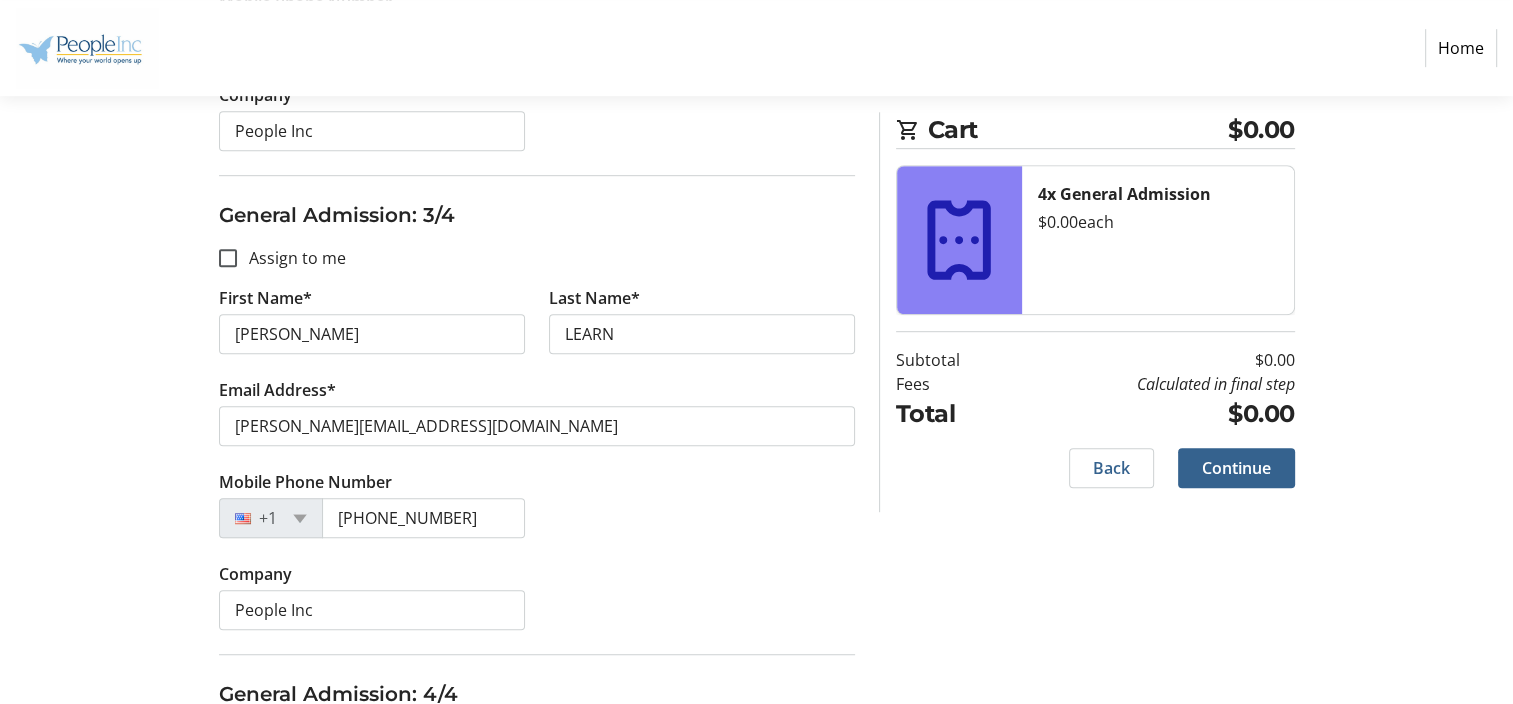 scroll, scrollTop: 1195, scrollLeft: 0, axis: vertical 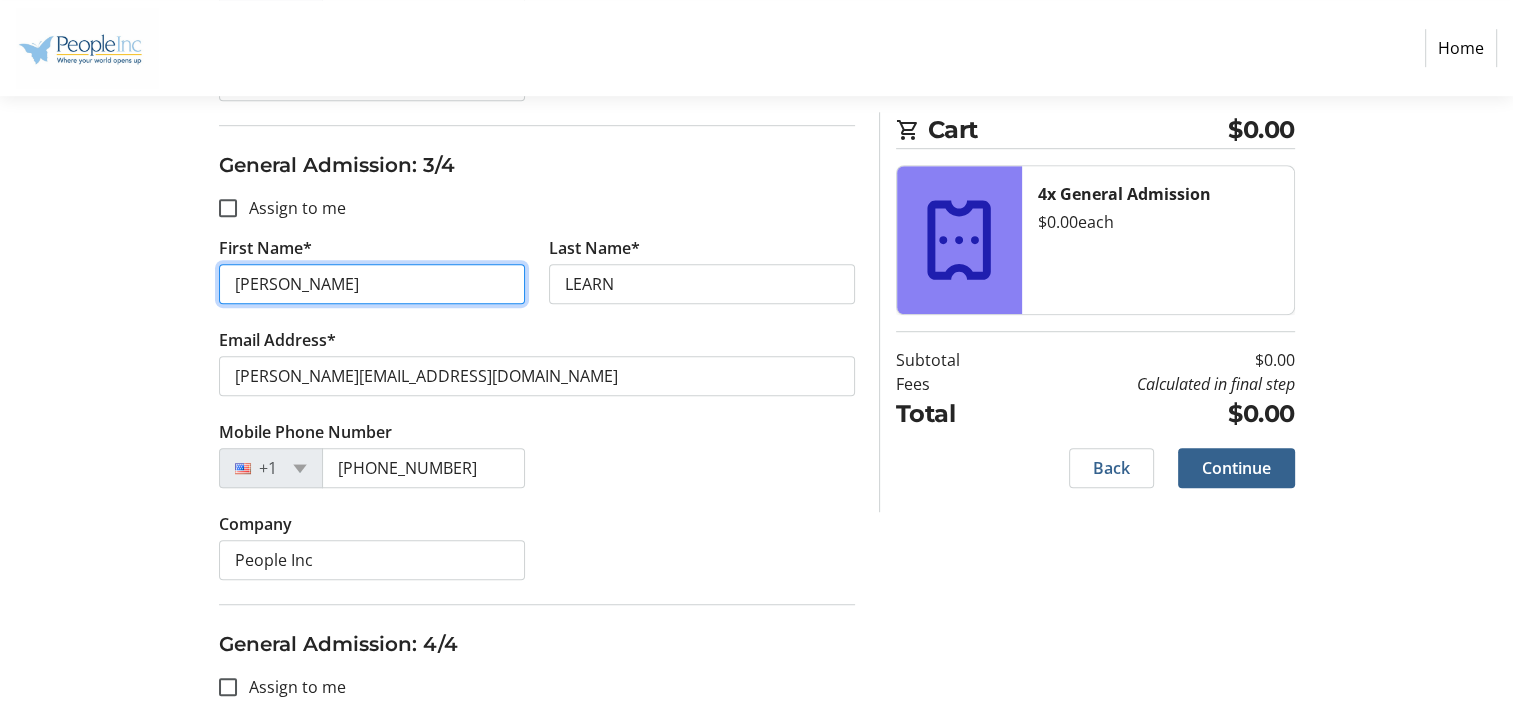 click on "[PERSON_NAME]" at bounding box center (372, 284) 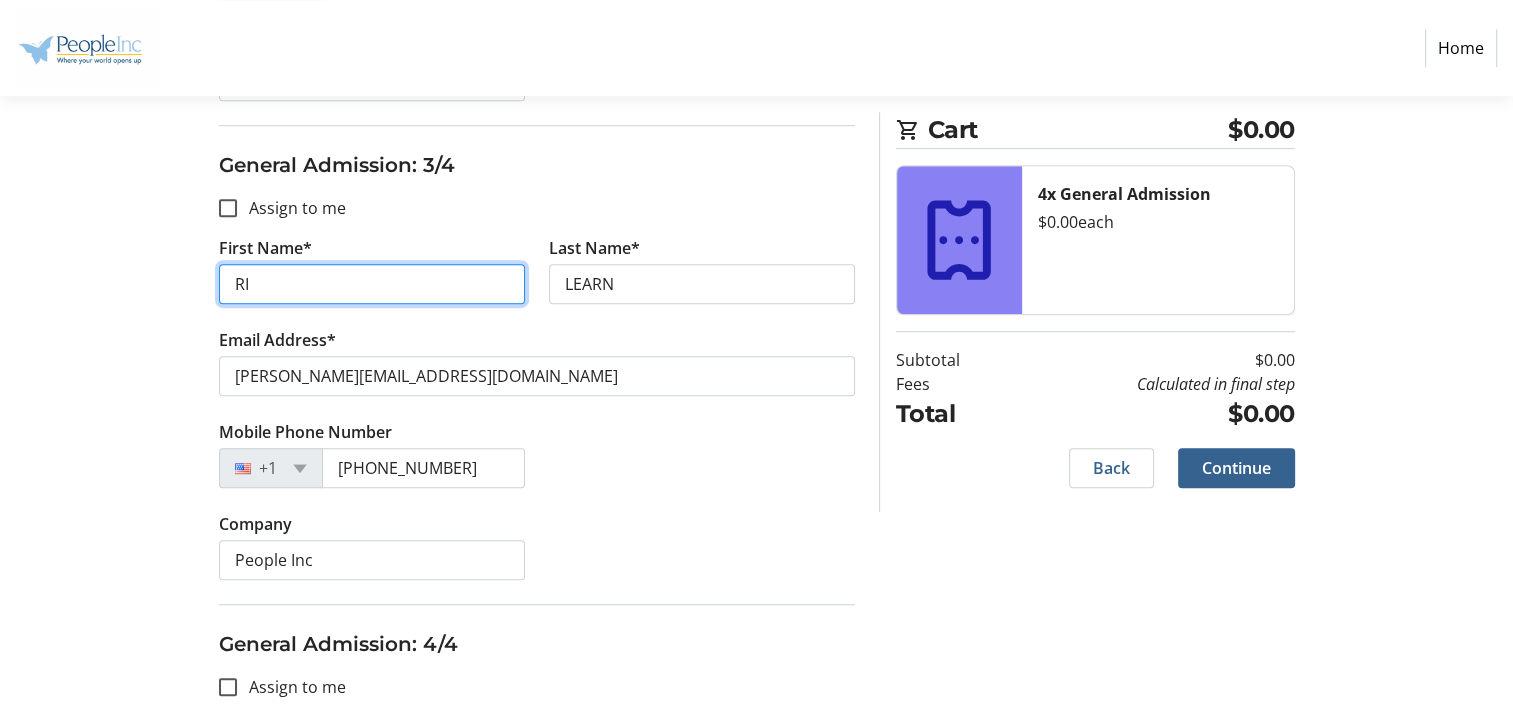 type on "R" 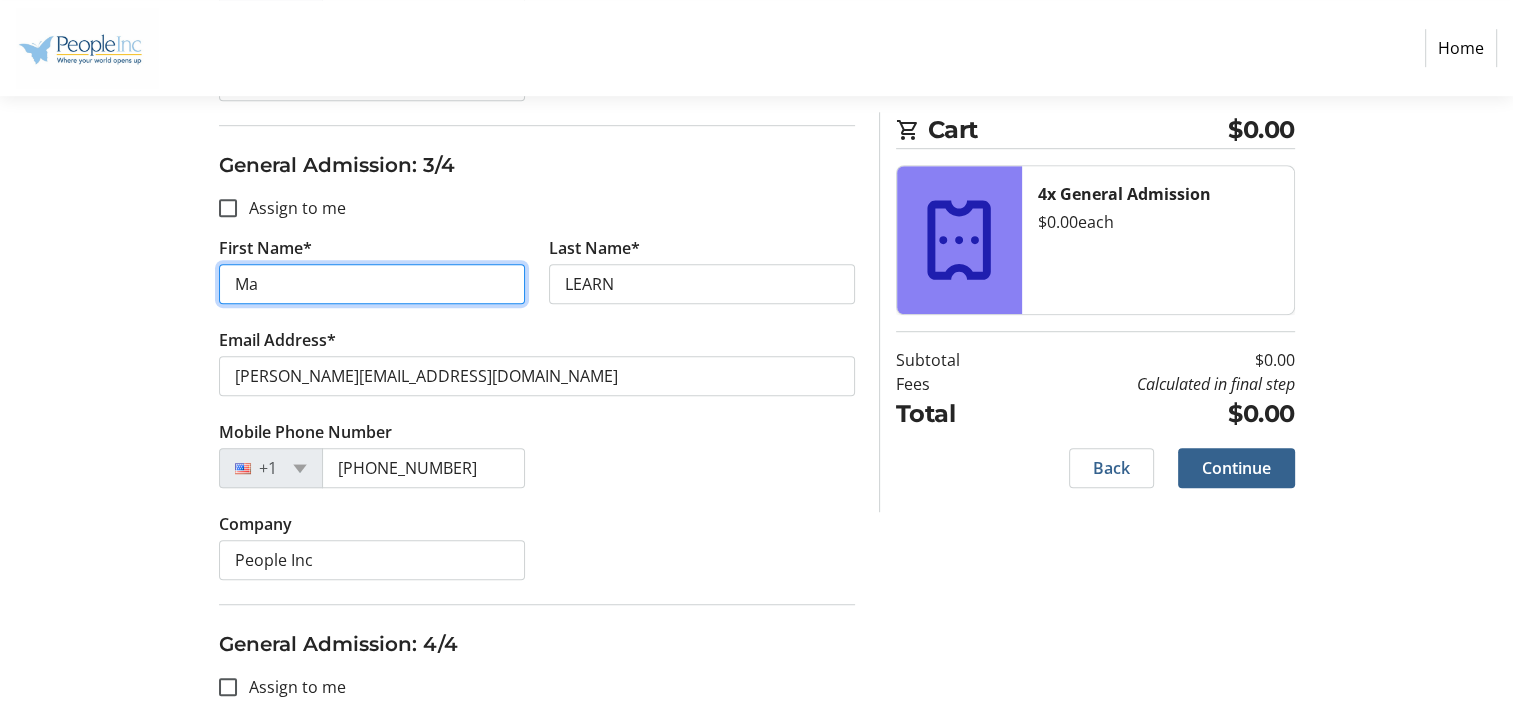 type on "M" 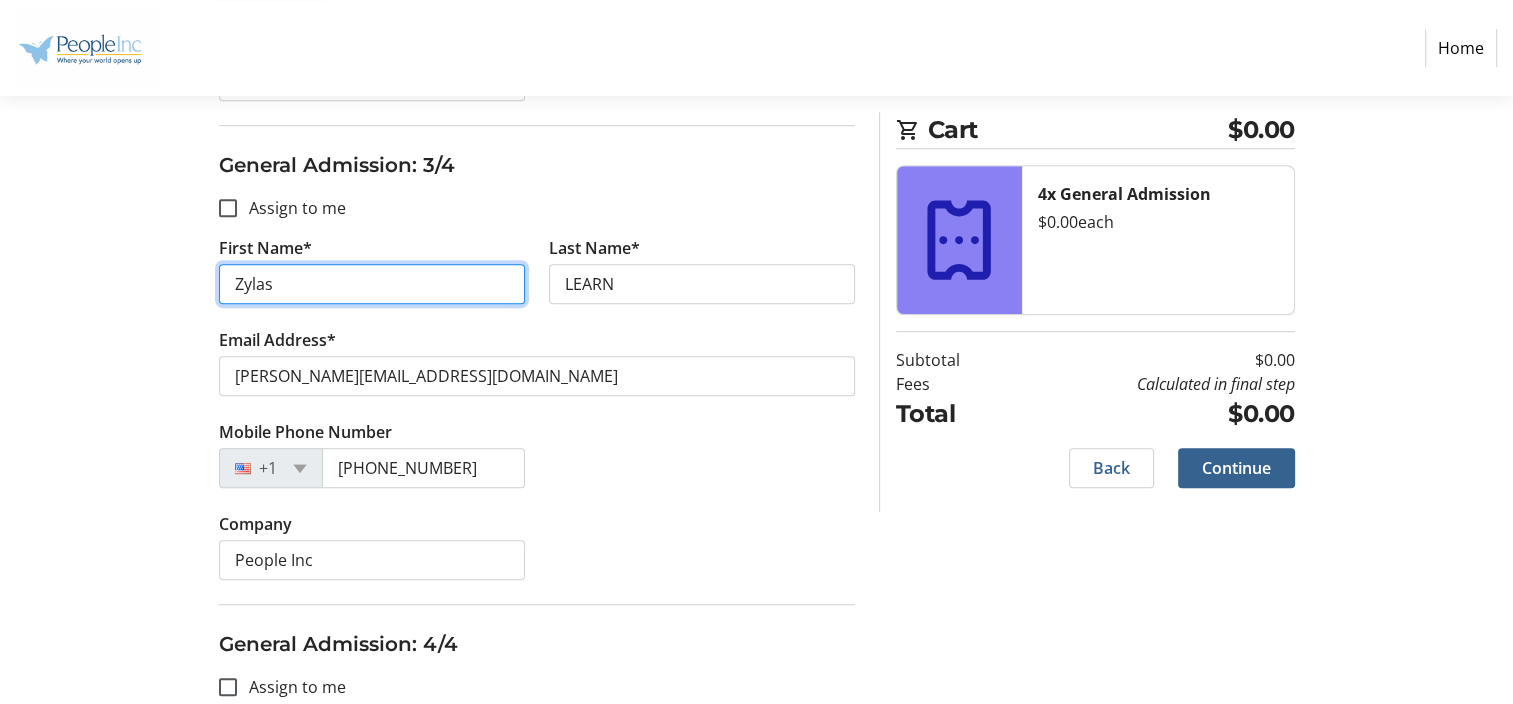 type on "Zylas" 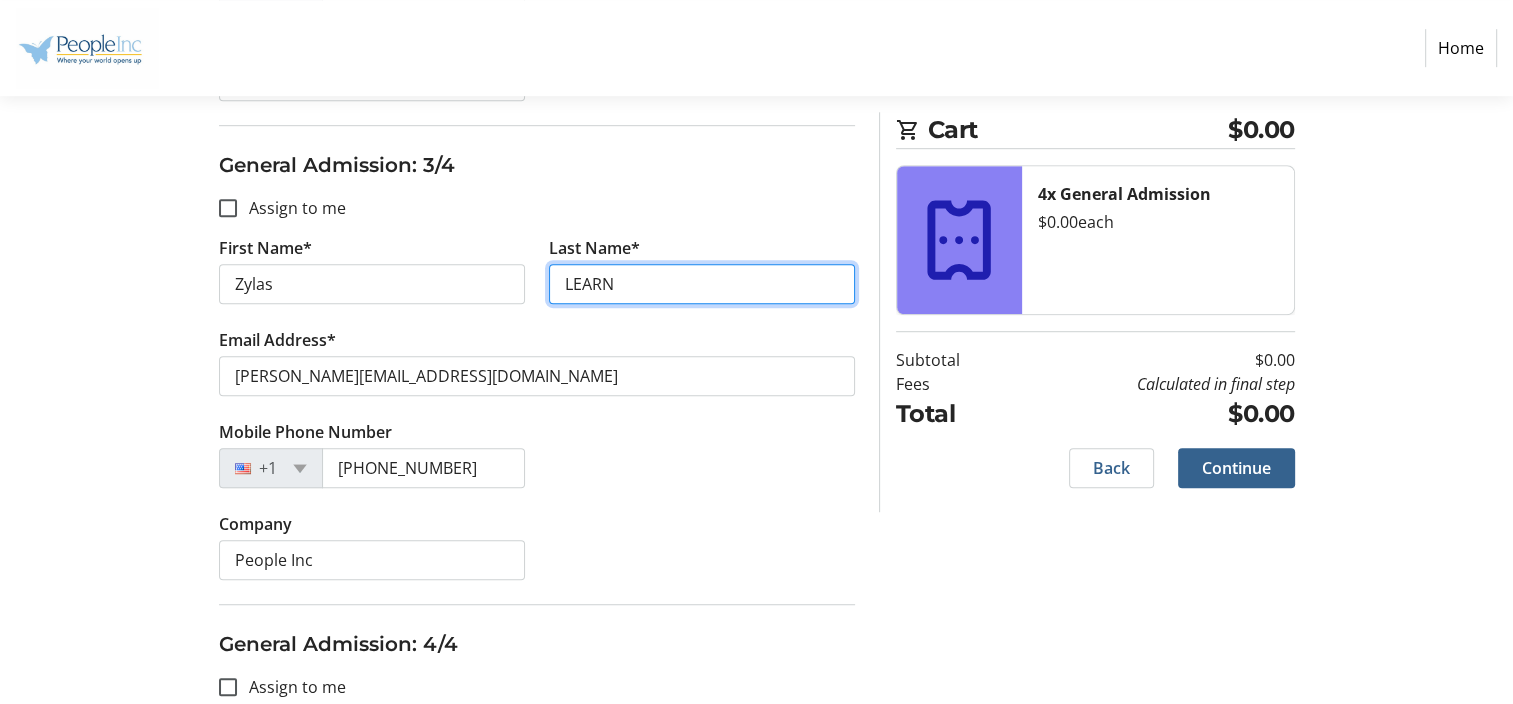 click on "LEARN" at bounding box center (702, 284) 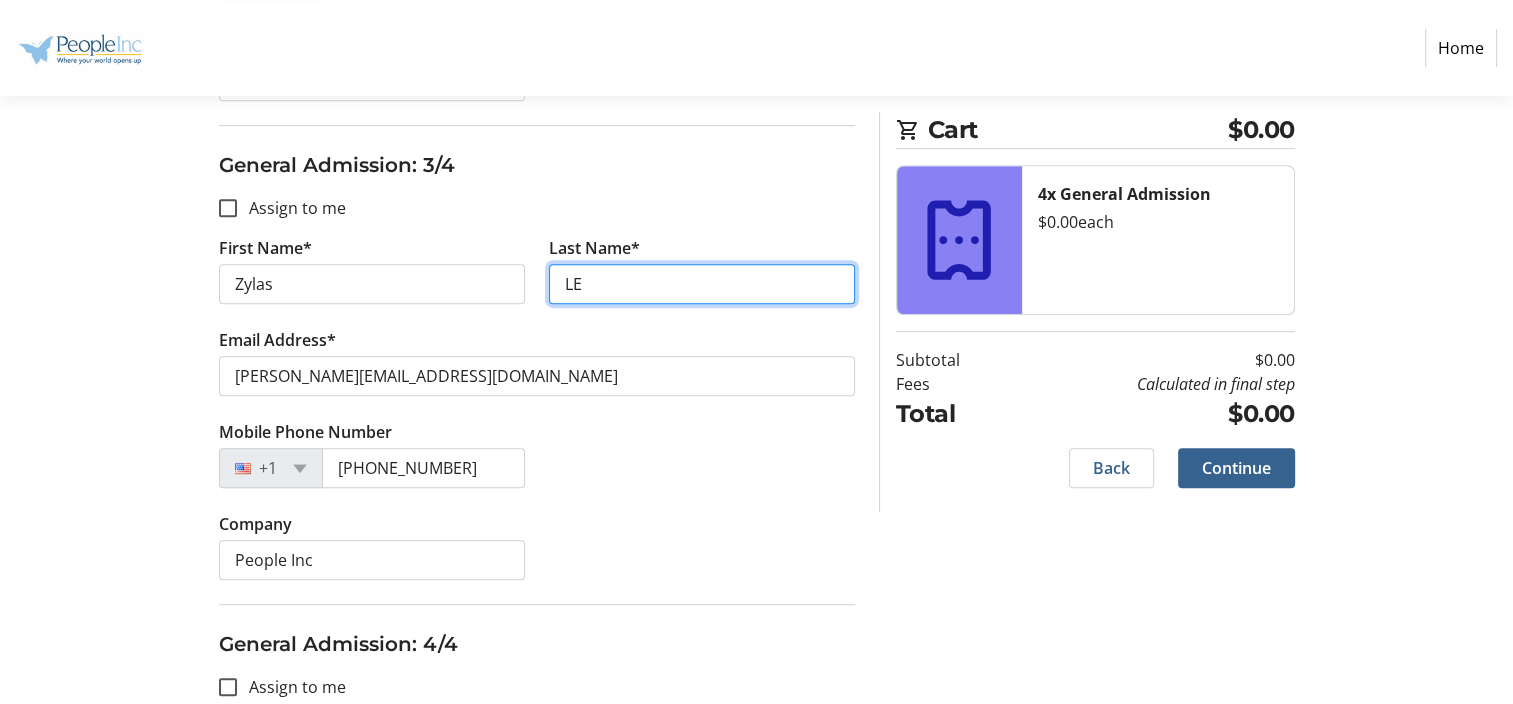 type on "L" 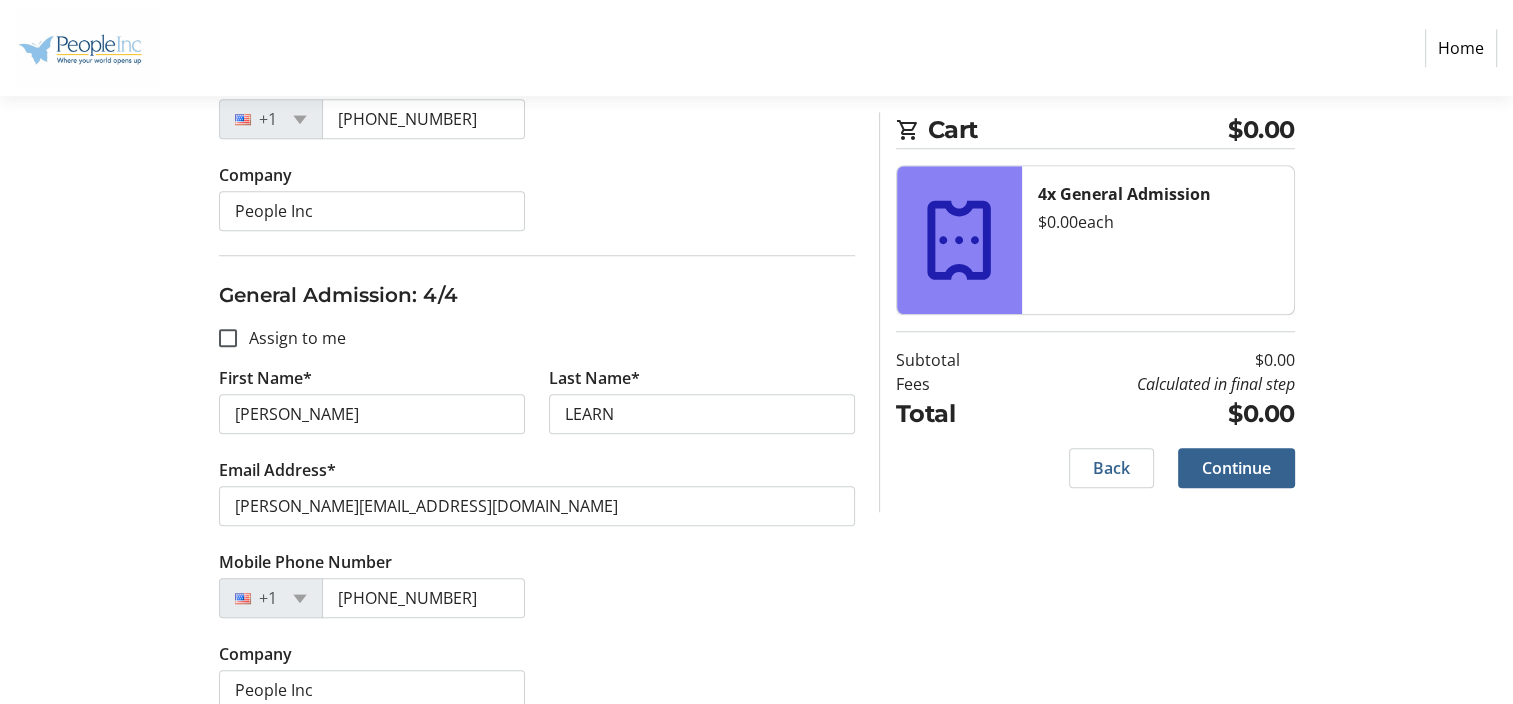 scroll, scrollTop: 1555, scrollLeft: 0, axis: vertical 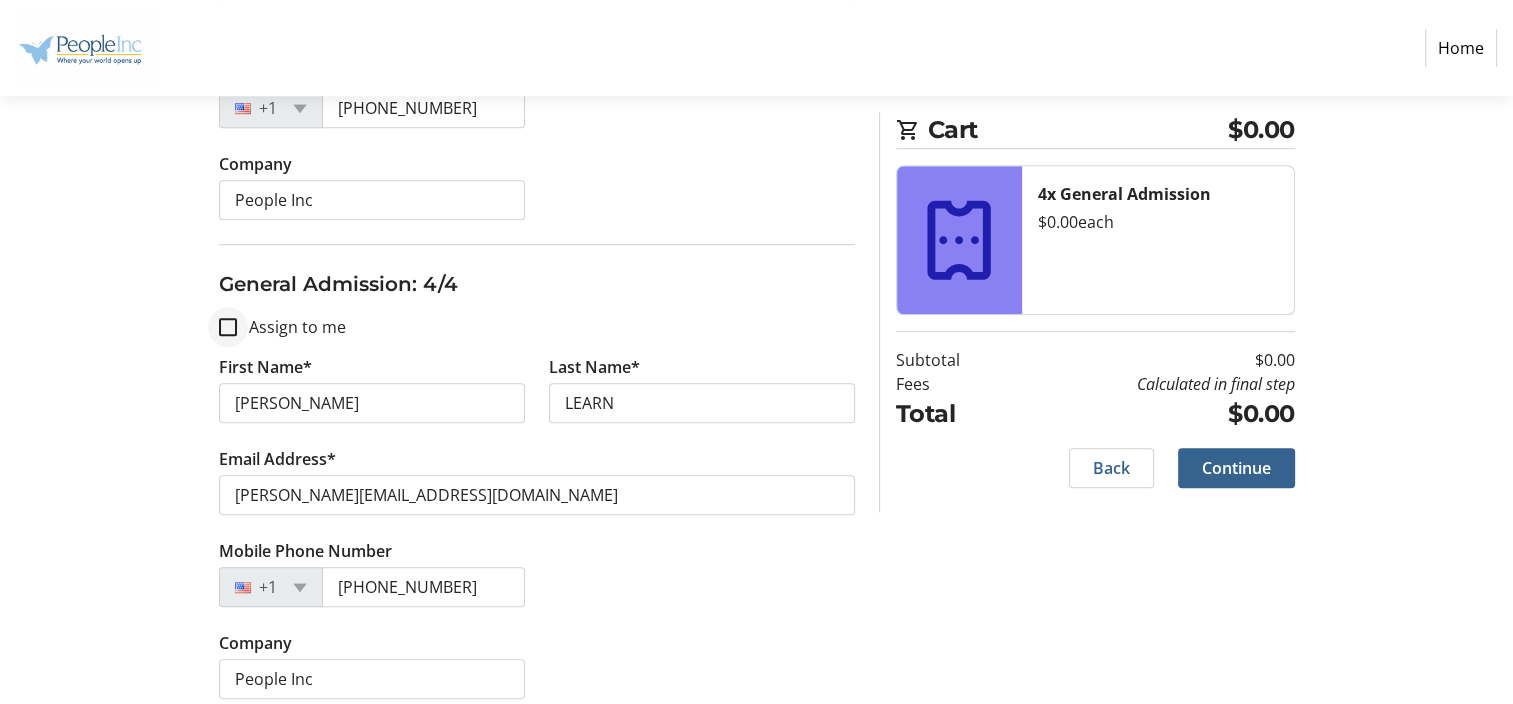type on "[PERSON_NAME]" 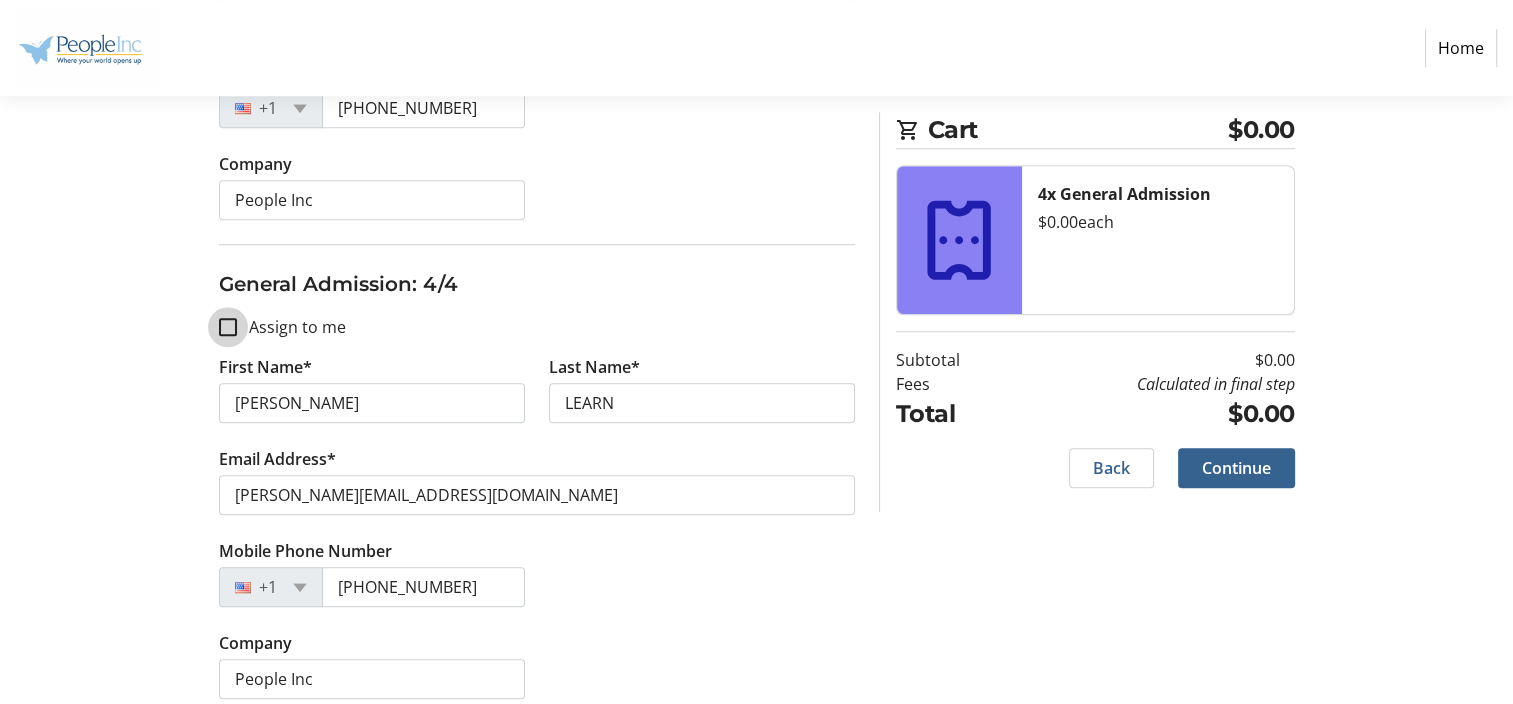 click on "Assign to me" at bounding box center (228, 327) 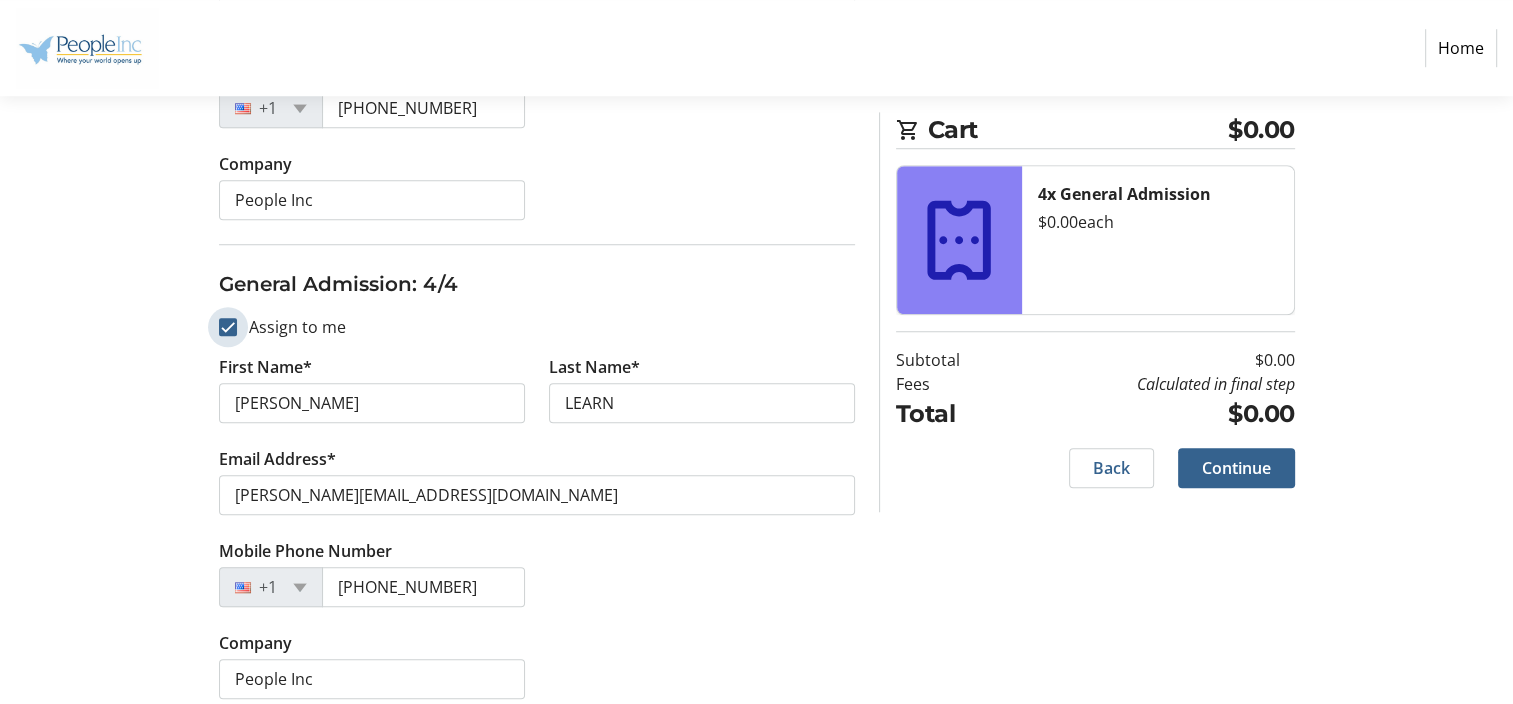 checkbox on "true" 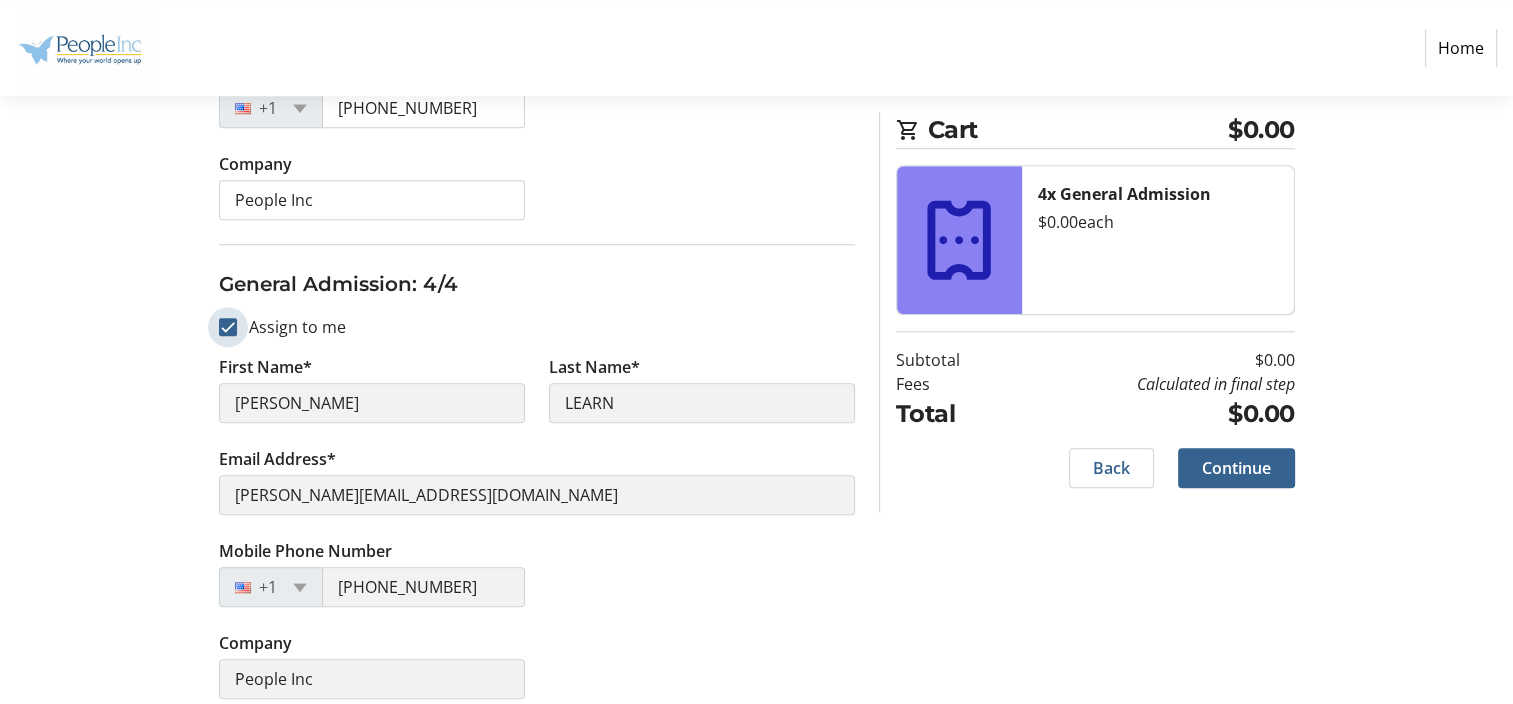 type on "[PERSON_NAME][EMAIL_ADDRESS][DOMAIN_NAME]" 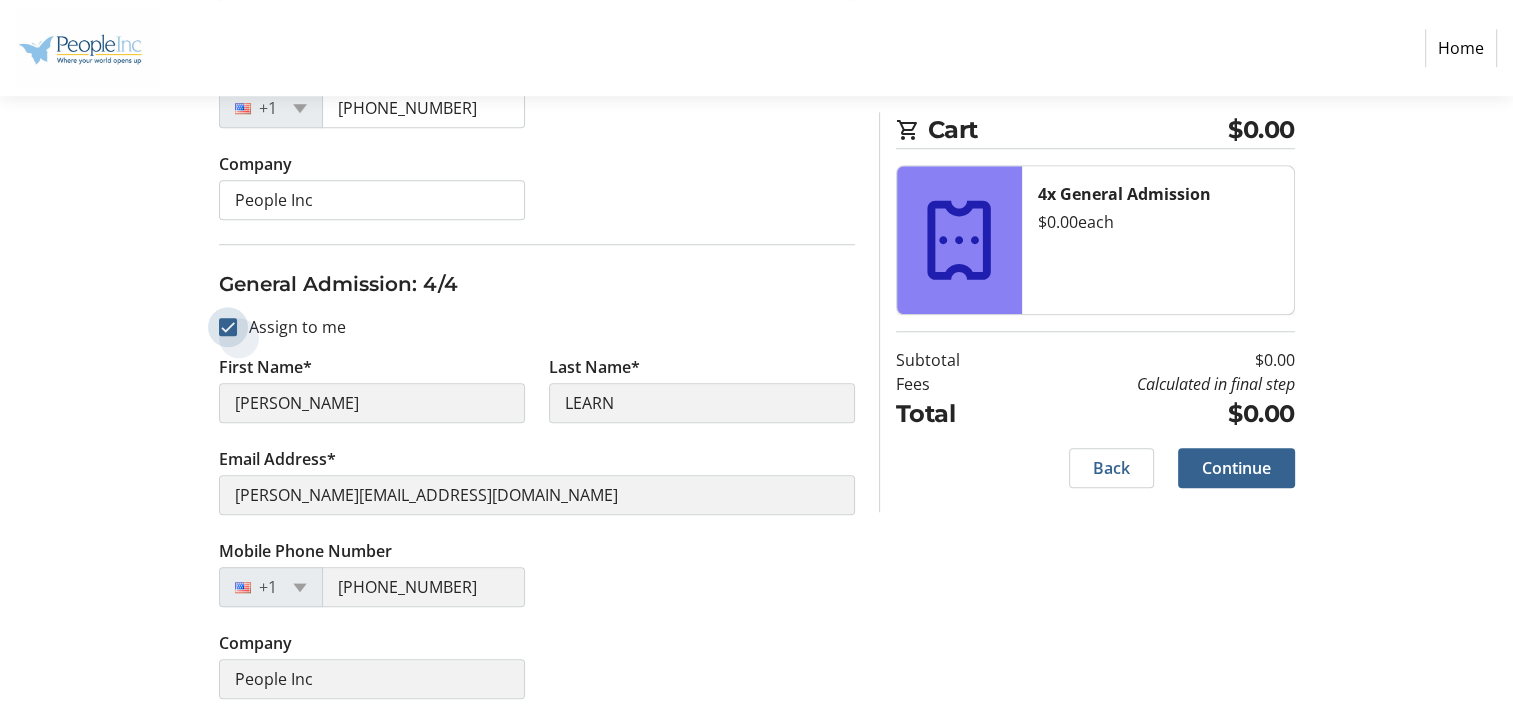 click on "Assign to me" at bounding box center (228, 327) 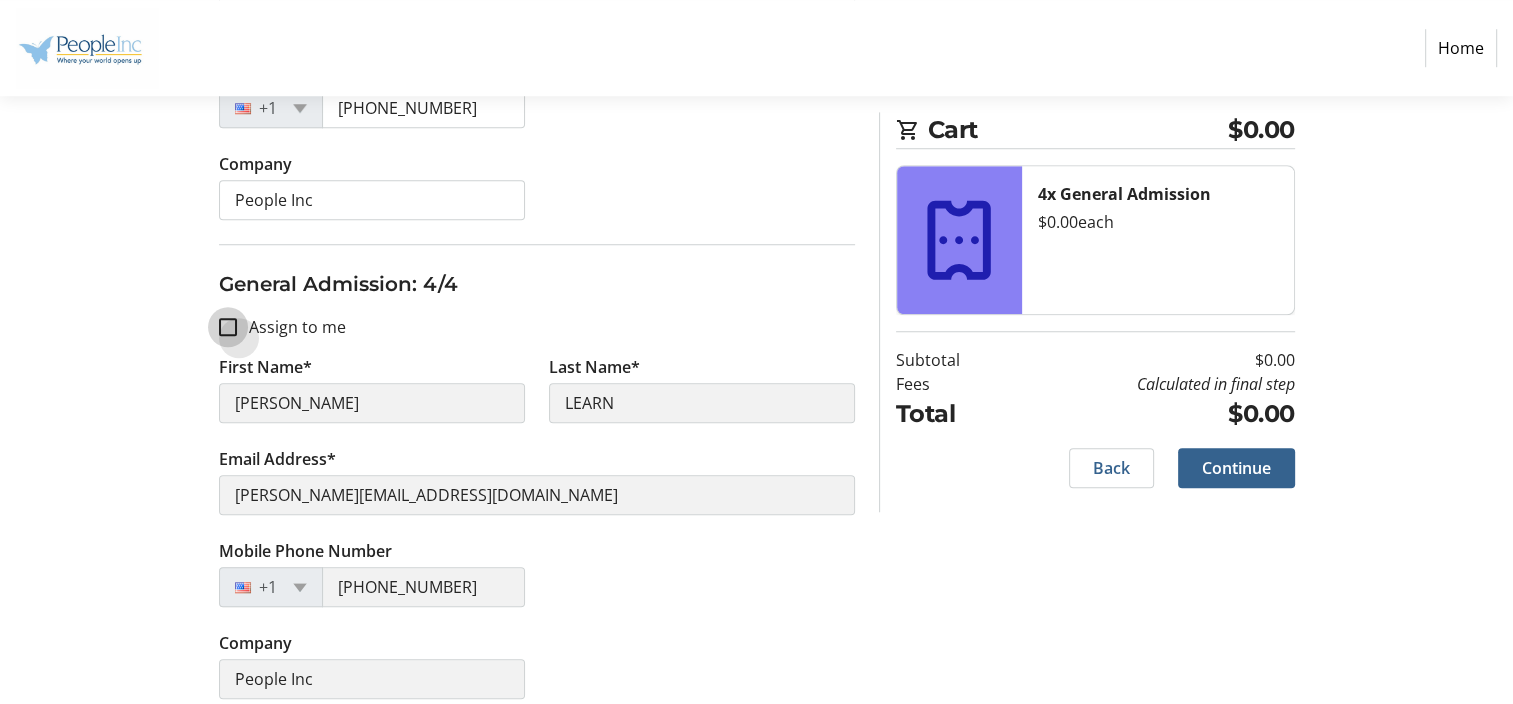 checkbox on "false" 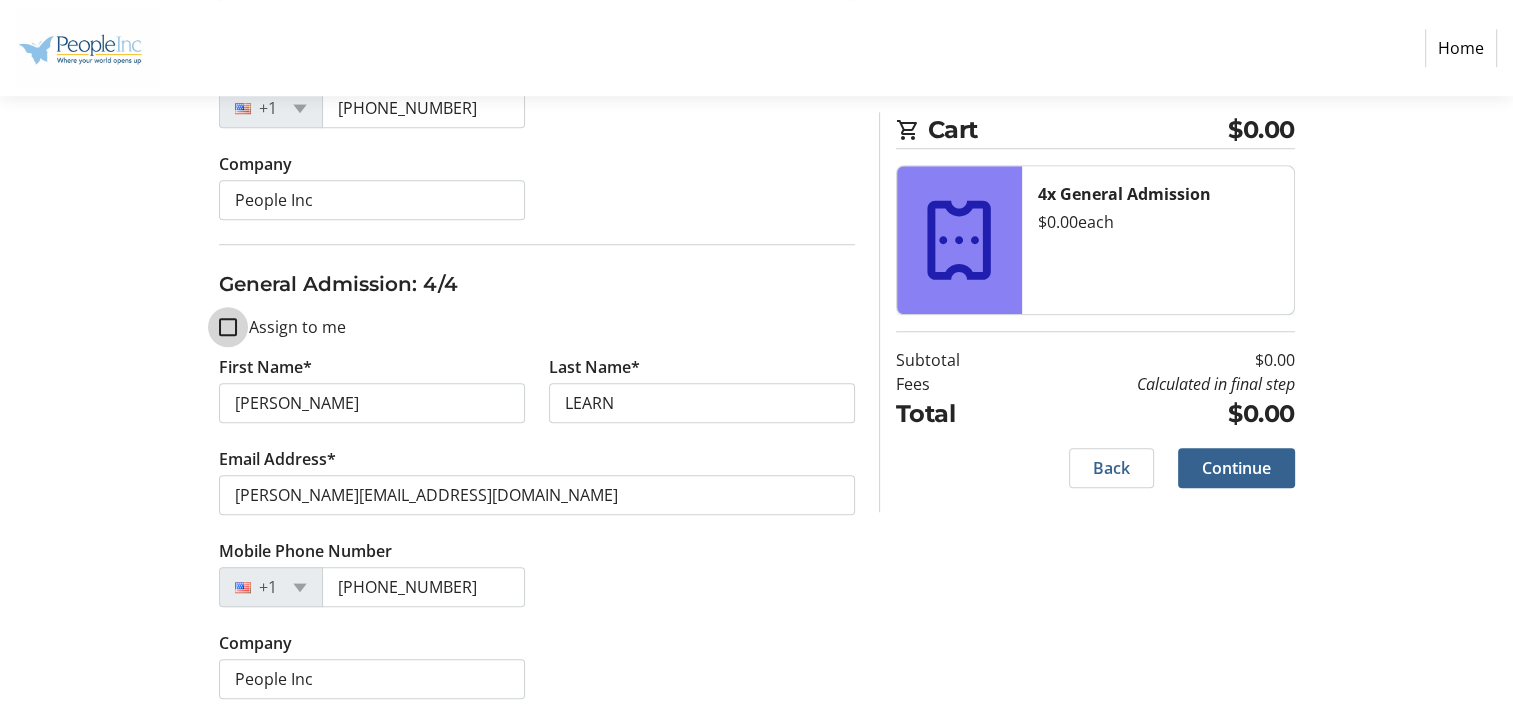 type 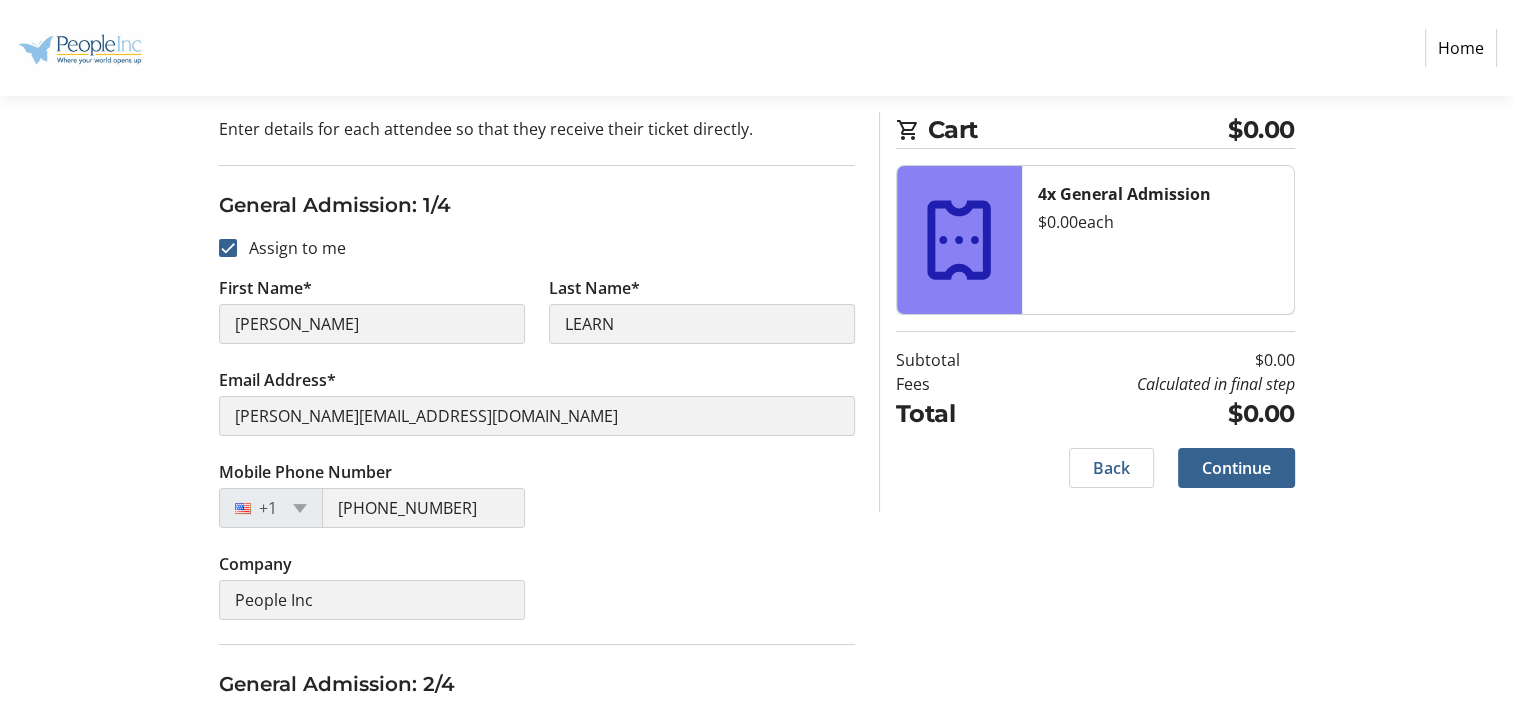 scroll, scrollTop: 200, scrollLeft: 0, axis: vertical 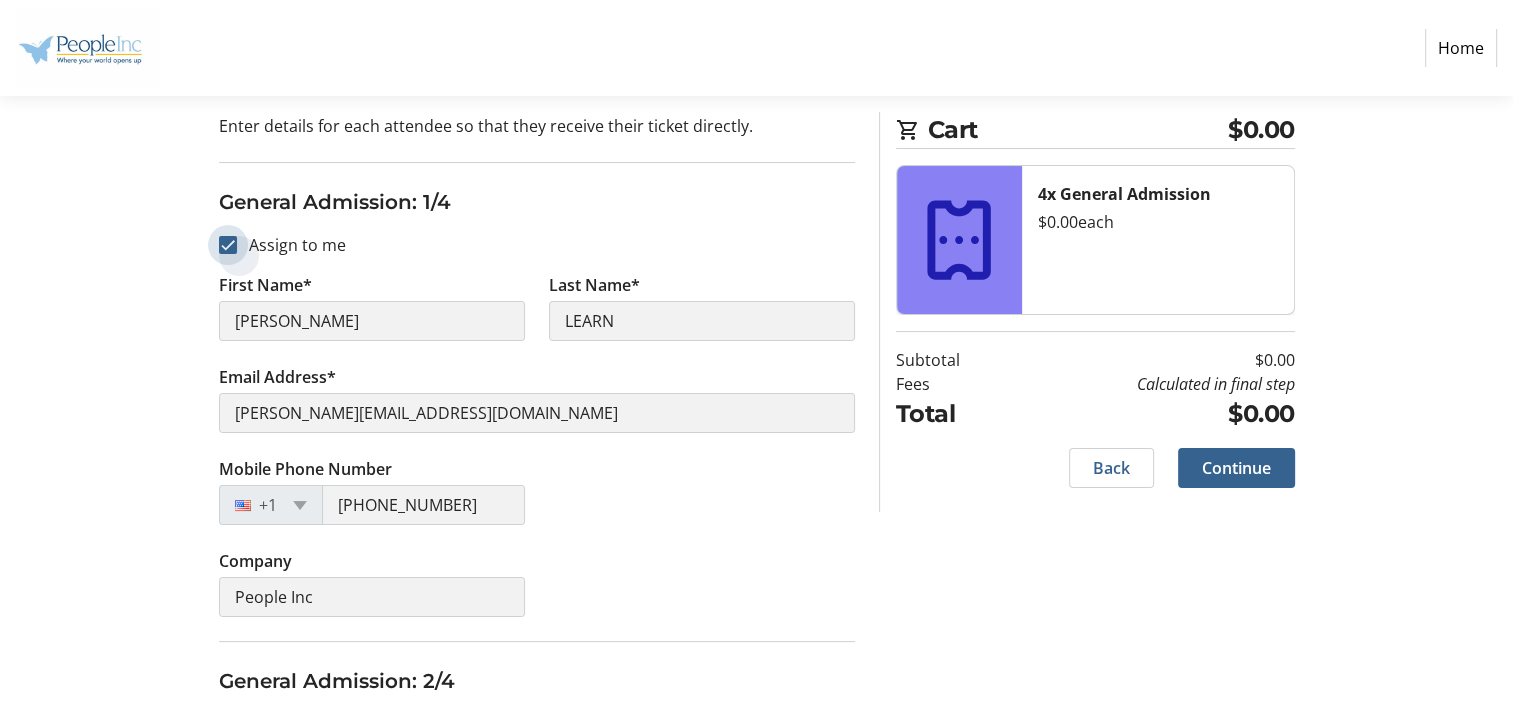 click on "Assign to me" at bounding box center [228, 245] 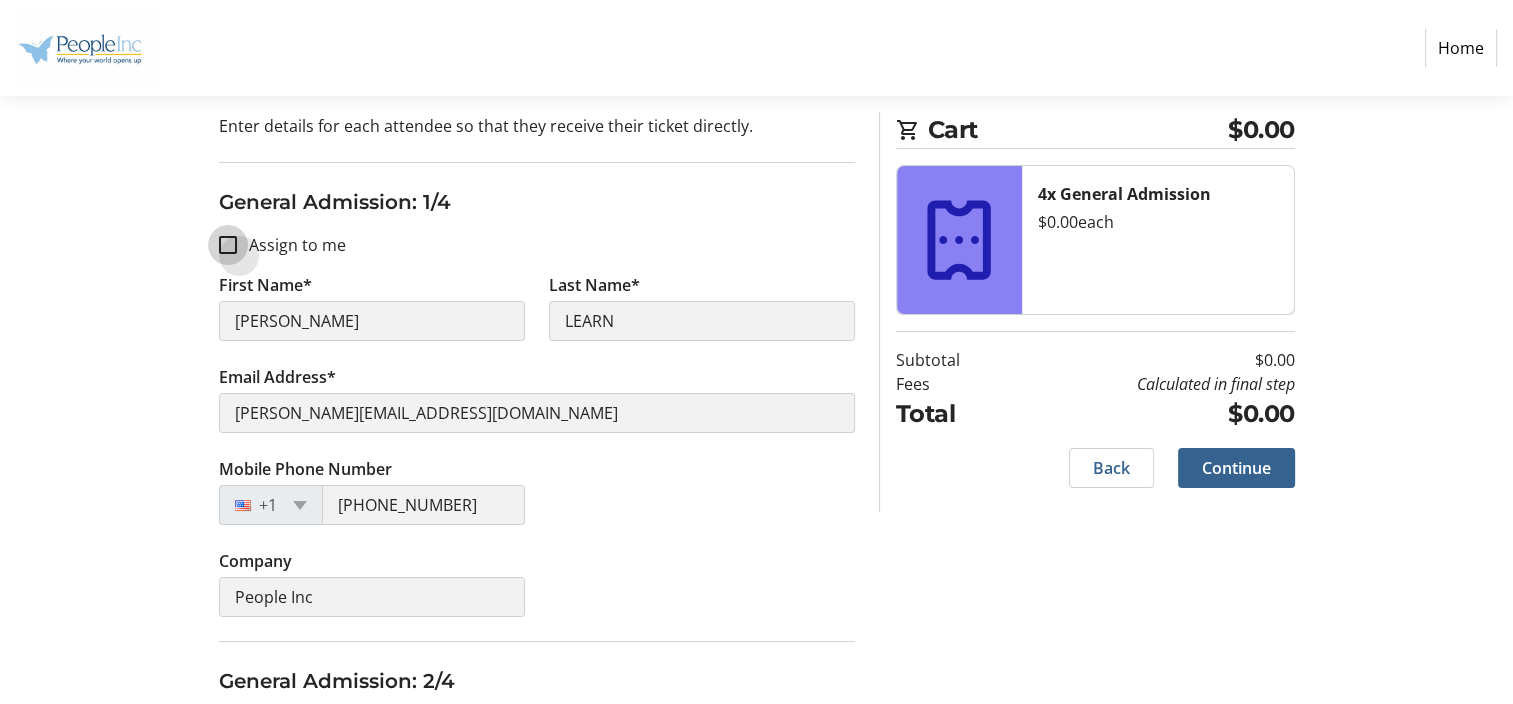 checkbox on "false" 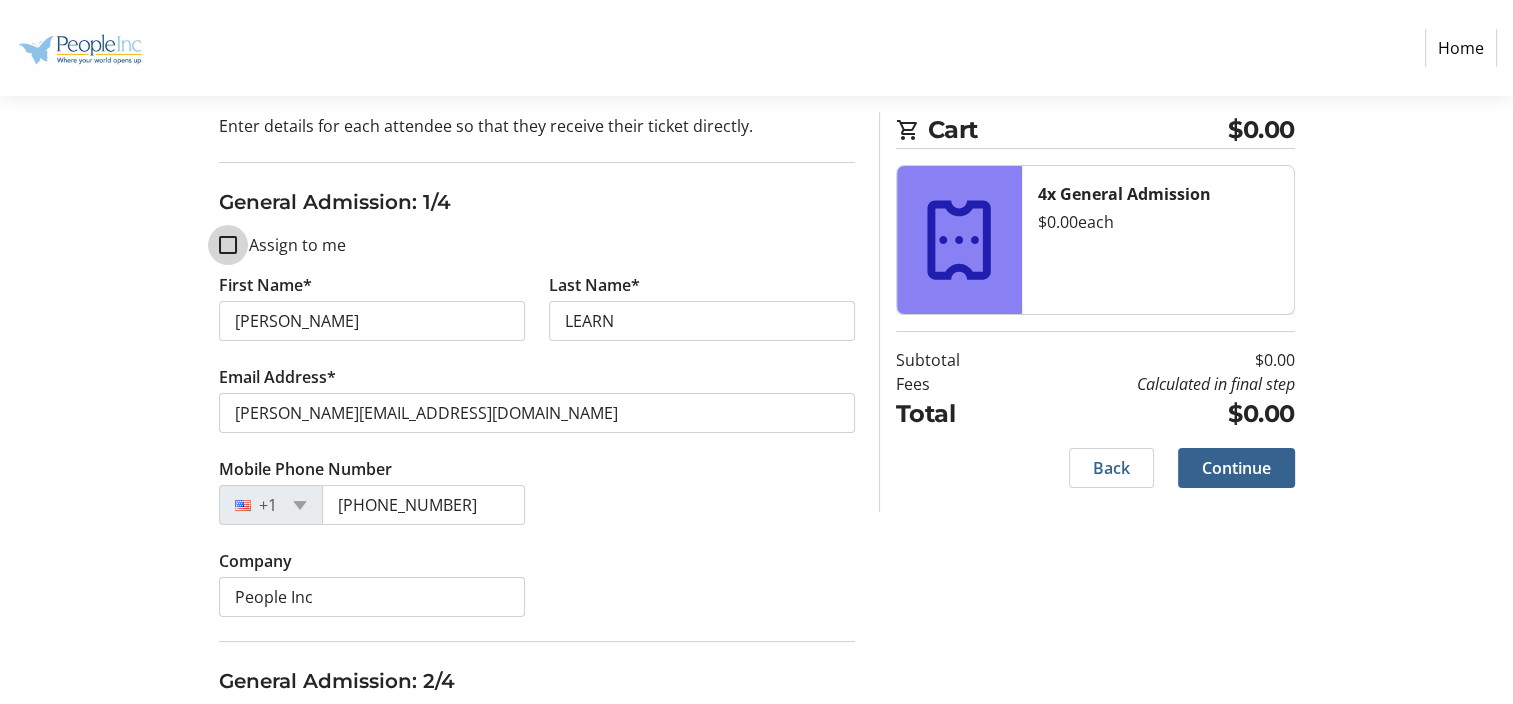 type 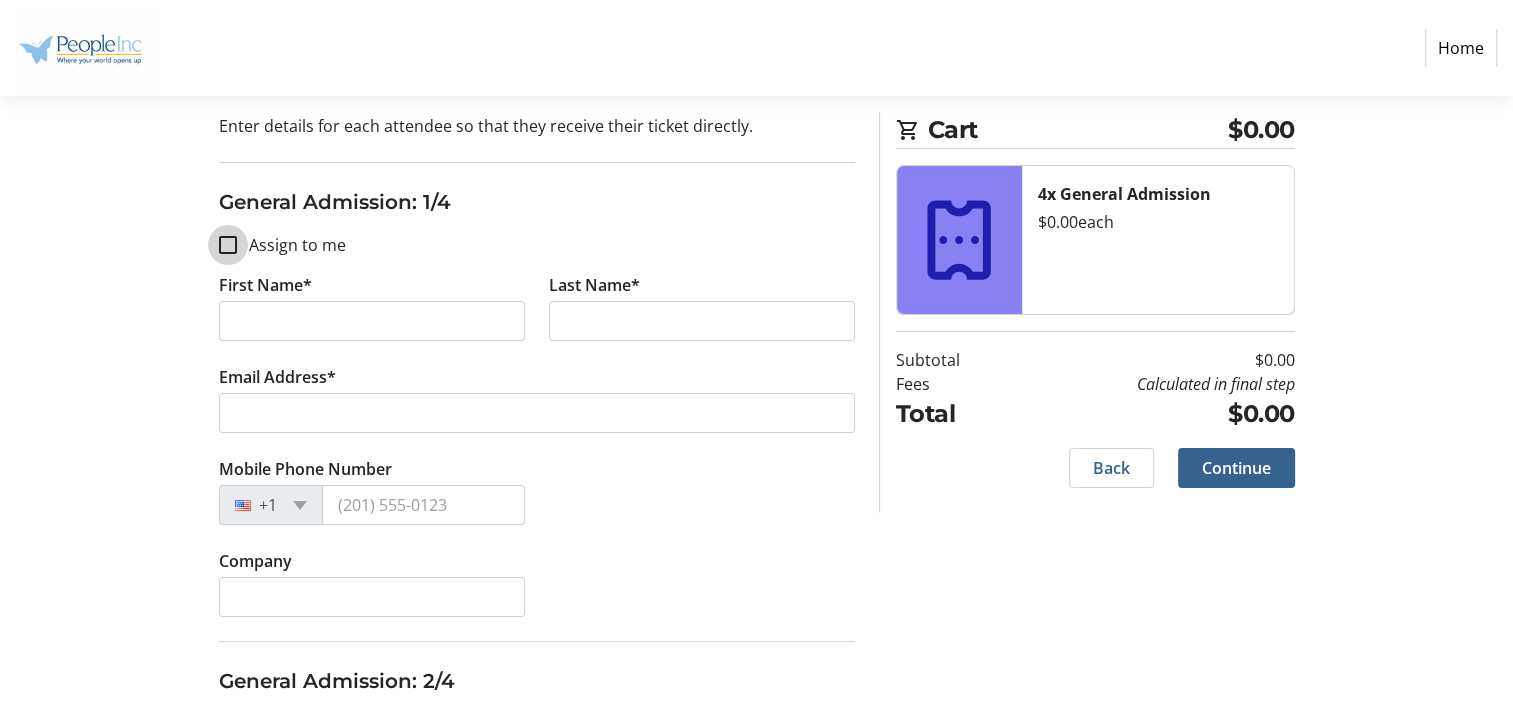 click on "Assign to me" at bounding box center [228, 245] 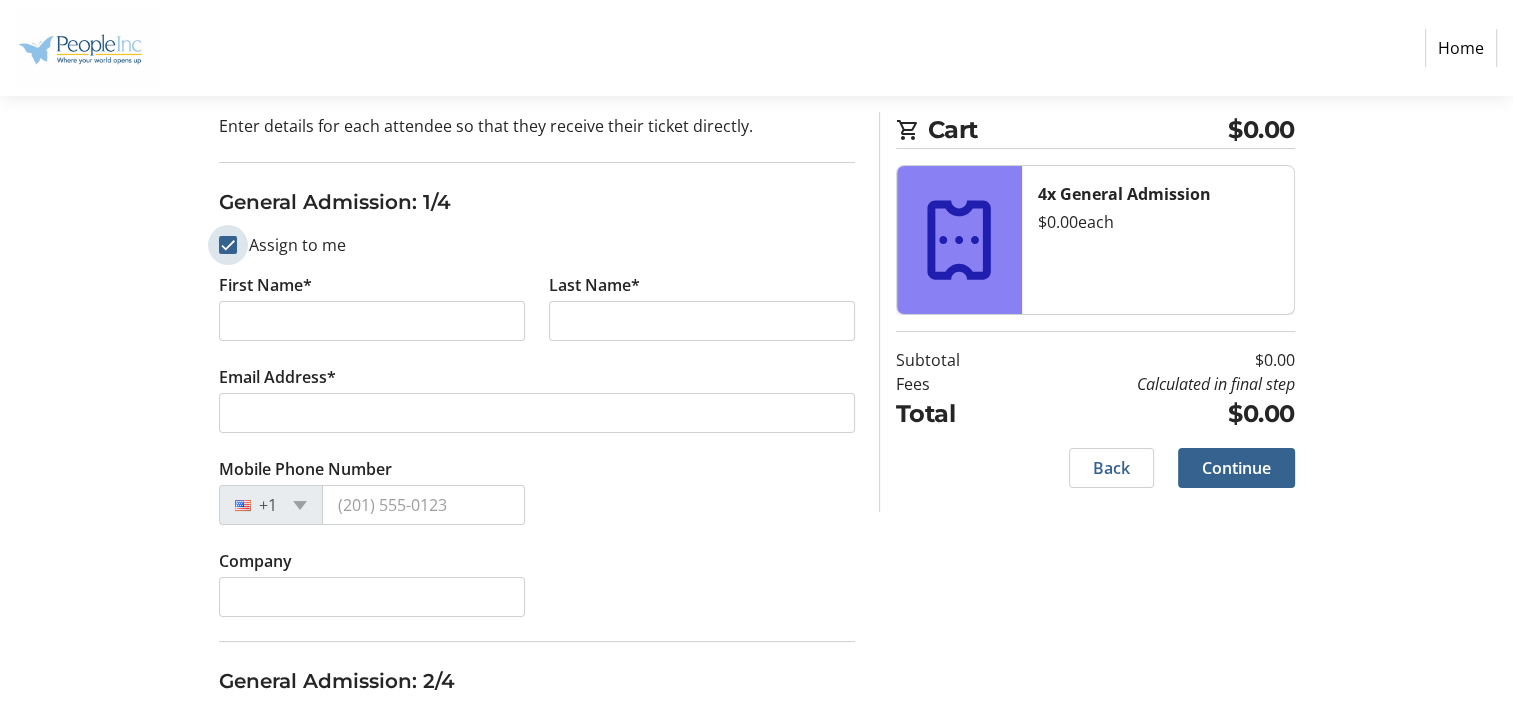 checkbox on "true" 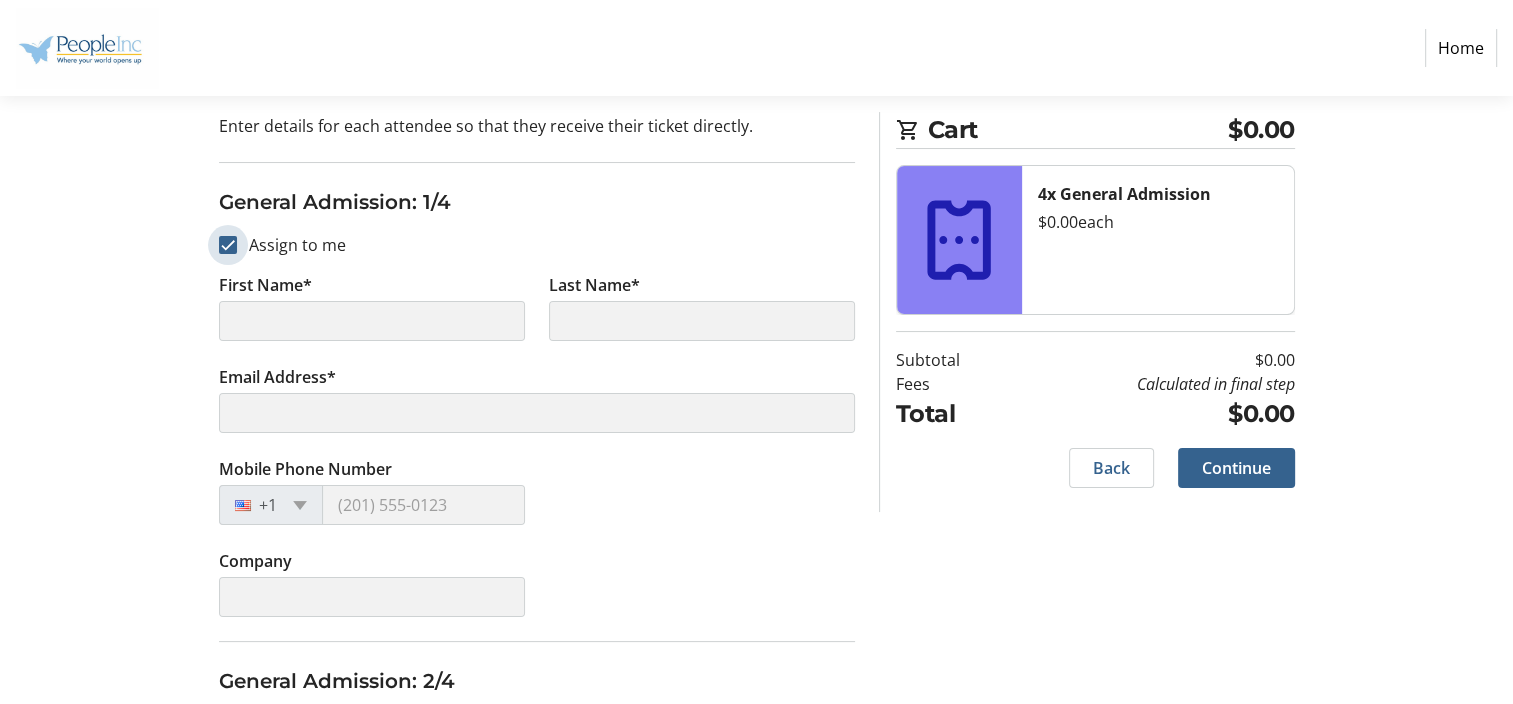 type on "[PERSON_NAME]" 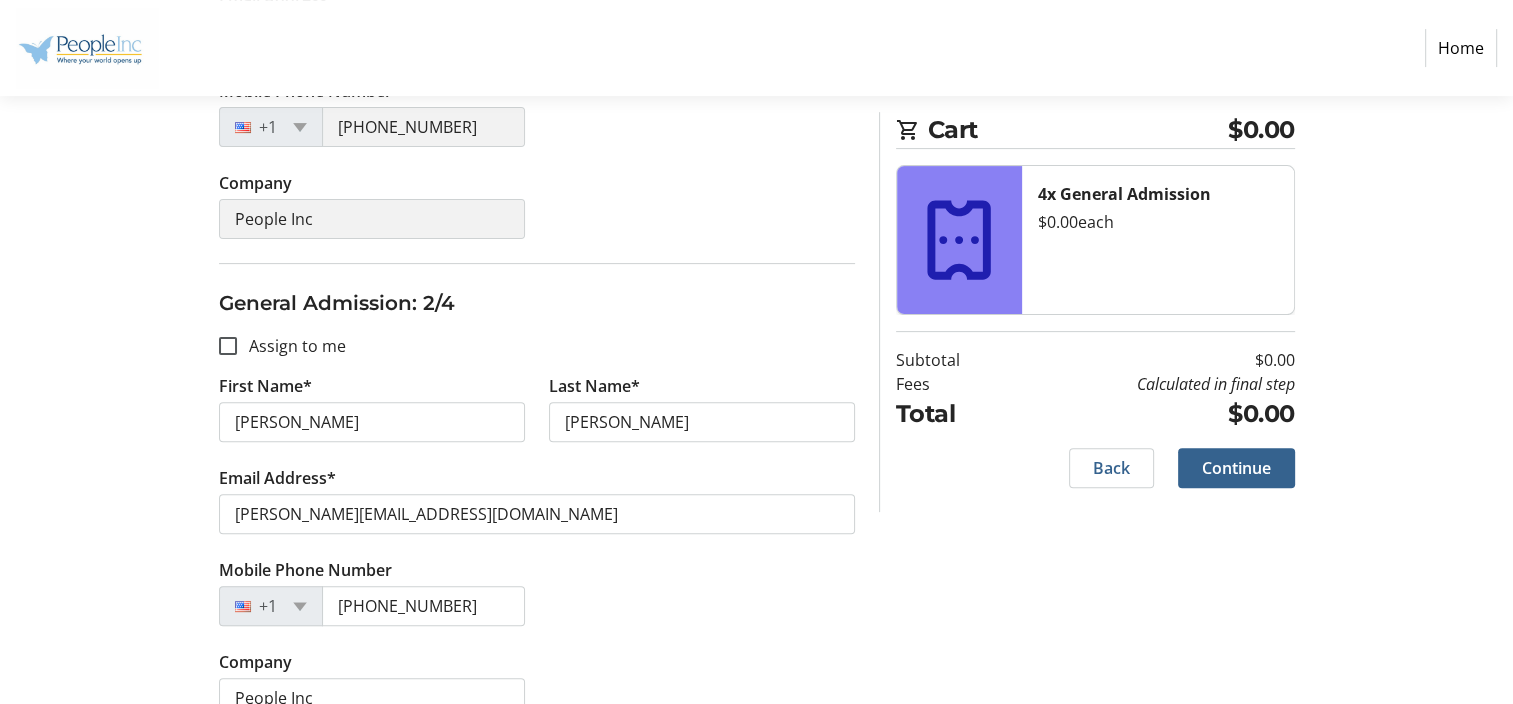 scroll, scrollTop: 635, scrollLeft: 0, axis: vertical 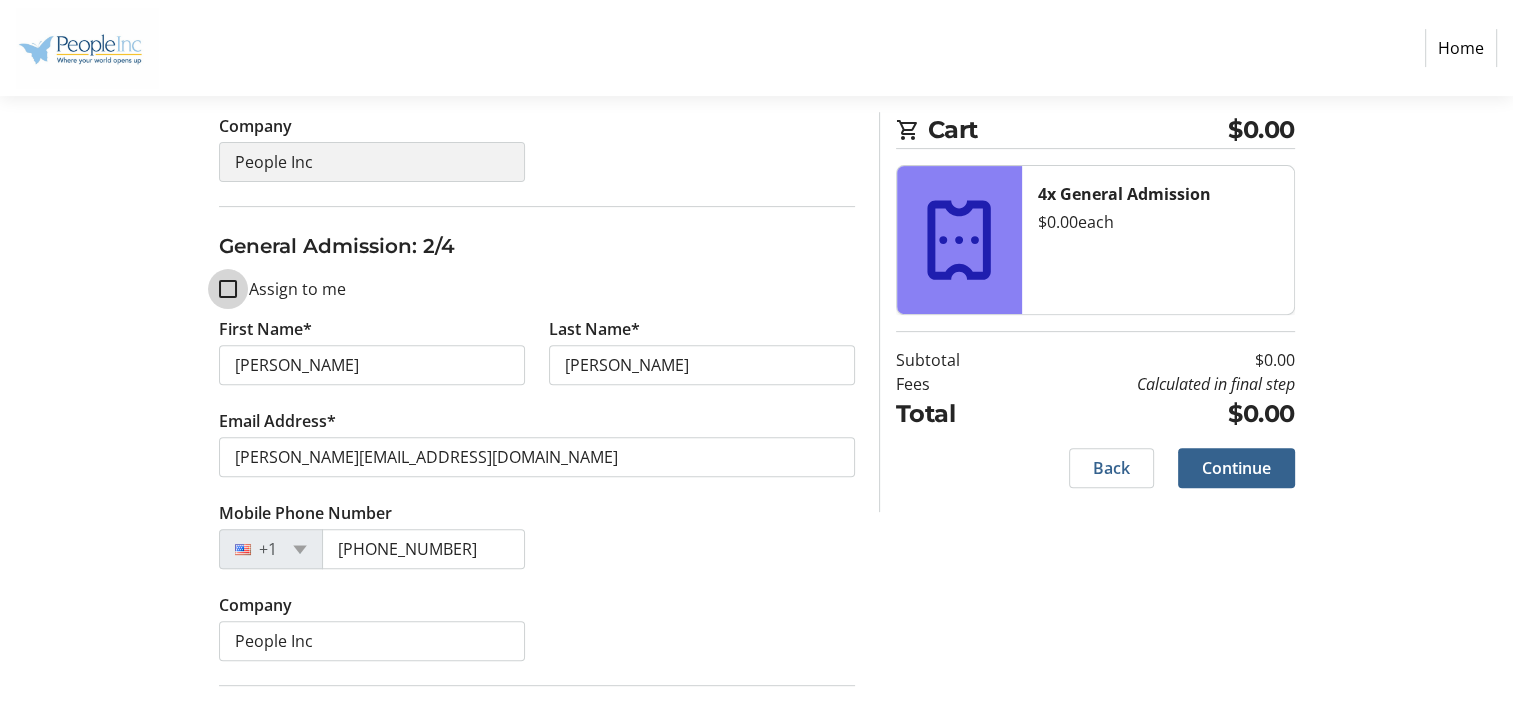 click on "Assign to me" at bounding box center [228, 289] 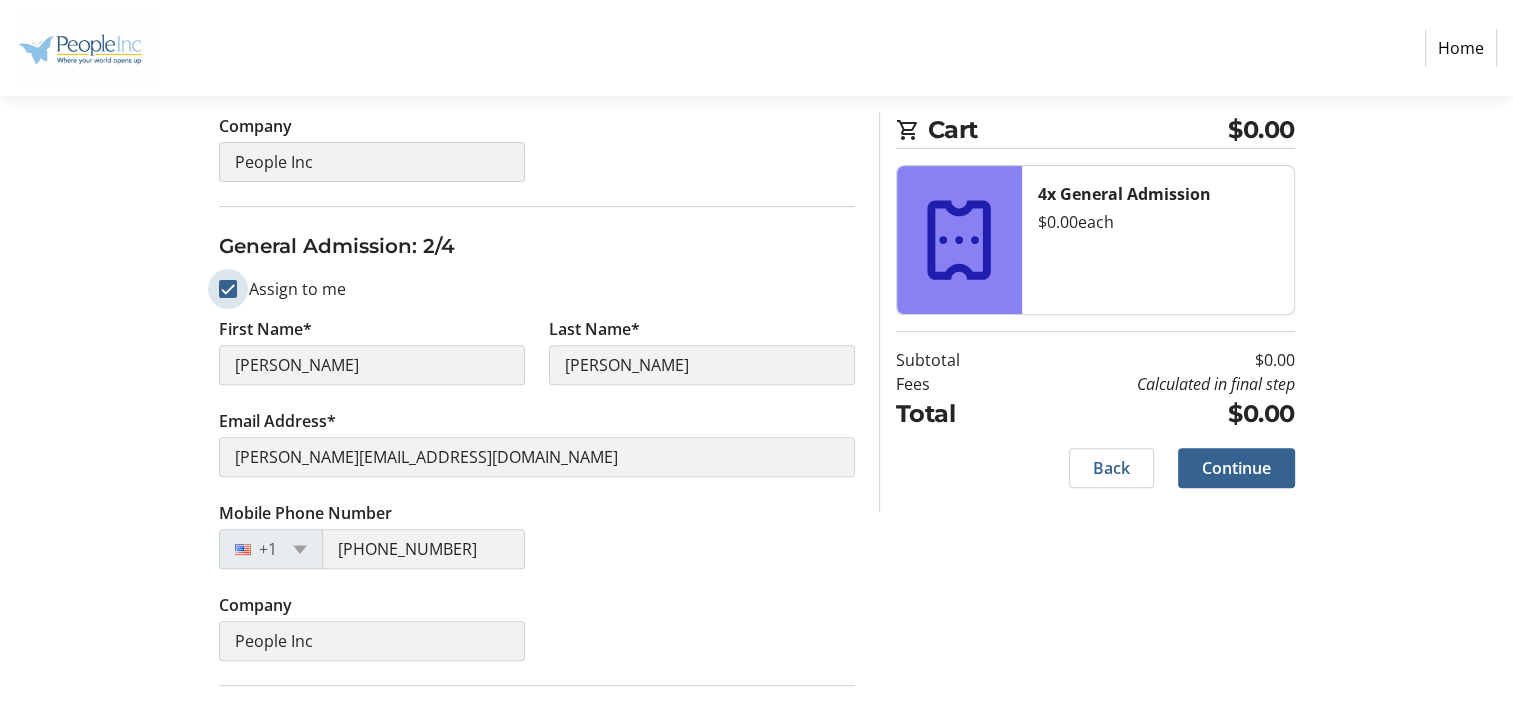 type on "[PERSON_NAME]" 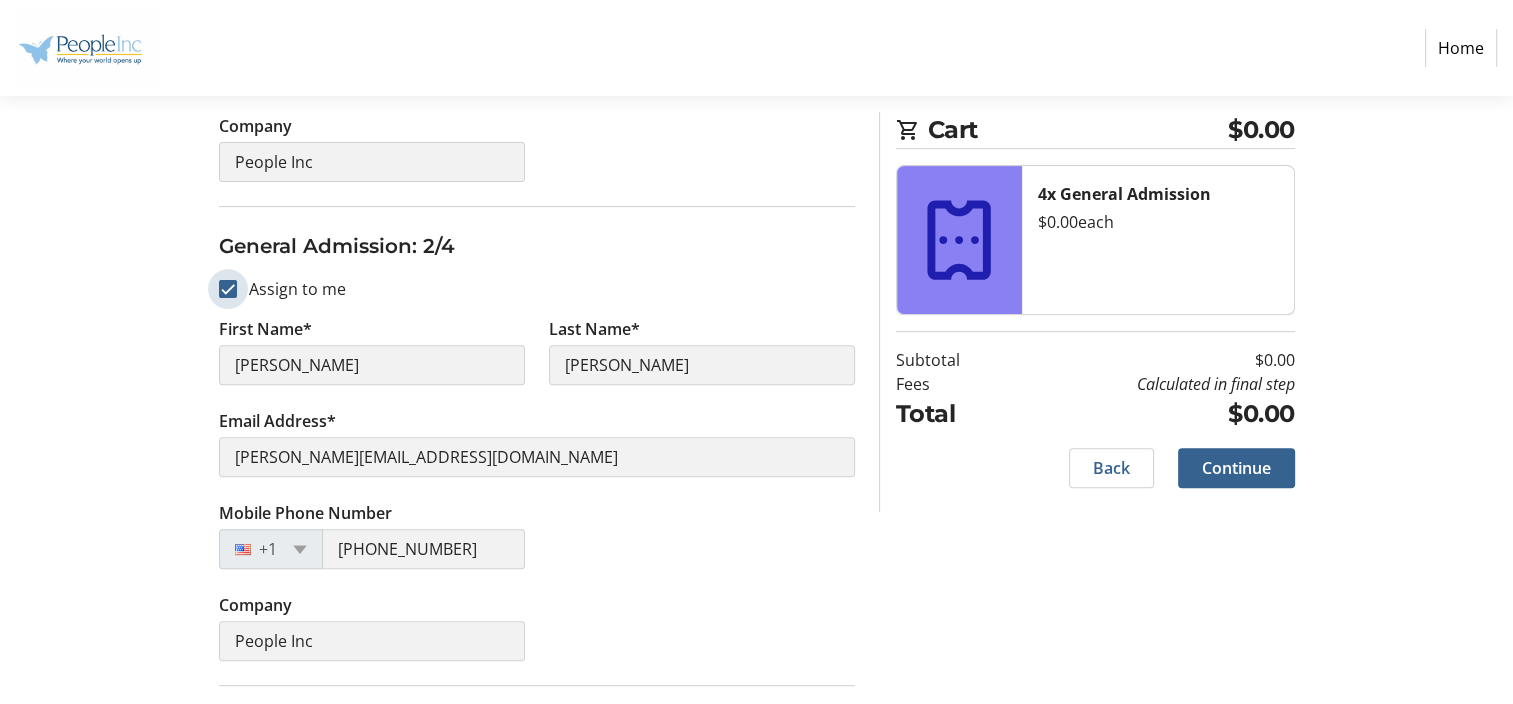 type on "LEARN" 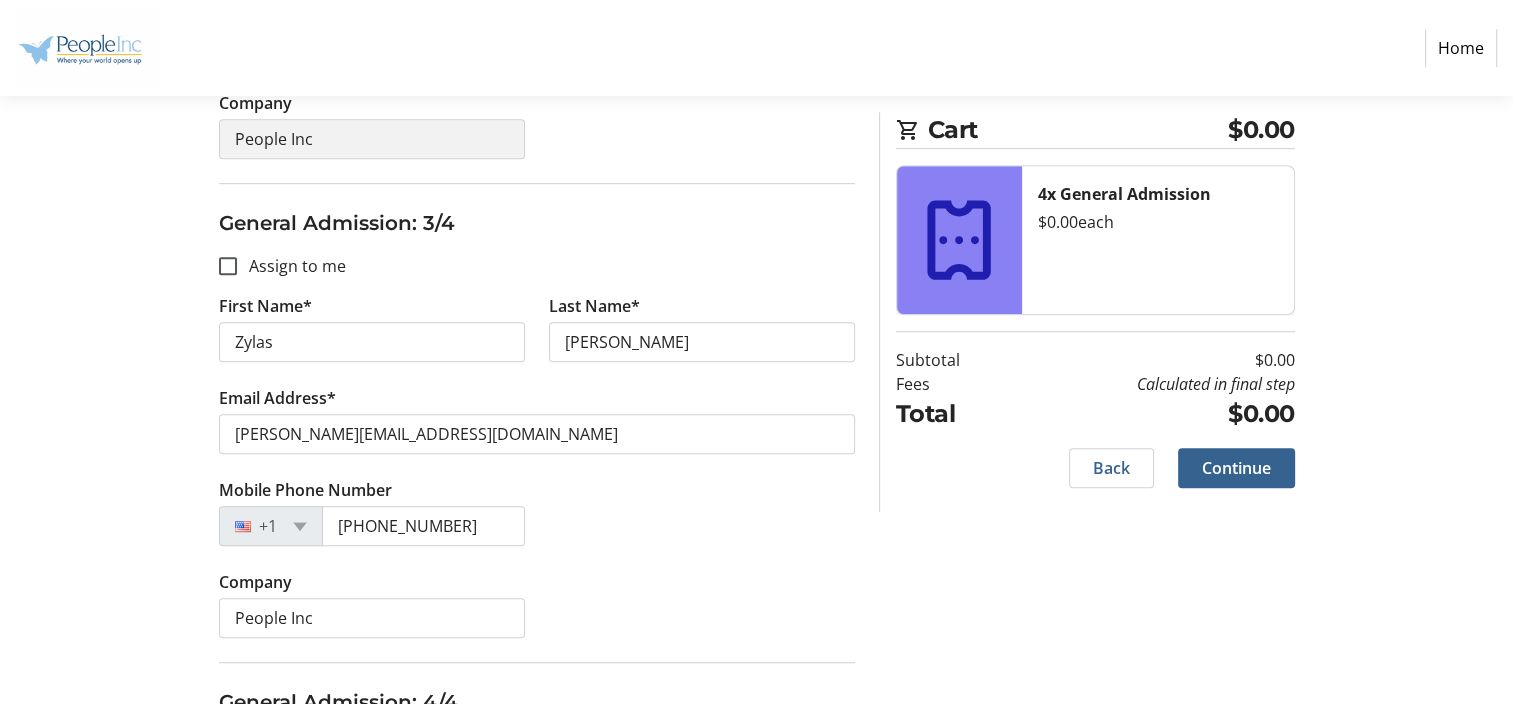 scroll, scrollTop: 1193, scrollLeft: 0, axis: vertical 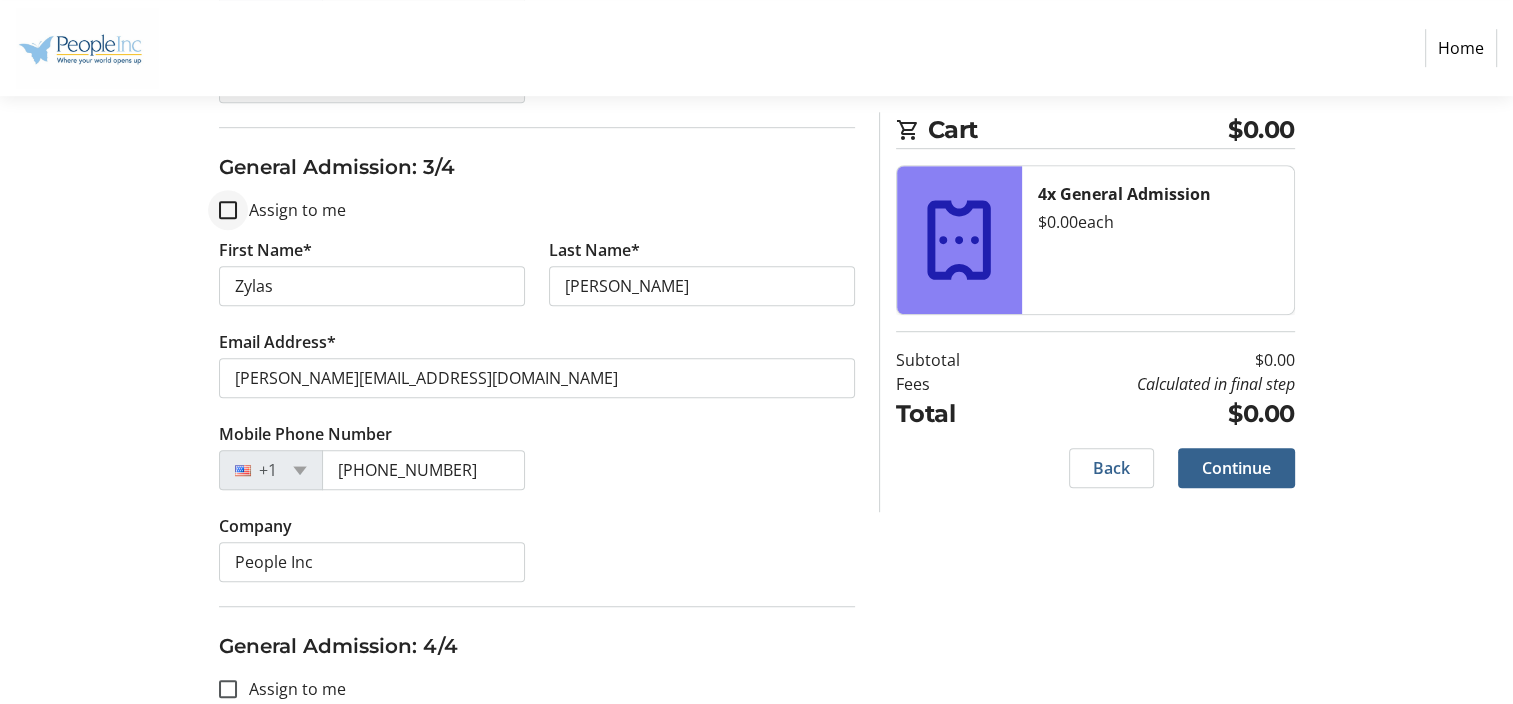 click at bounding box center [228, 210] 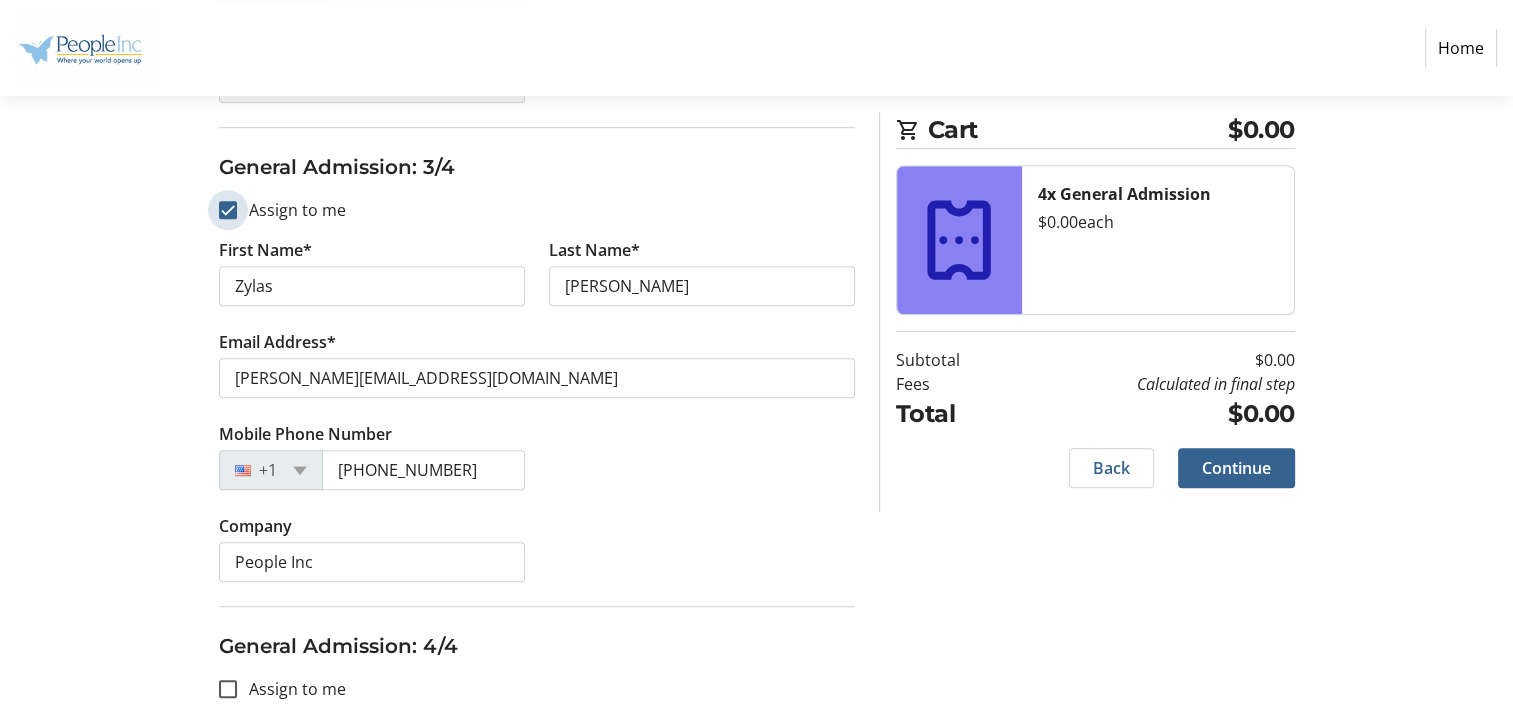checkbox on "true" 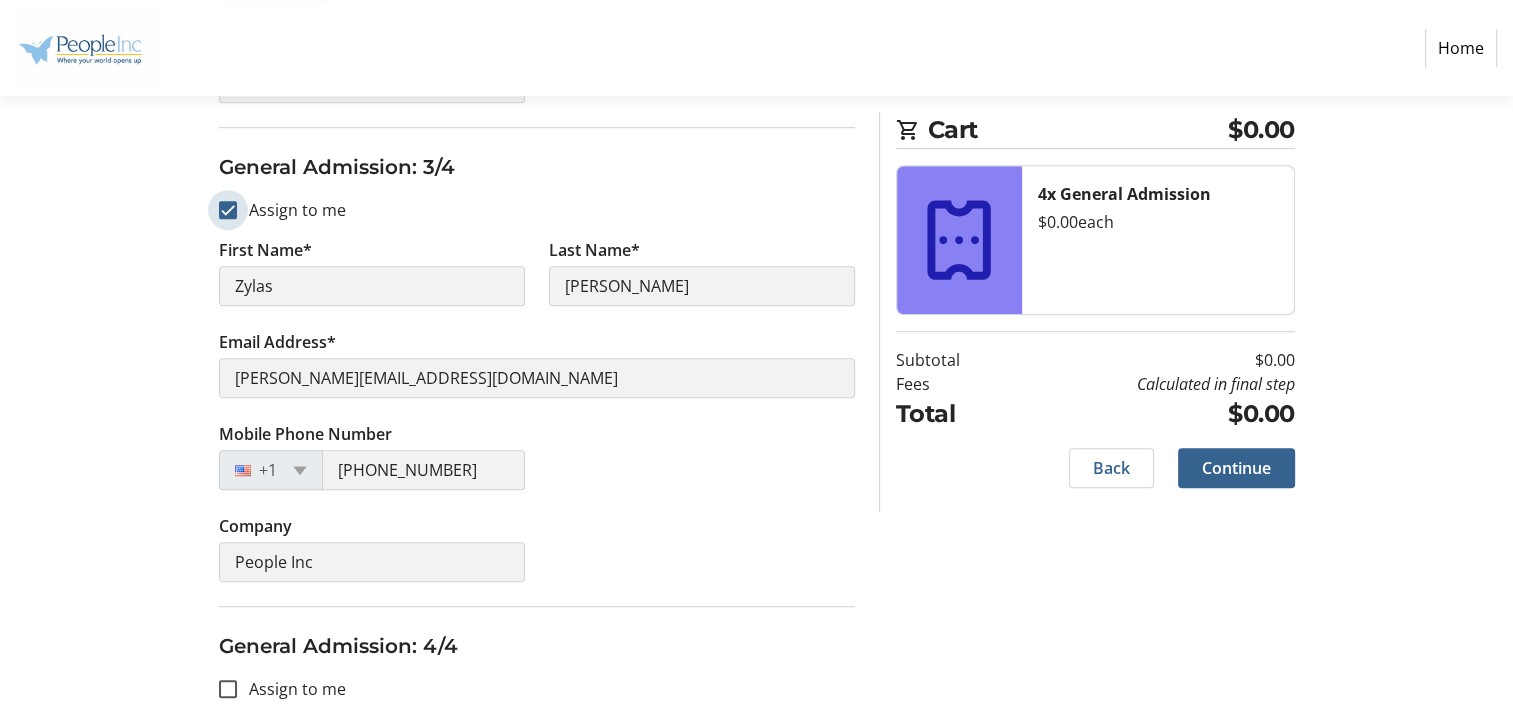 type on "[PERSON_NAME]" 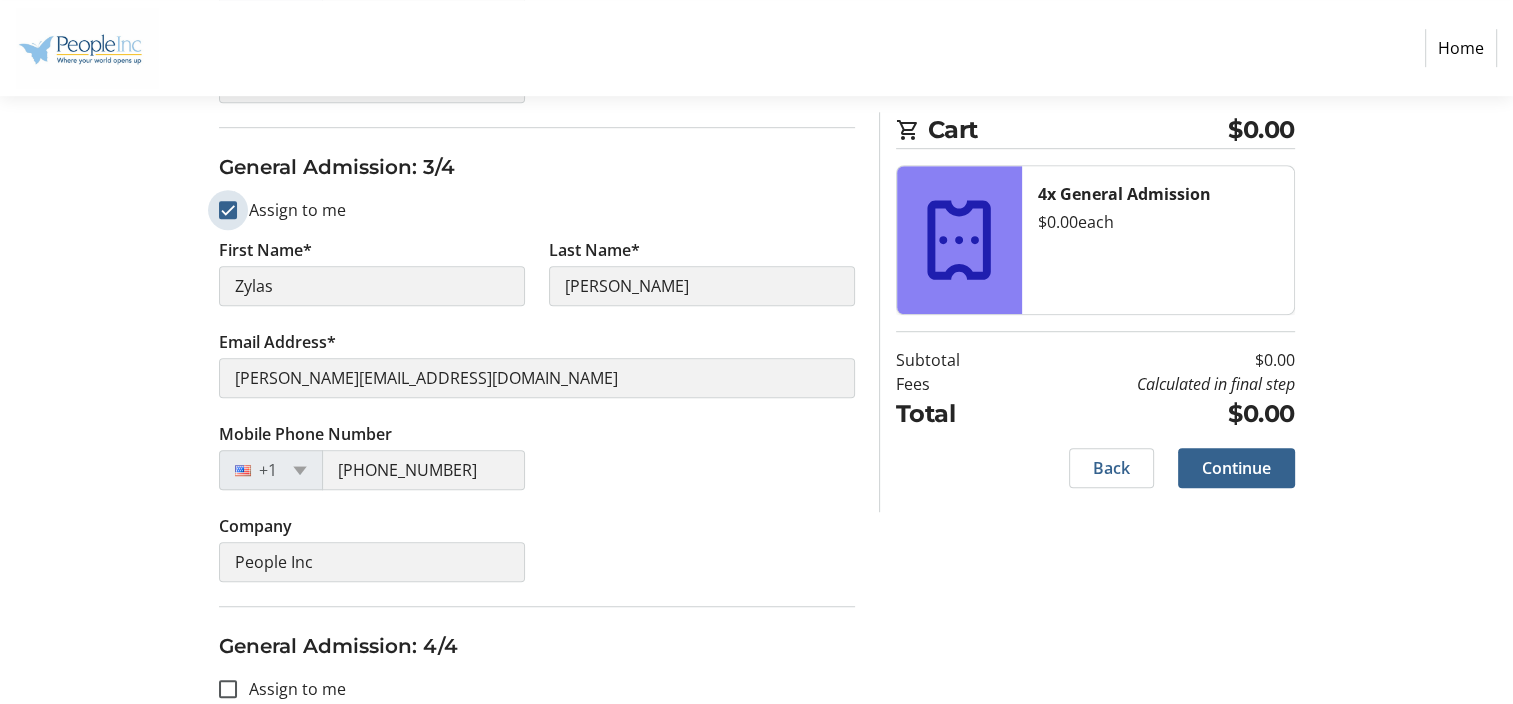 type on "LEARN" 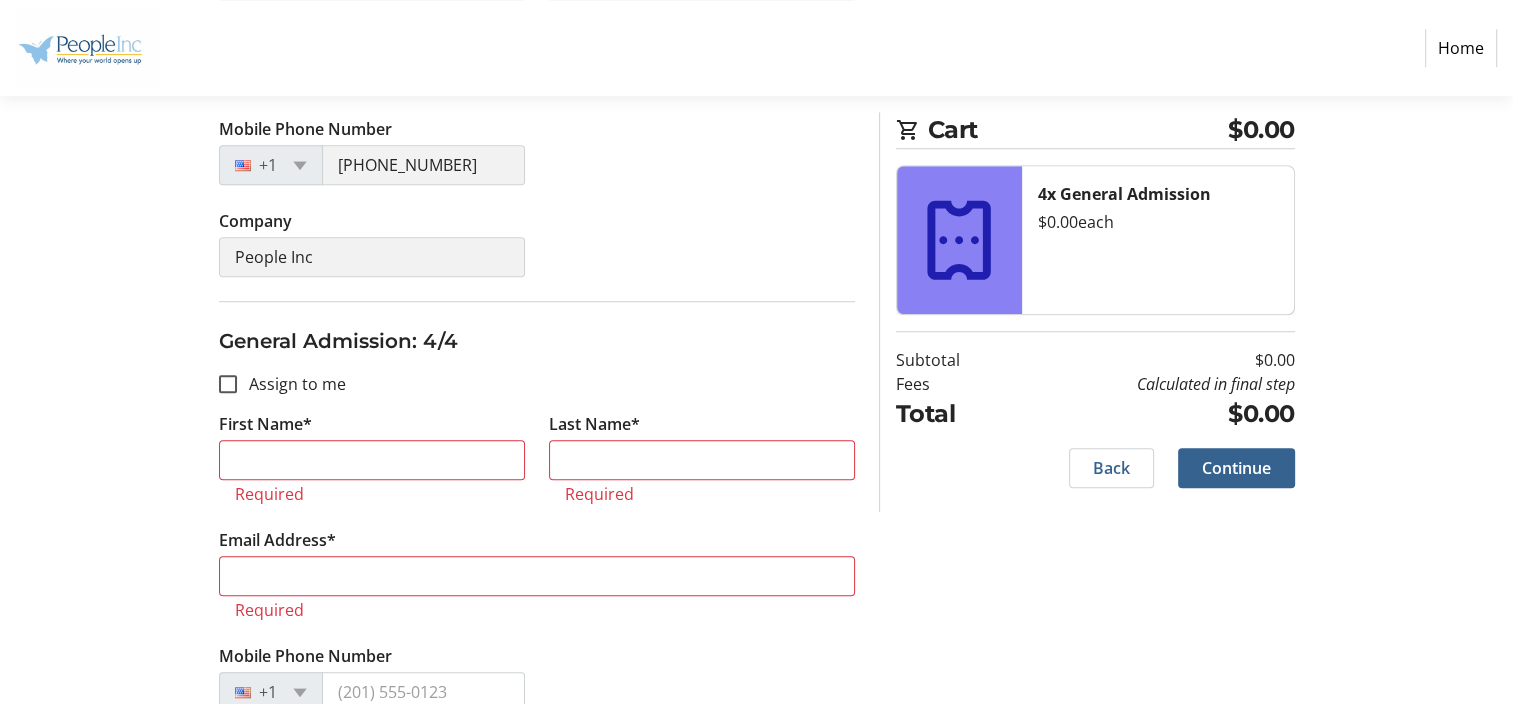 scroll, scrollTop: 1512, scrollLeft: 0, axis: vertical 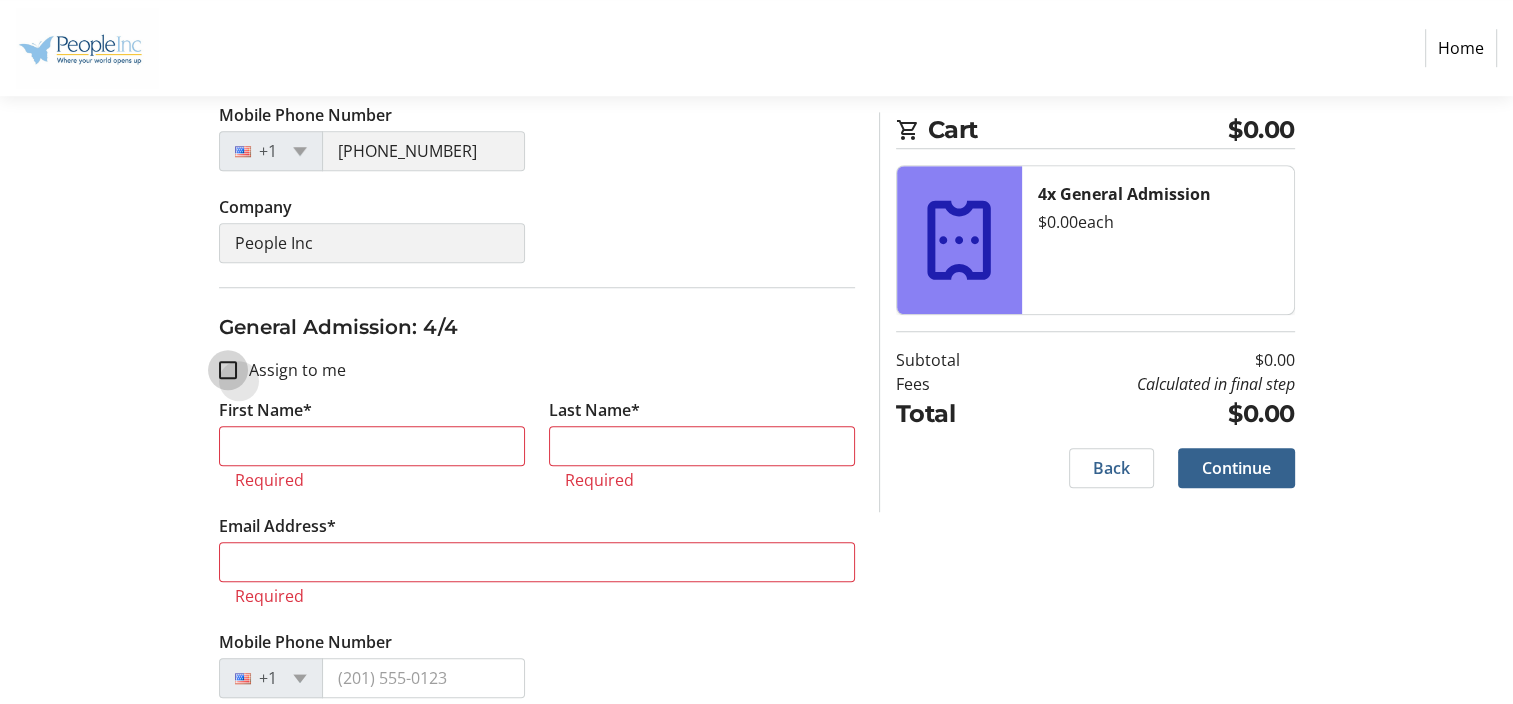 click on "Assign to me" at bounding box center (228, 370) 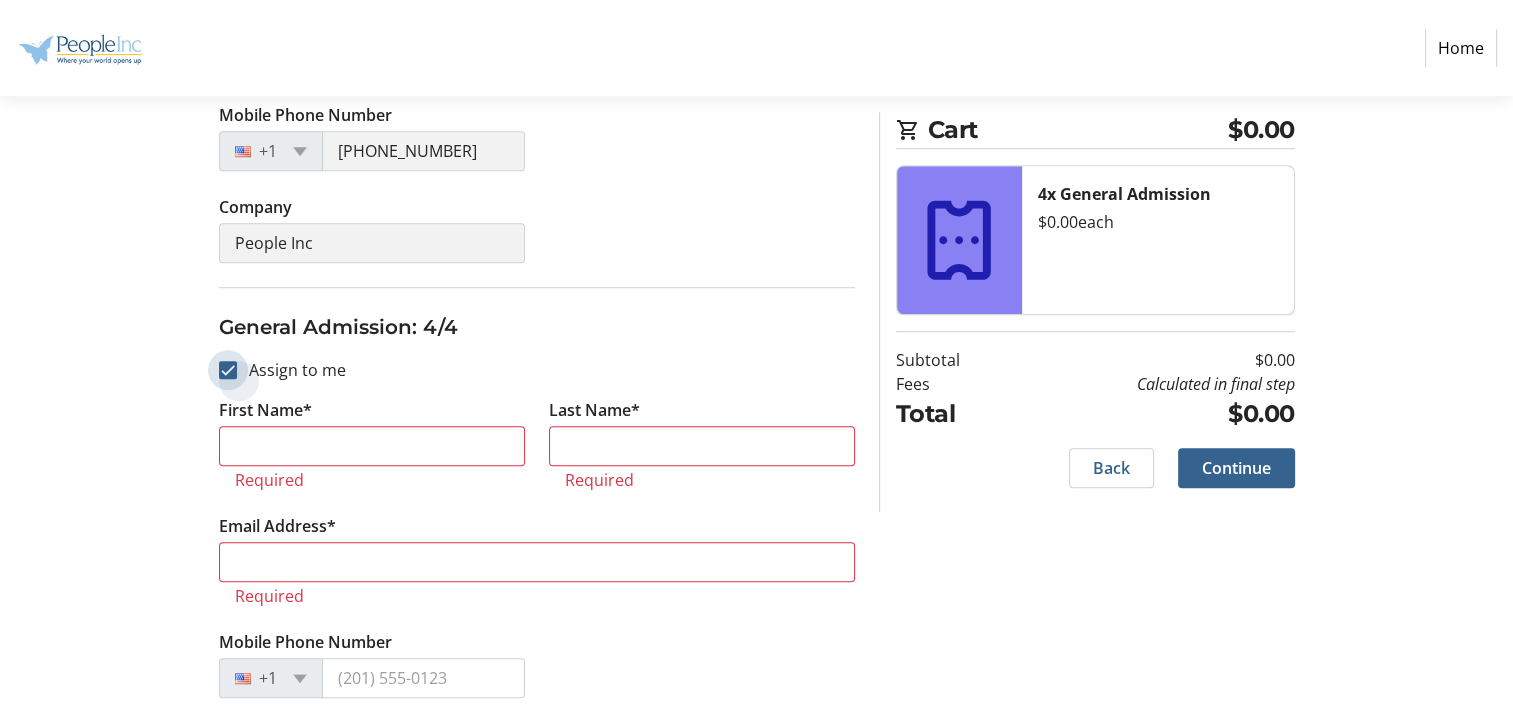 checkbox on "true" 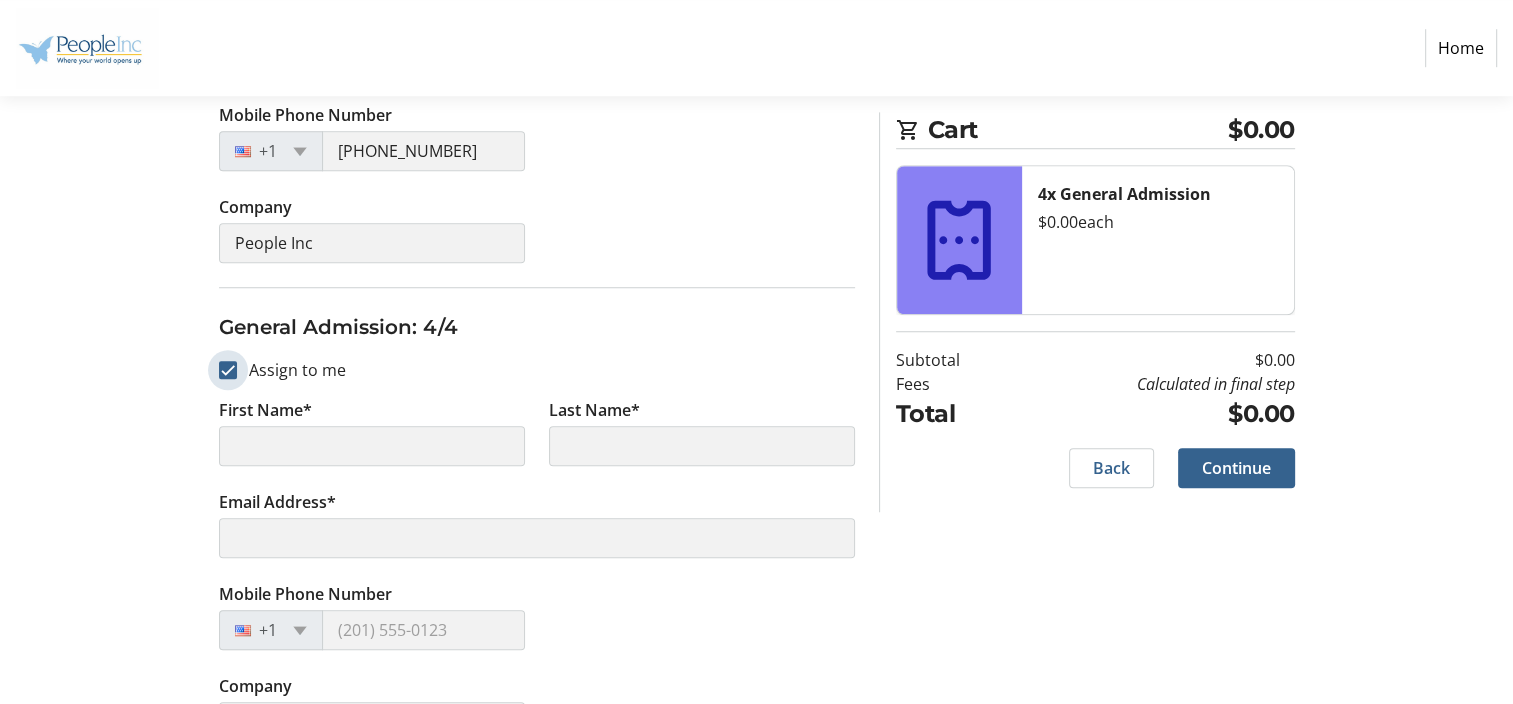 type on "[PERSON_NAME]" 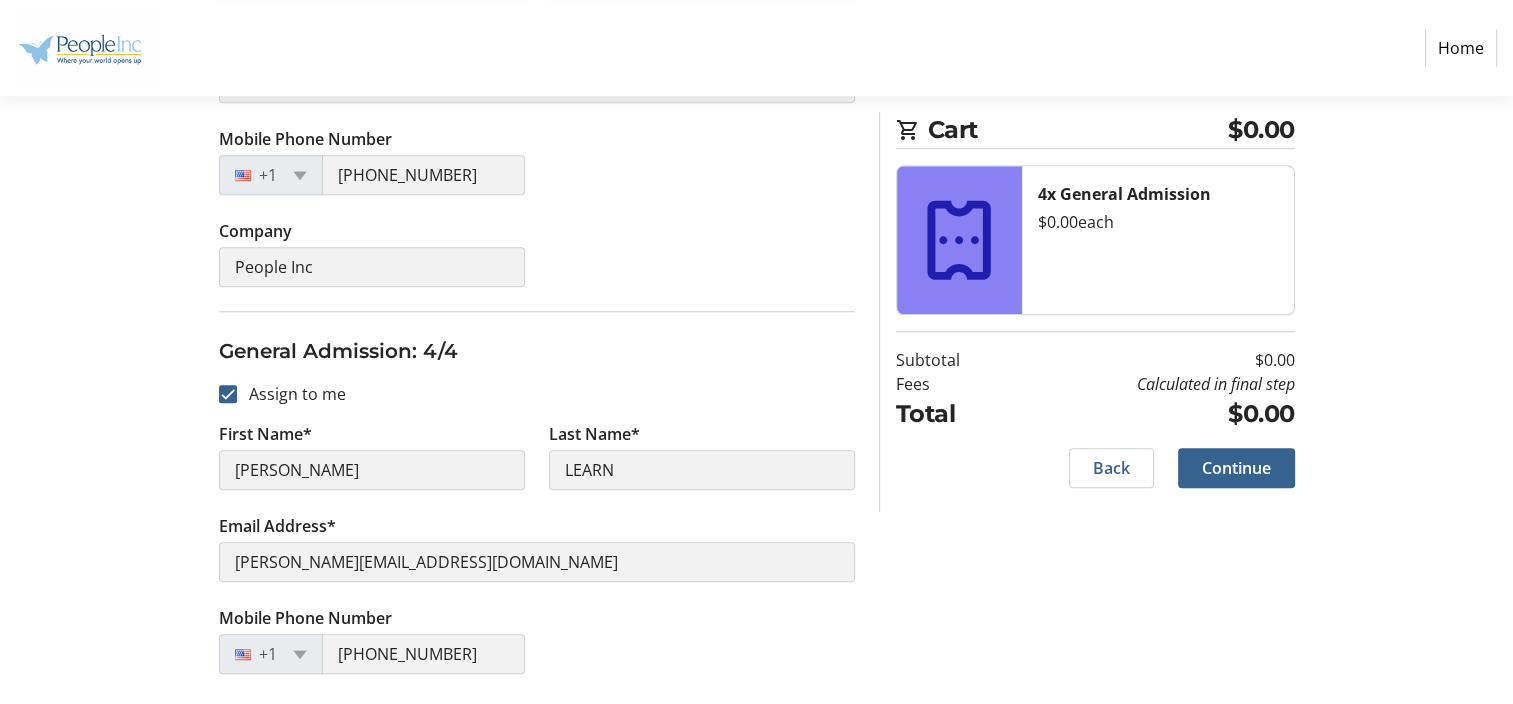scroll, scrollTop: 1512, scrollLeft: 0, axis: vertical 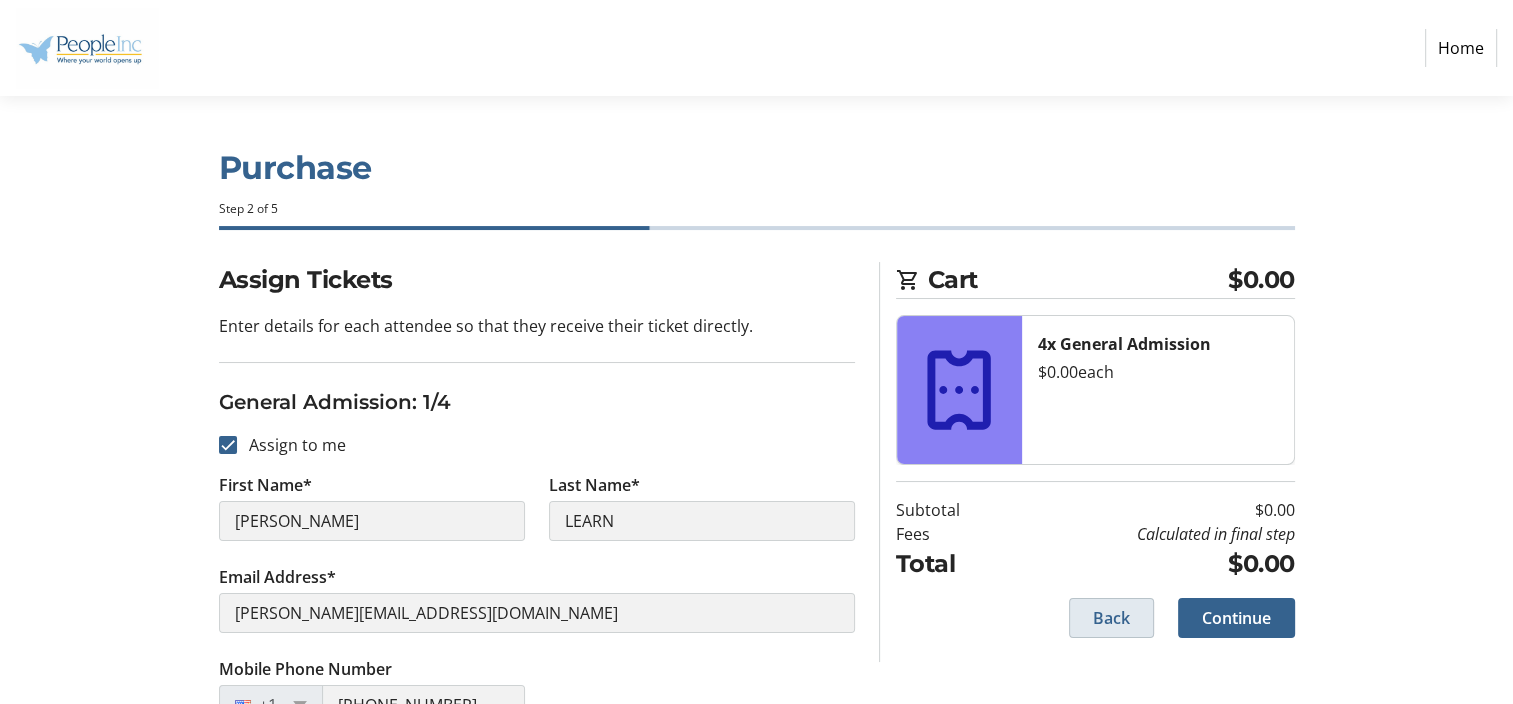click on "Back" 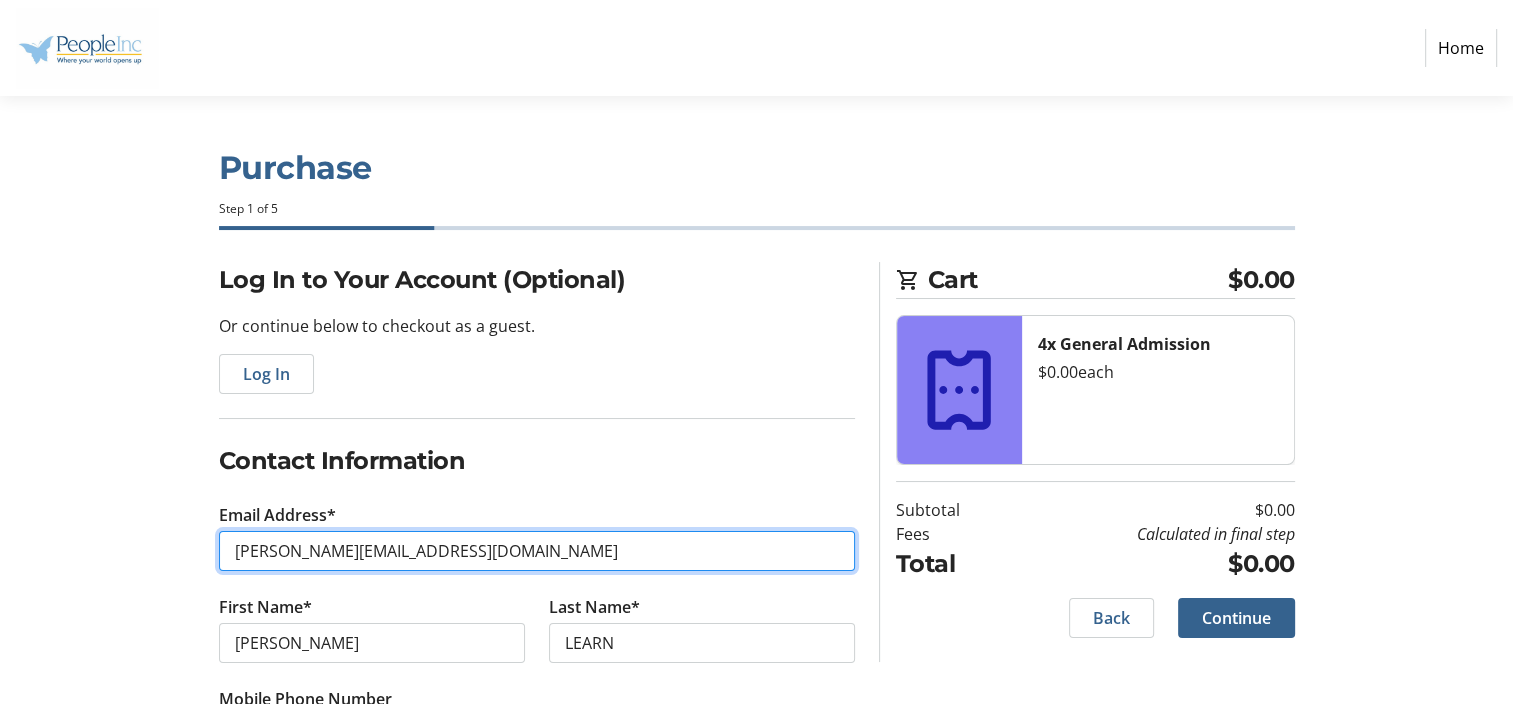 click on "[PERSON_NAME][EMAIL_ADDRESS][DOMAIN_NAME]" at bounding box center [537, 551] 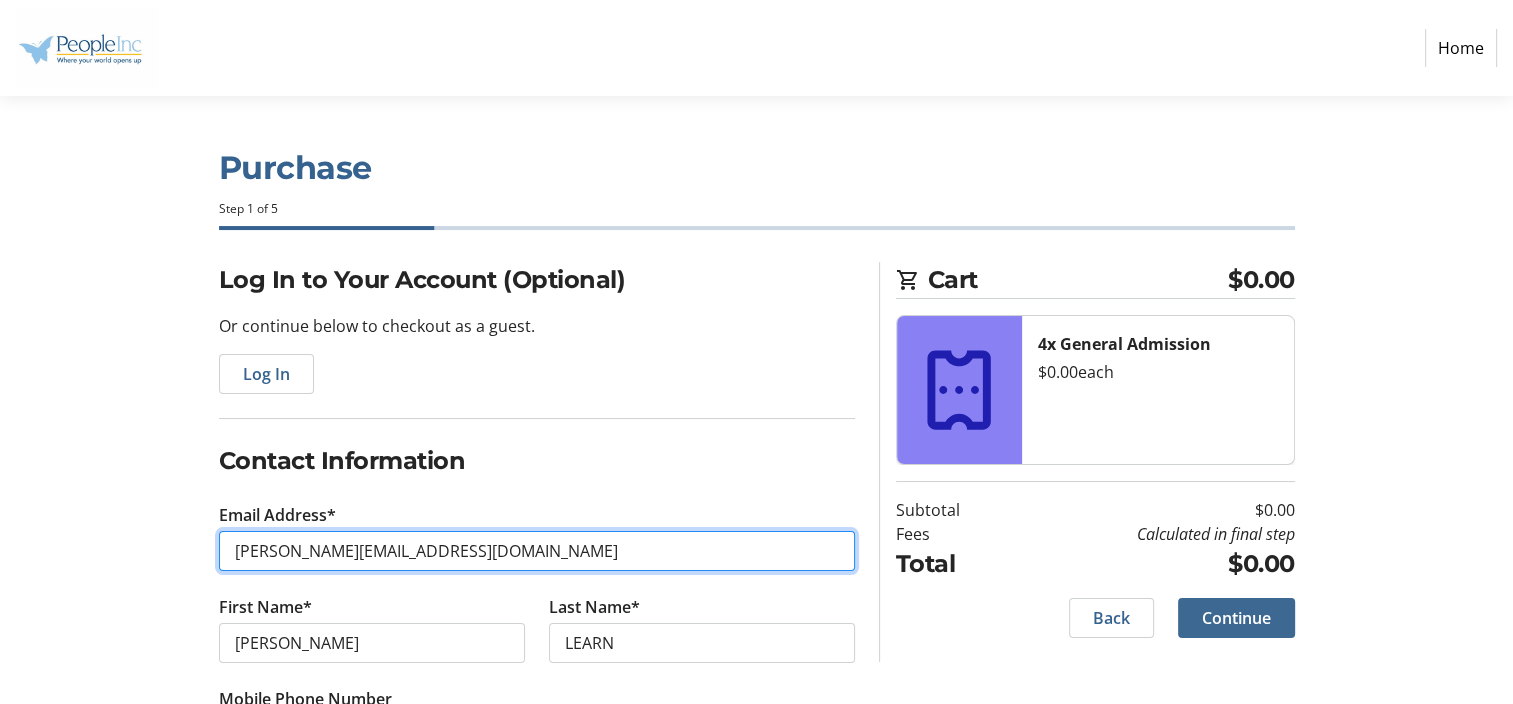type on "[PERSON_NAME][EMAIL_ADDRESS][DOMAIN_NAME]" 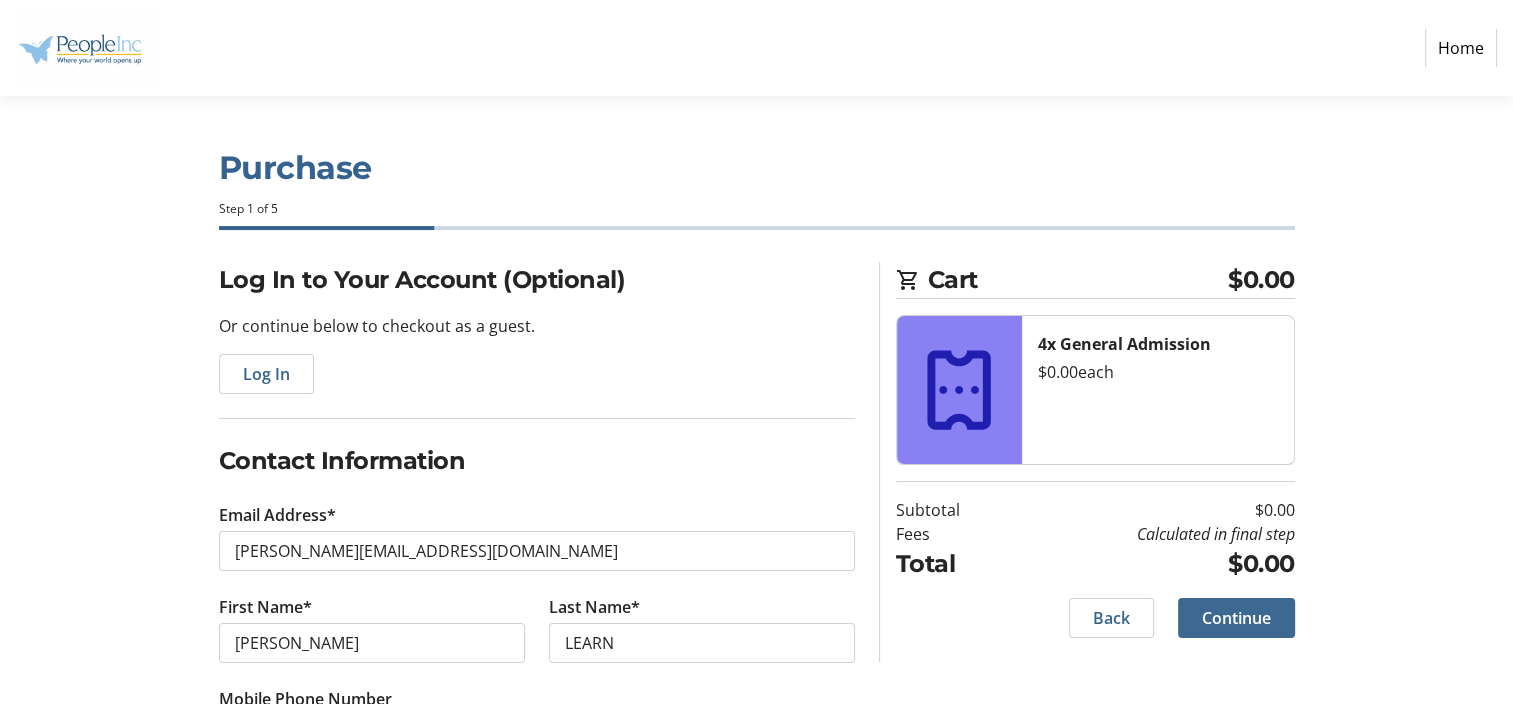 click on "Continue" 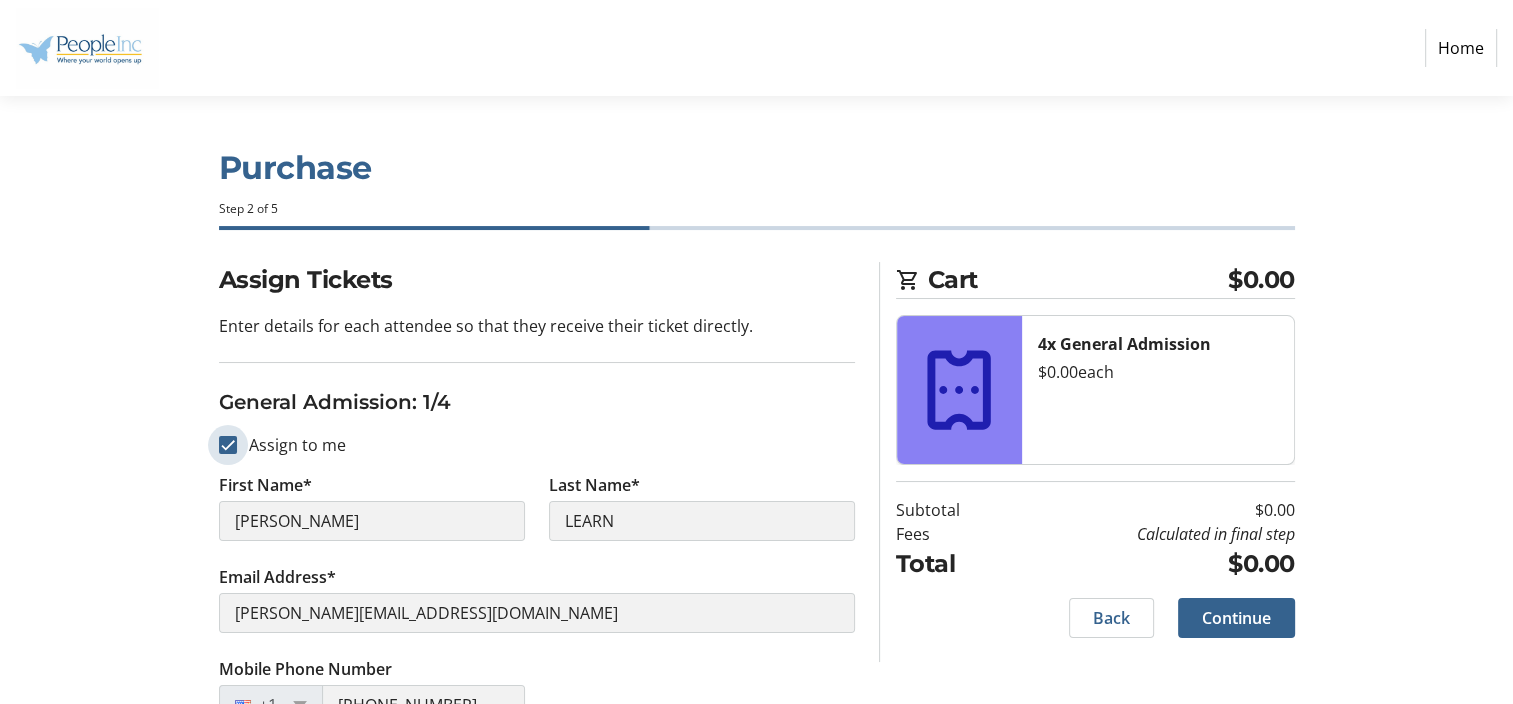 click on "Assign to me" at bounding box center (228, 445) 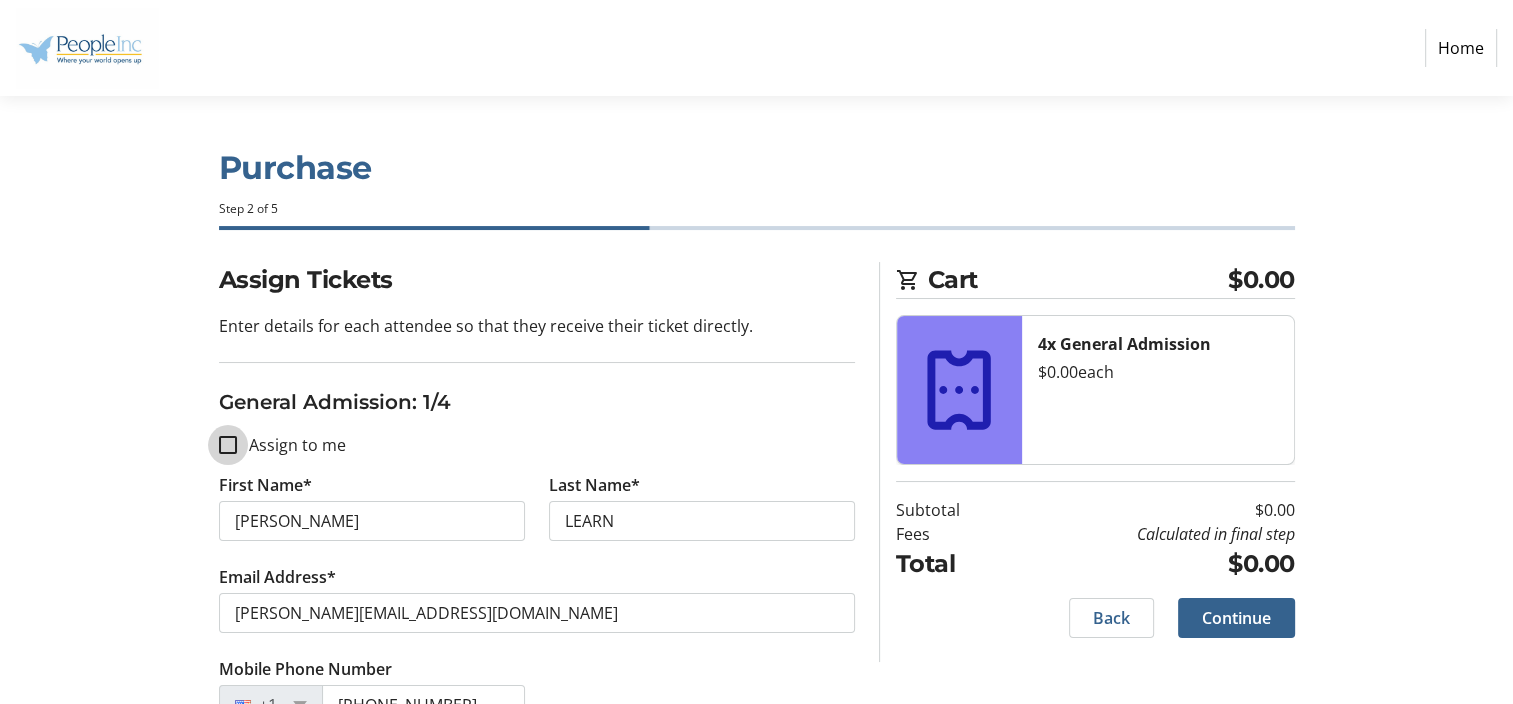 click on "Assign to me" at bounding box center [228, 445] 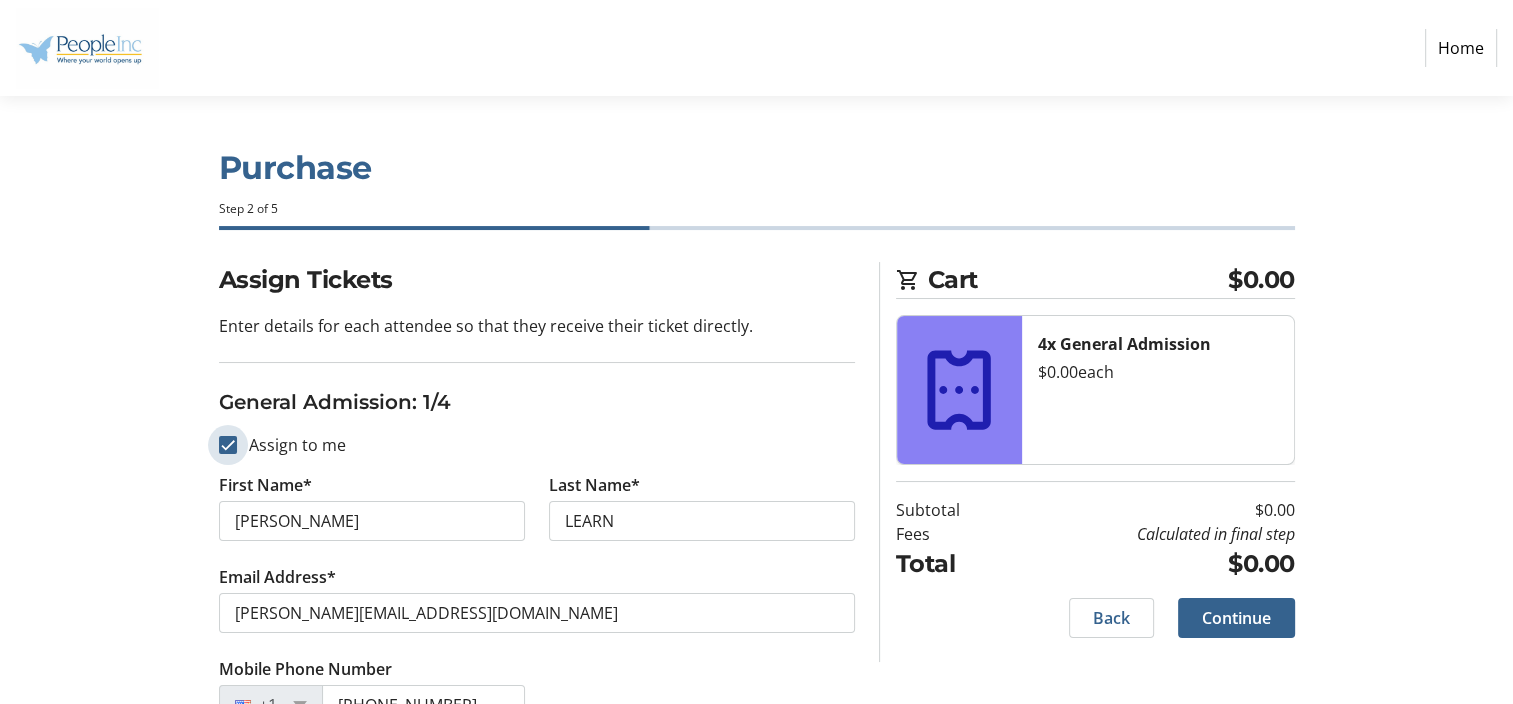 checkbox on "true" 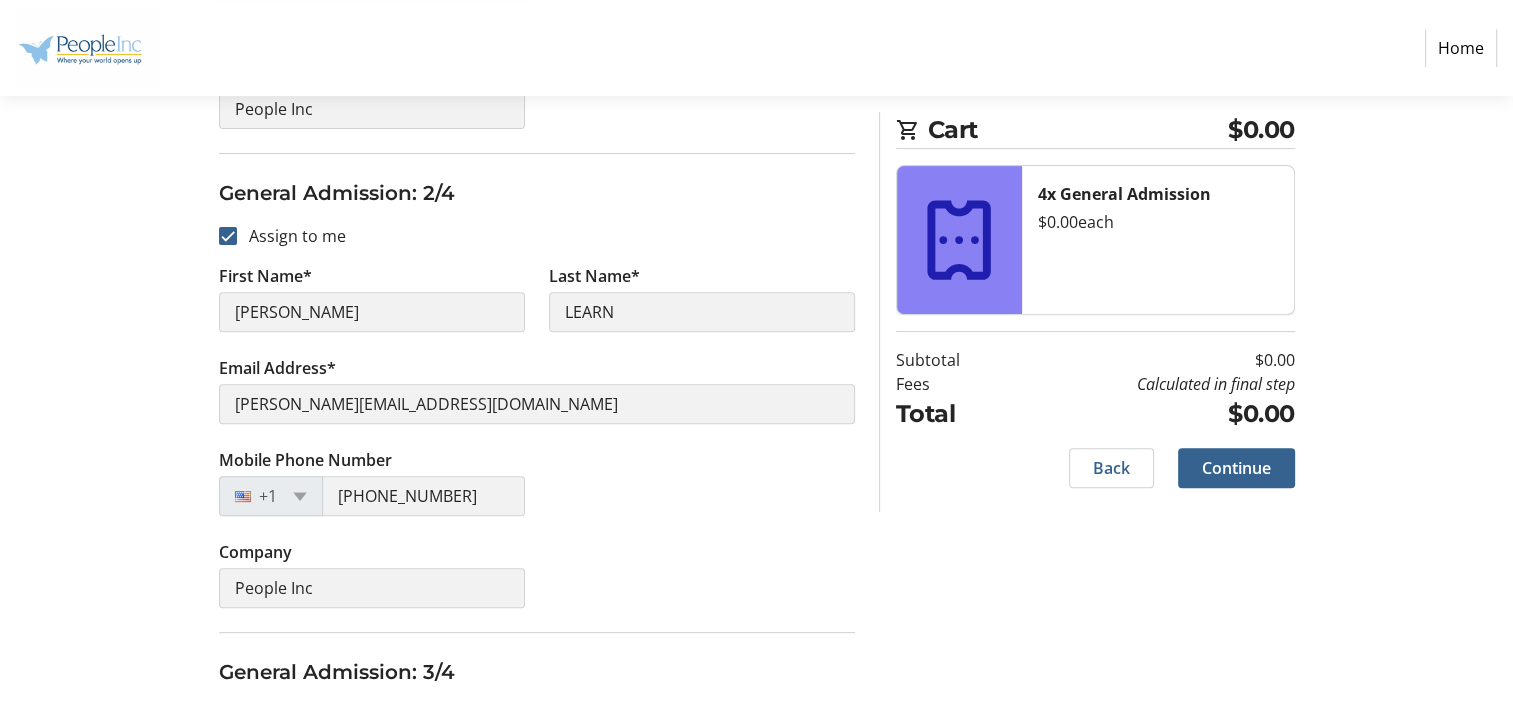 scroll, scrollTop: 705, scrollLeft: 0, axis: vertical 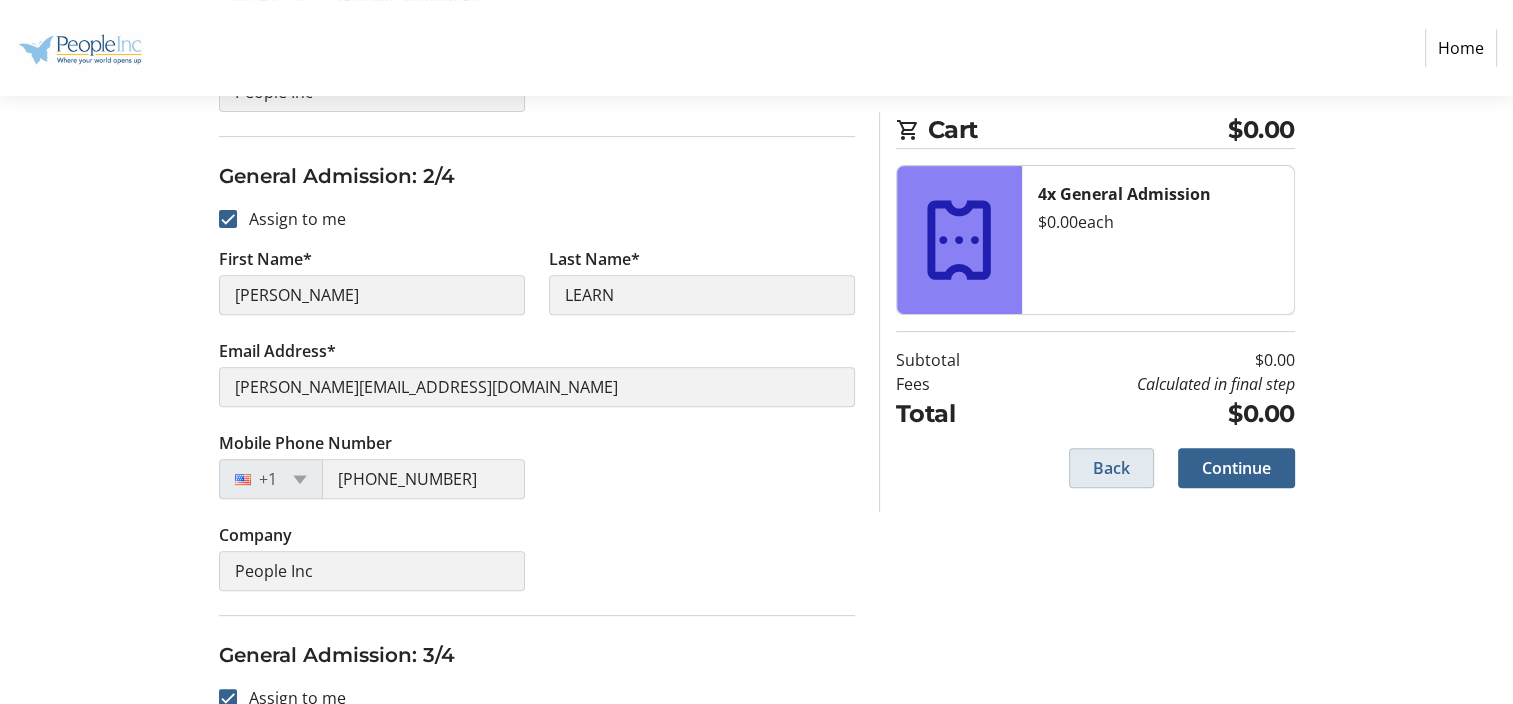 click 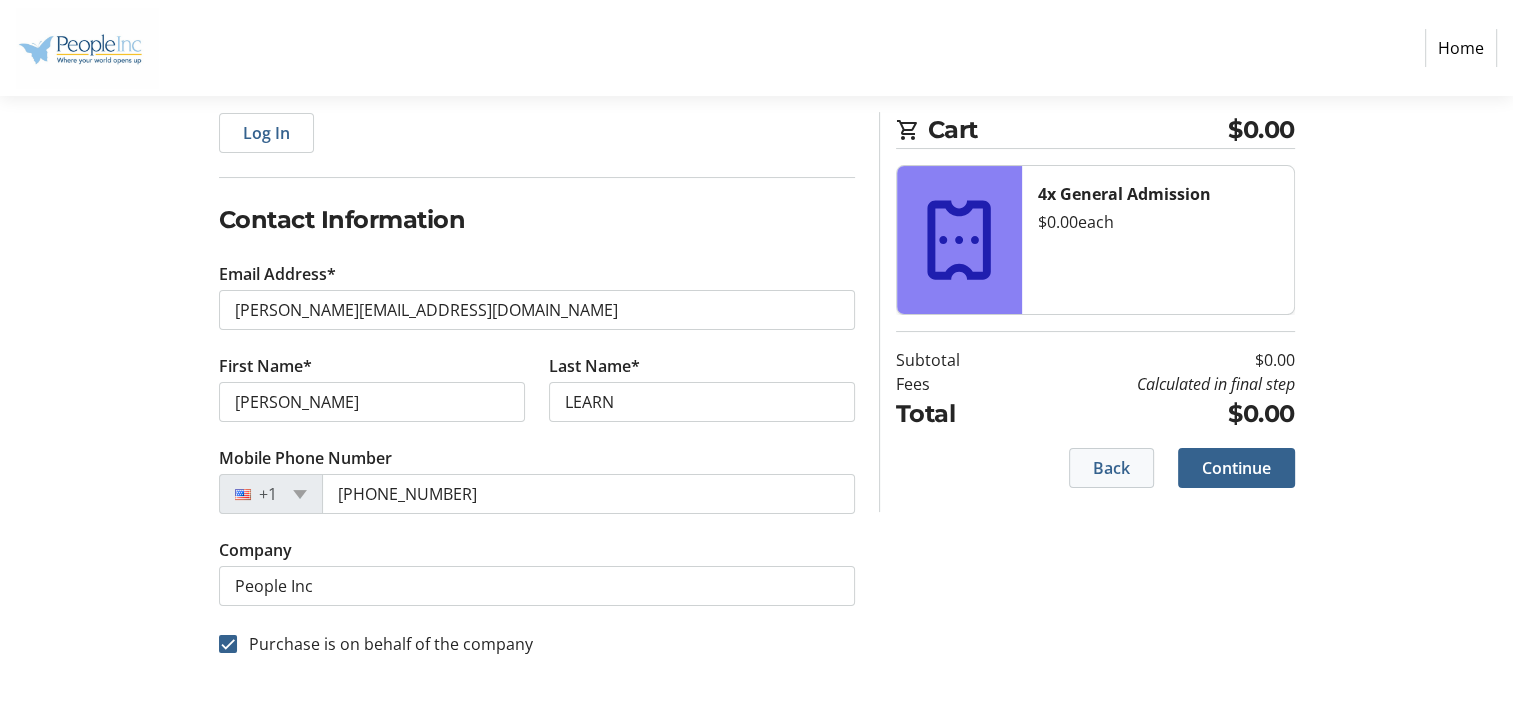 scroll, scrollTop: 0, scrollLeft: 0, axis: both 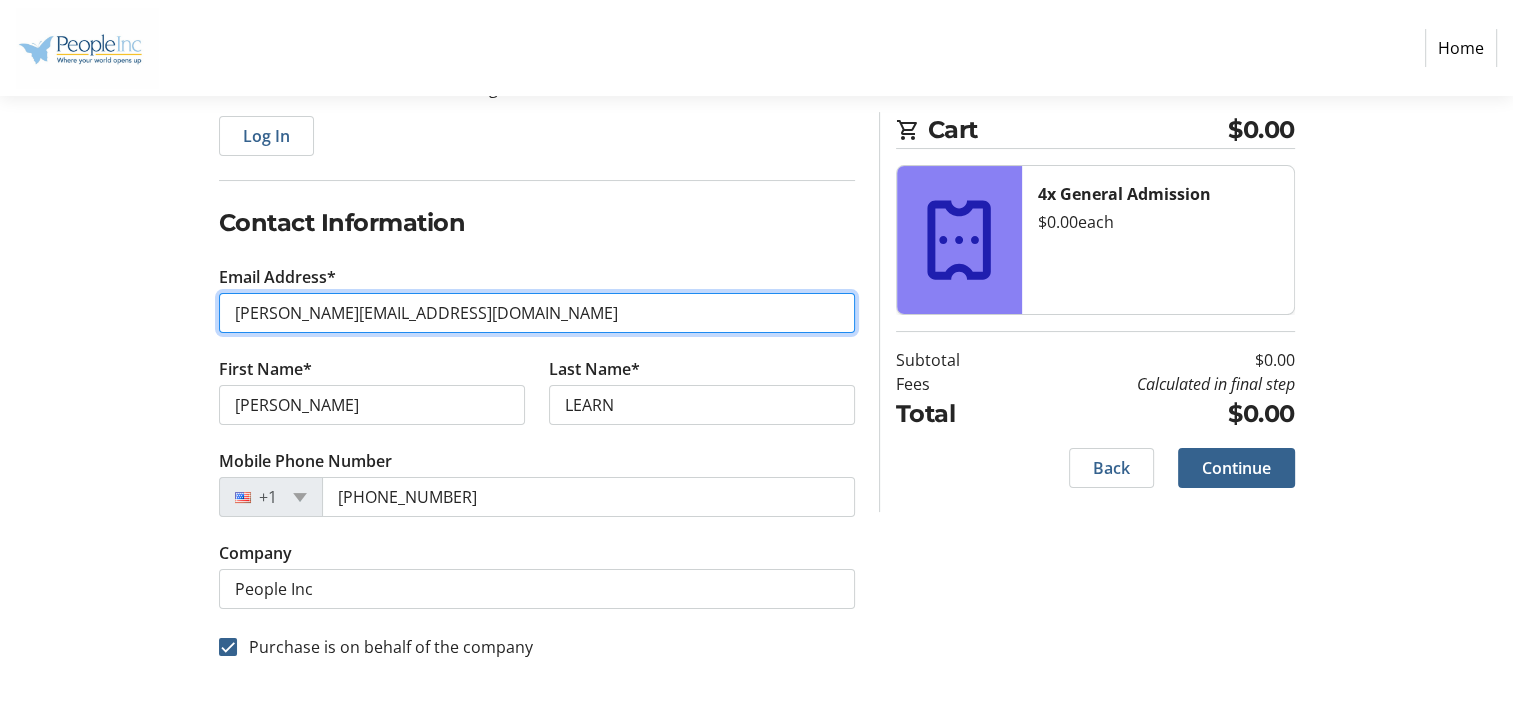 click on "[PERSON_NAME][EMAIL_ADDRESS][DOMAIN_NAME]" at bounding box center (537, 313) 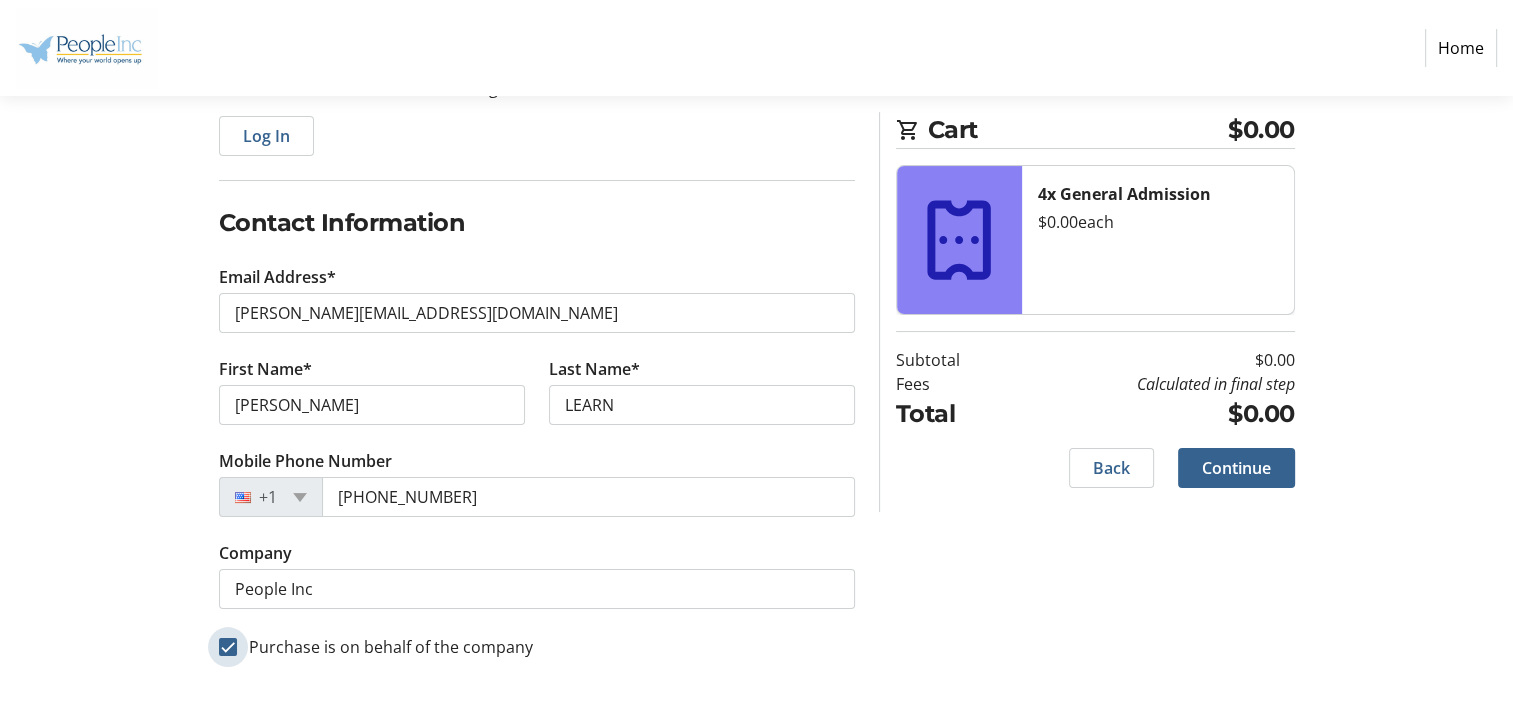click on "Purchase is on behalf of the company" at bounding box center (228, 647) 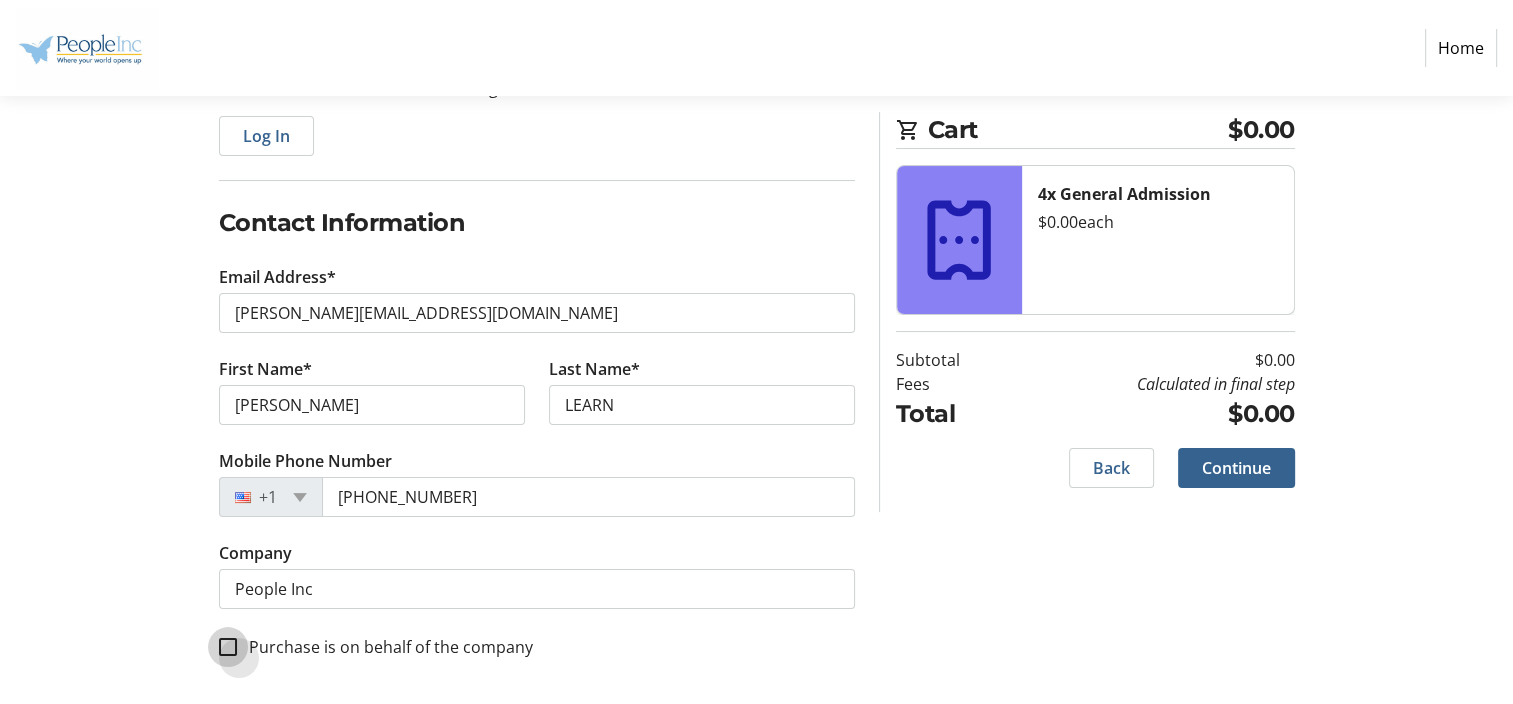 click on "Purchase is on behalf of the company" at bounding box center (228, 647) 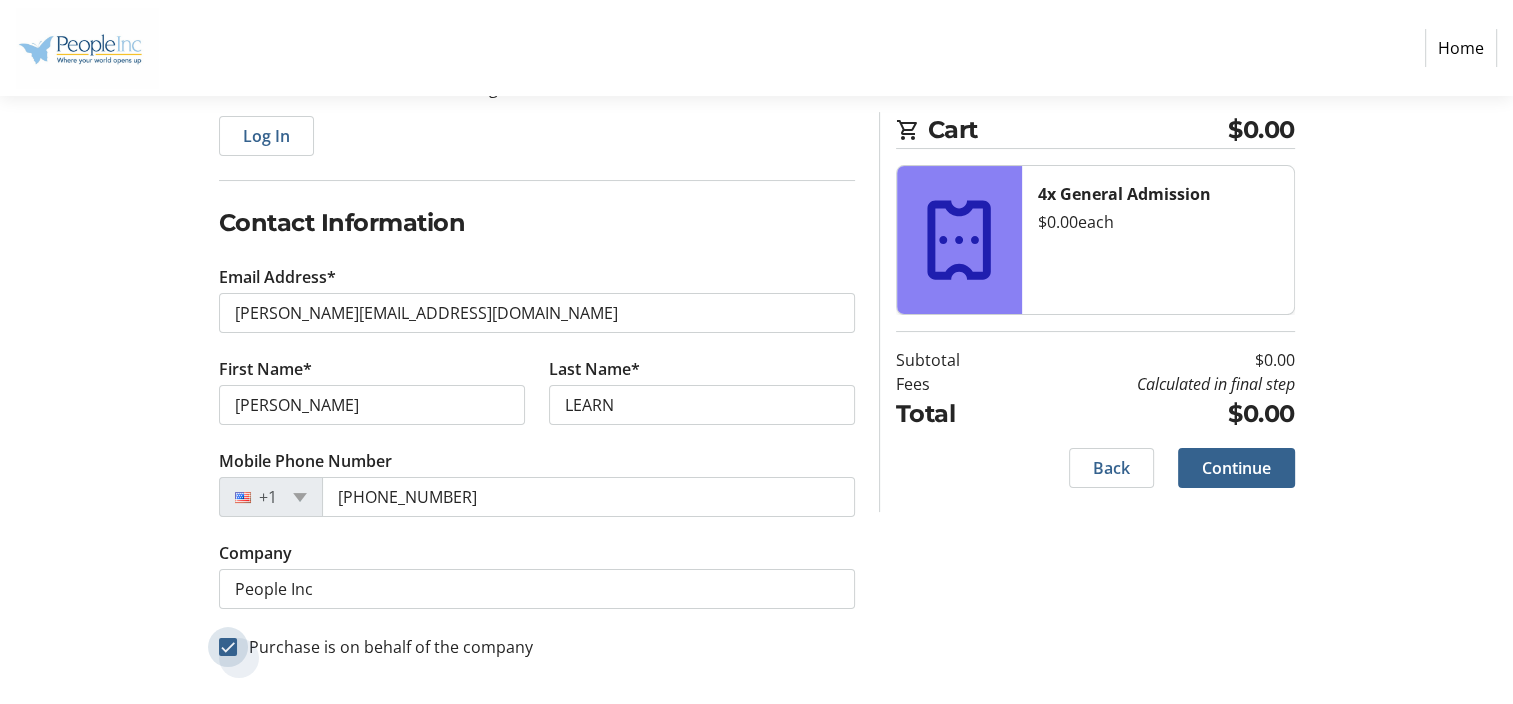 checkbox on "true" 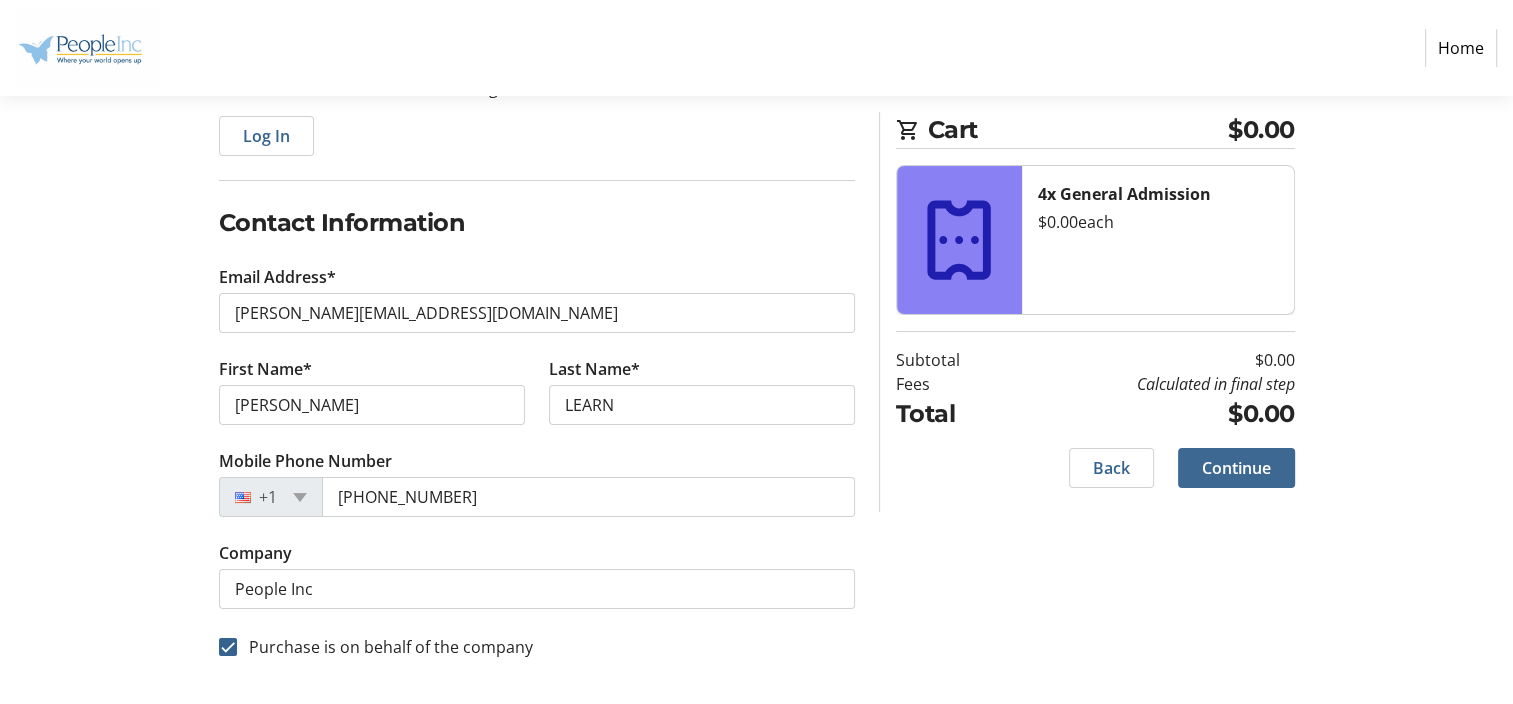 click on "Continue" 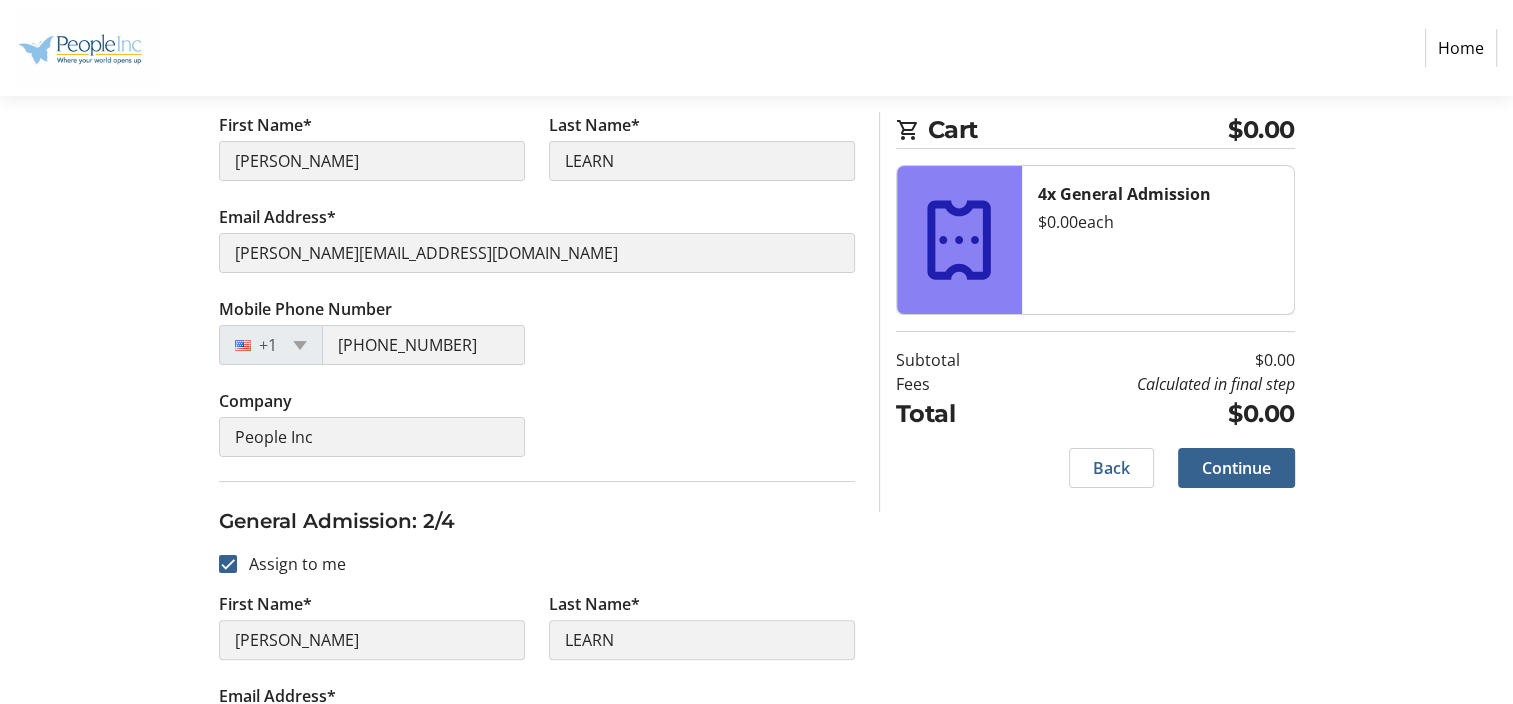 scroll, scrollTop: 472, scrollLeft: 0, axis: vertical 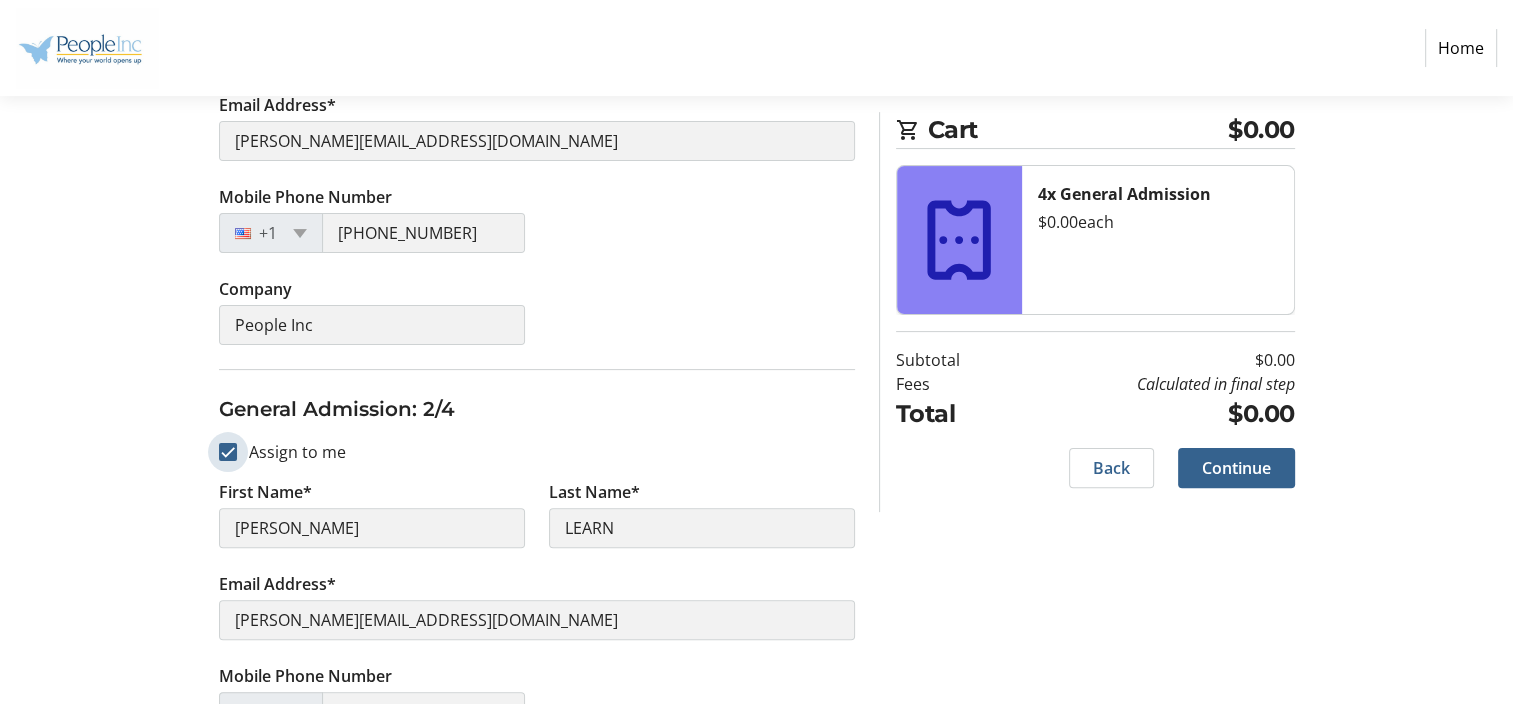 click on "Assign to me" at bounding box center (228, 452) 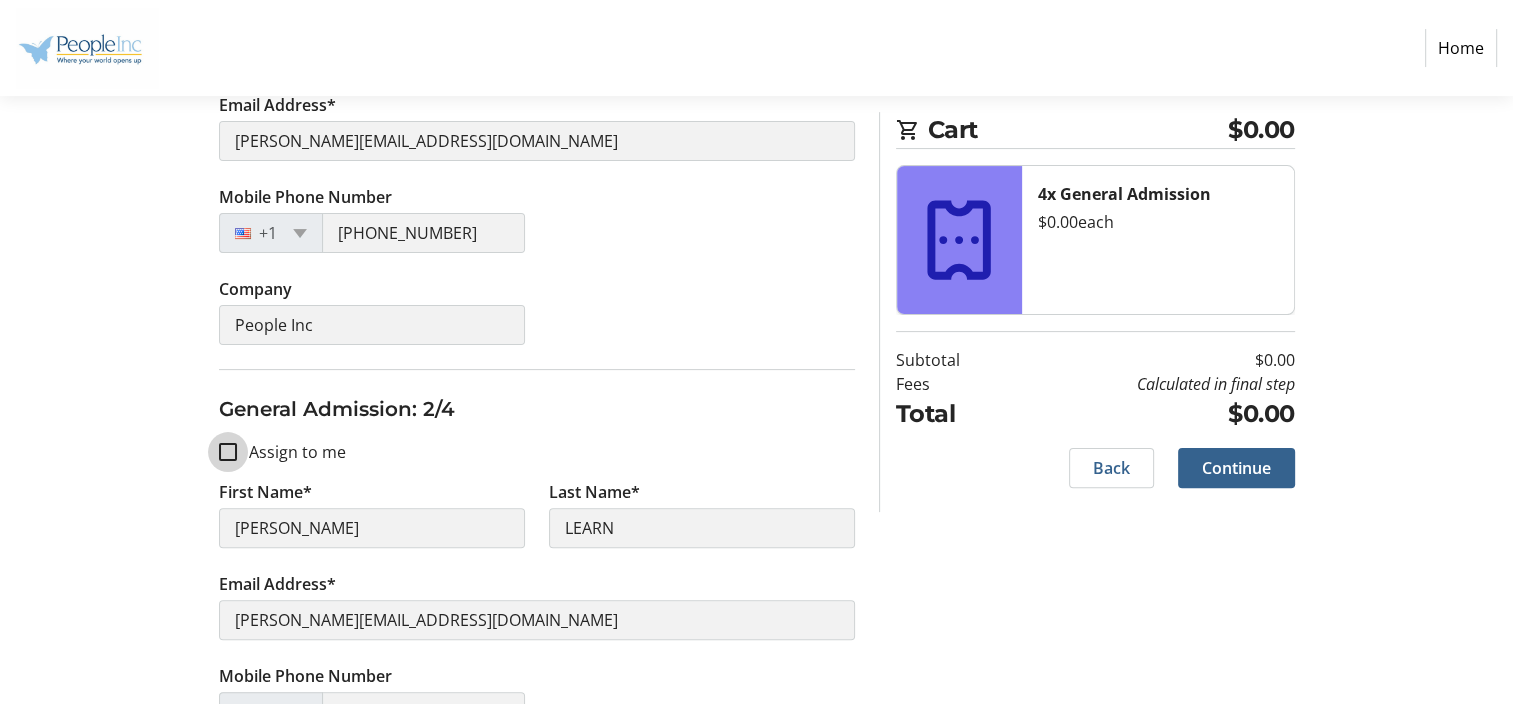 checkbox on "false" 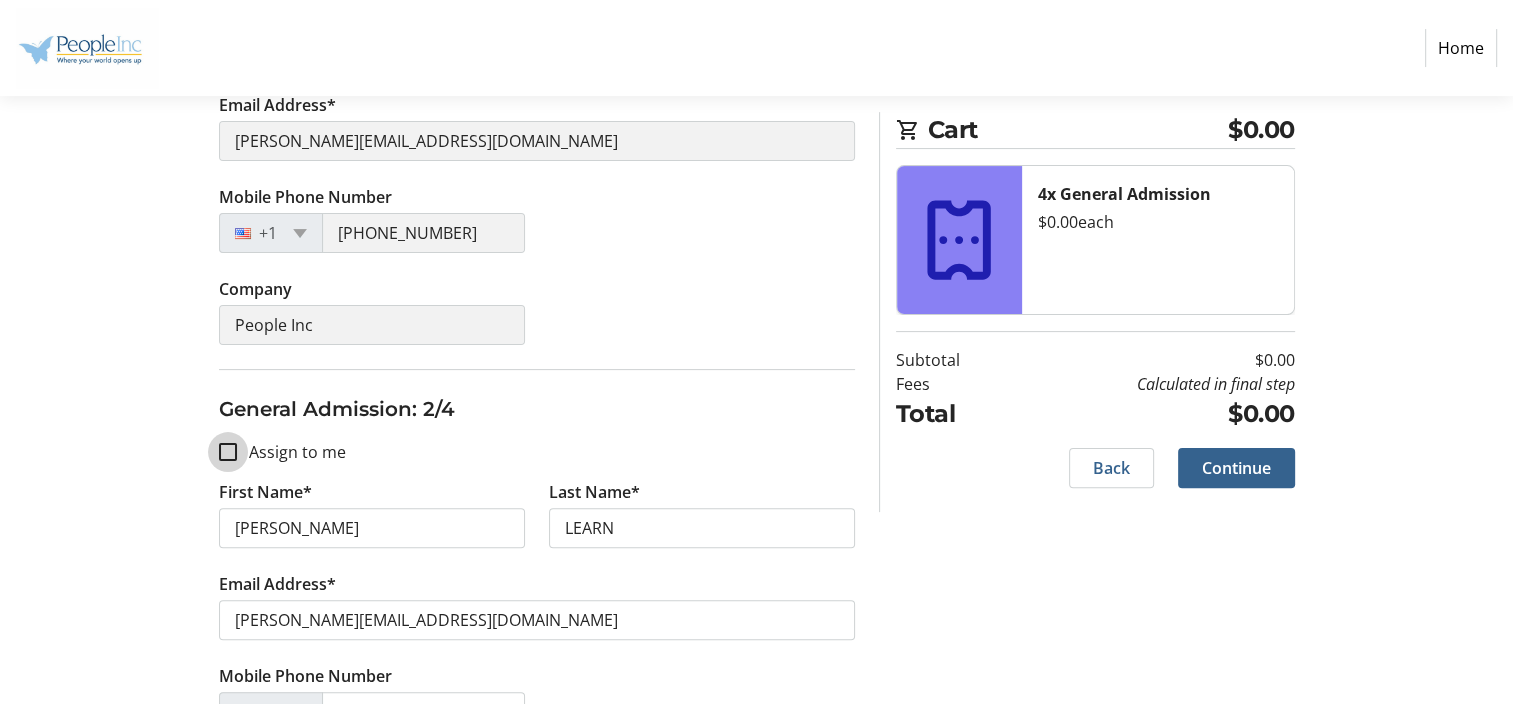 type 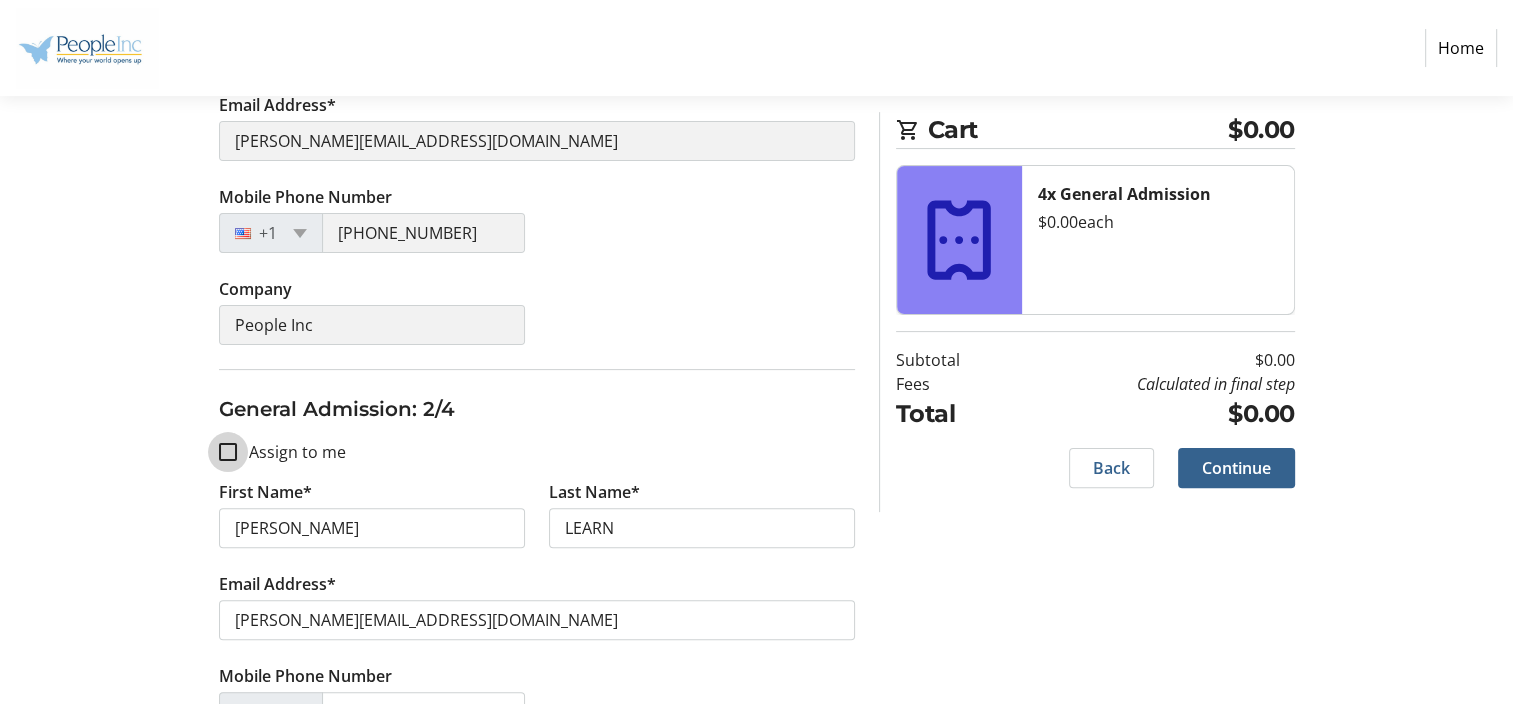type 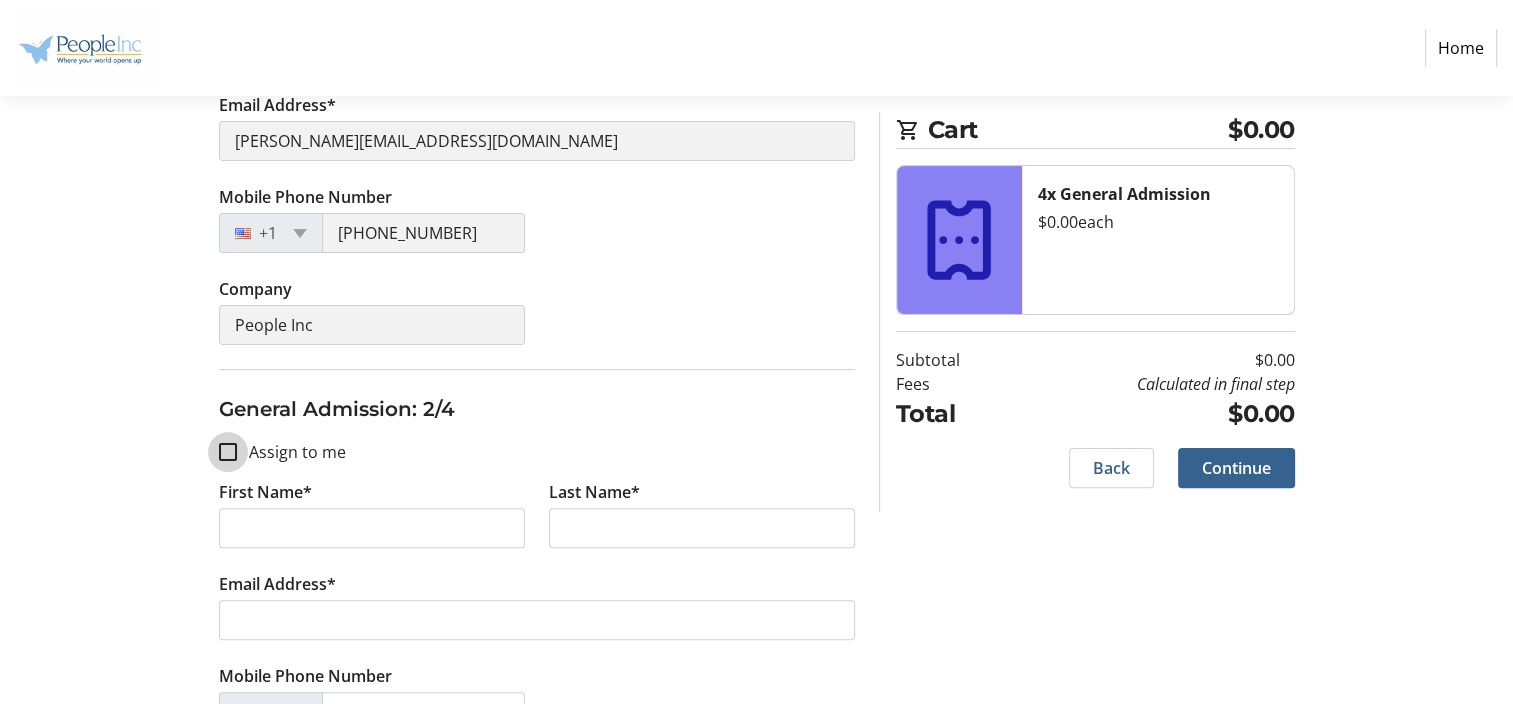 click on "Assign to me" at bounding box center [228, 452] 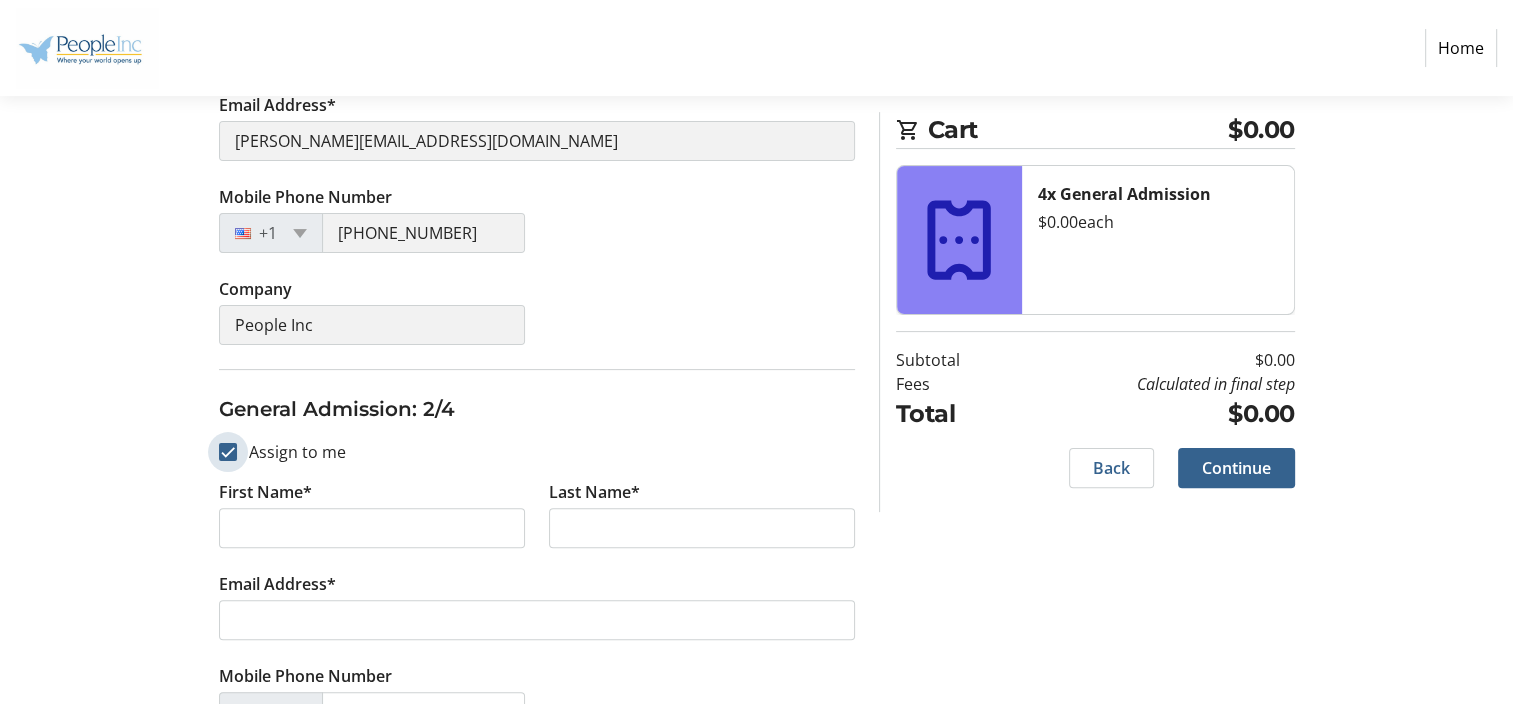 checkbox on "true" 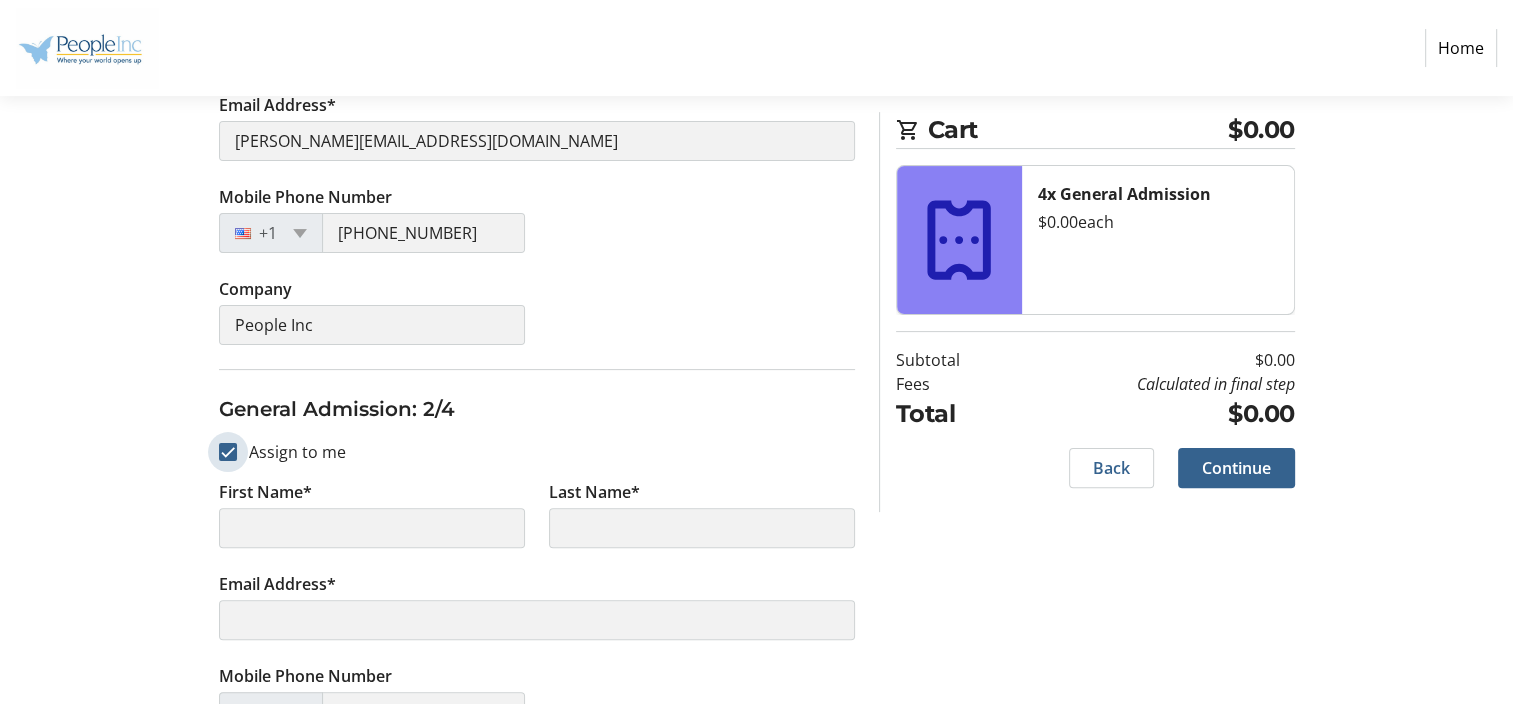 type on "[PERSON_NAME]" 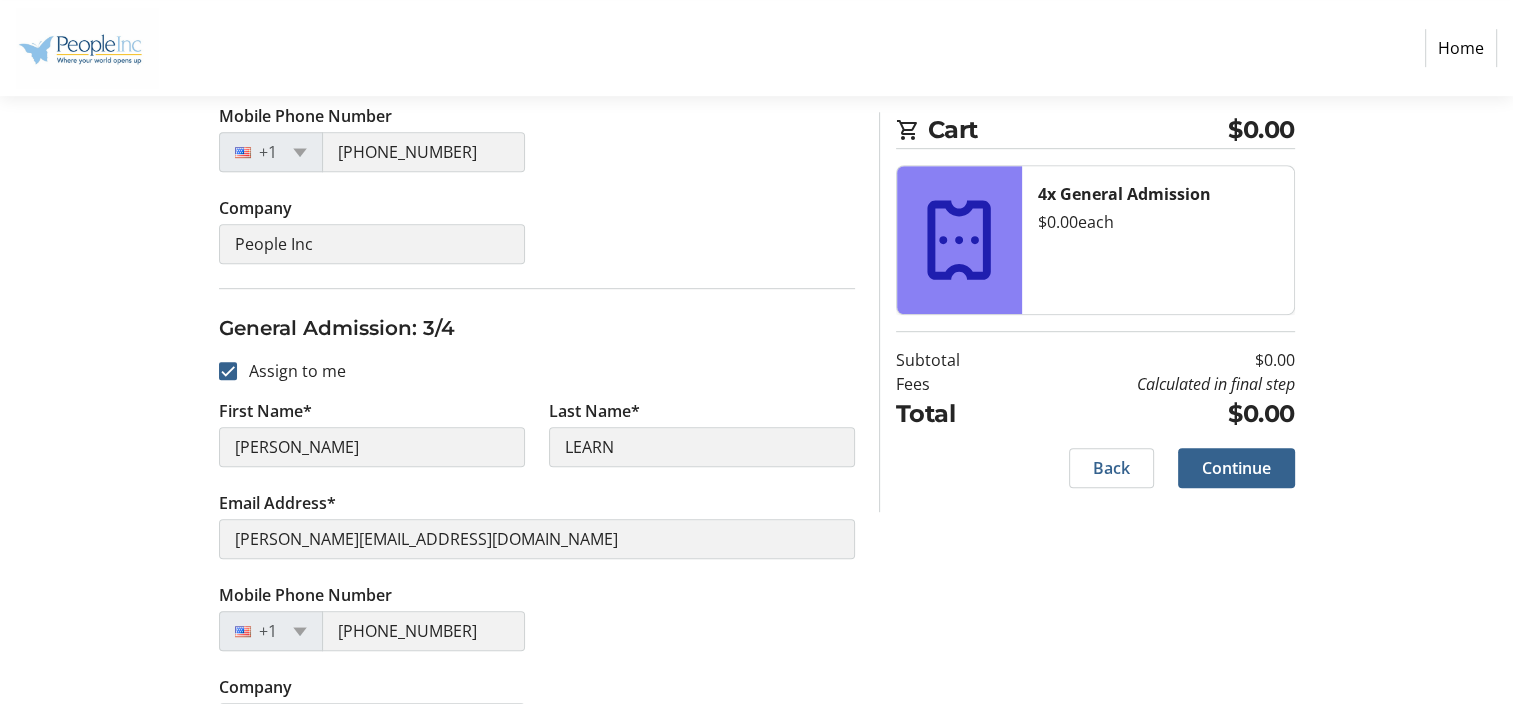 scroll, scrollTop: 1070, scrollLeft: 0, axis: vertical 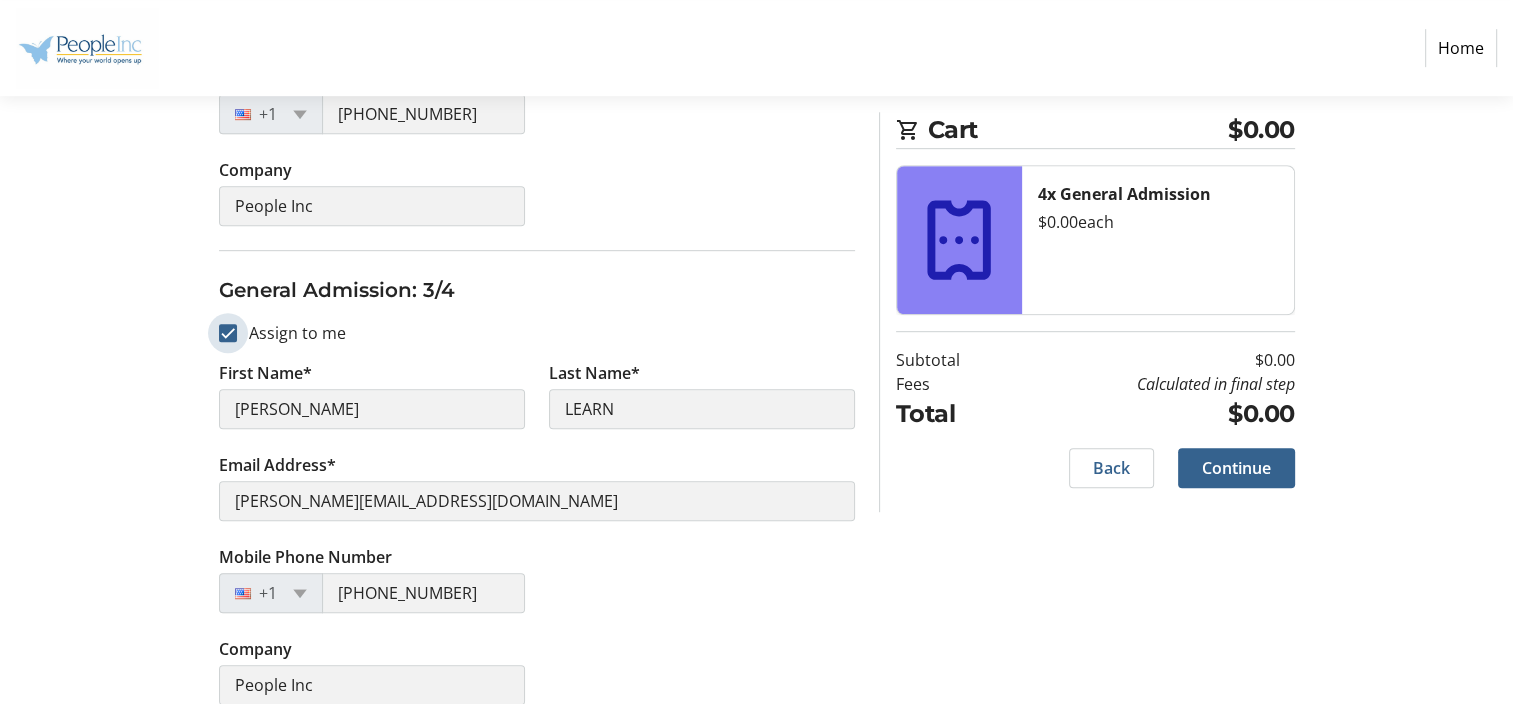 click on "Assign to me" at bounding box center [228, 333] 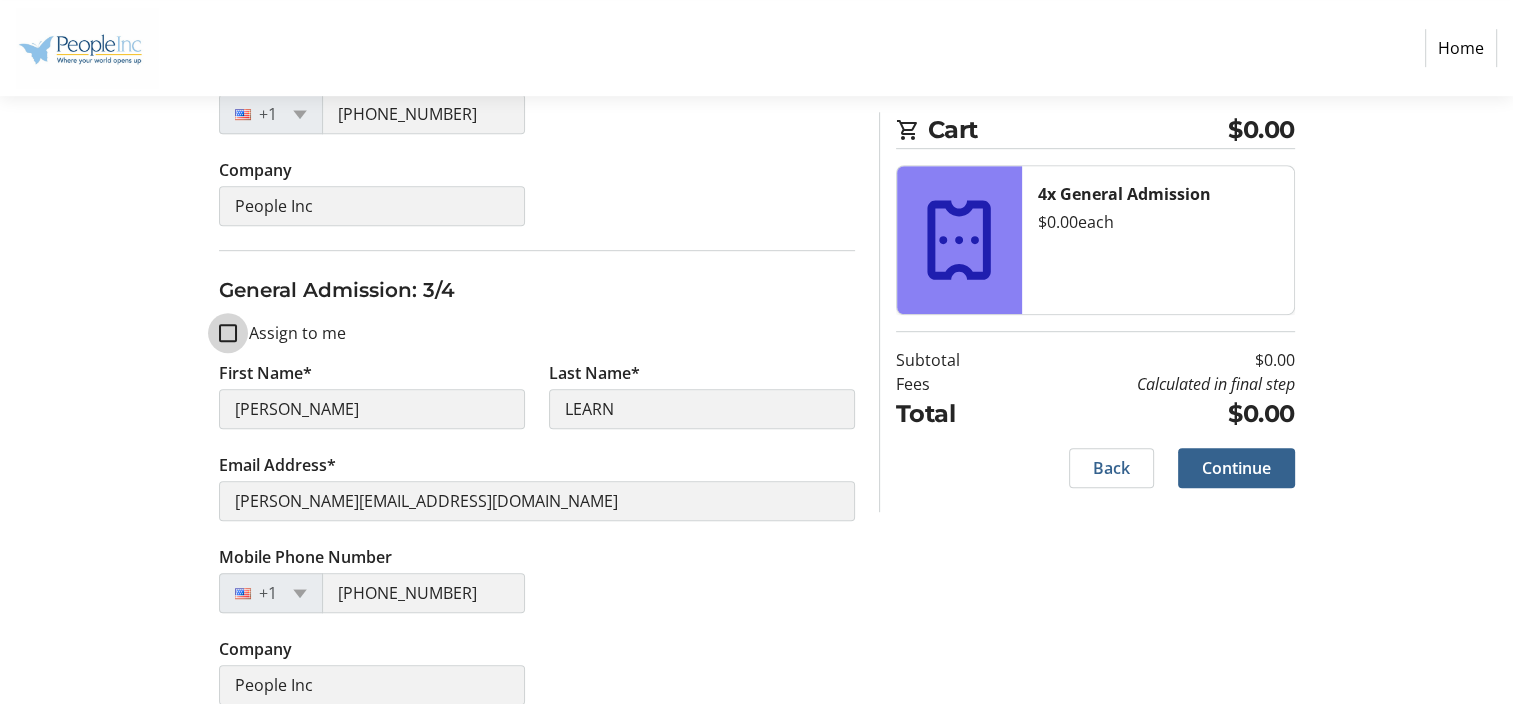checkbox on "false" 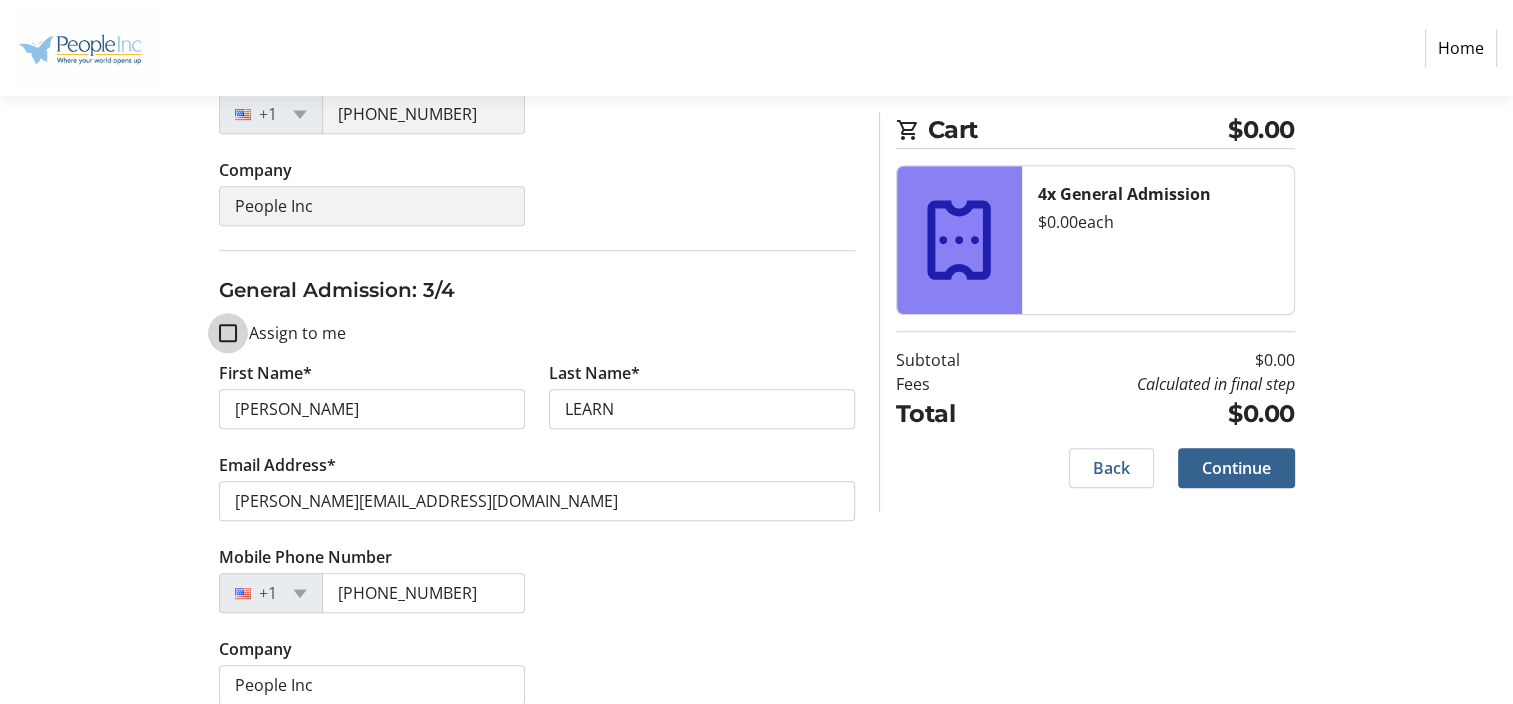 type 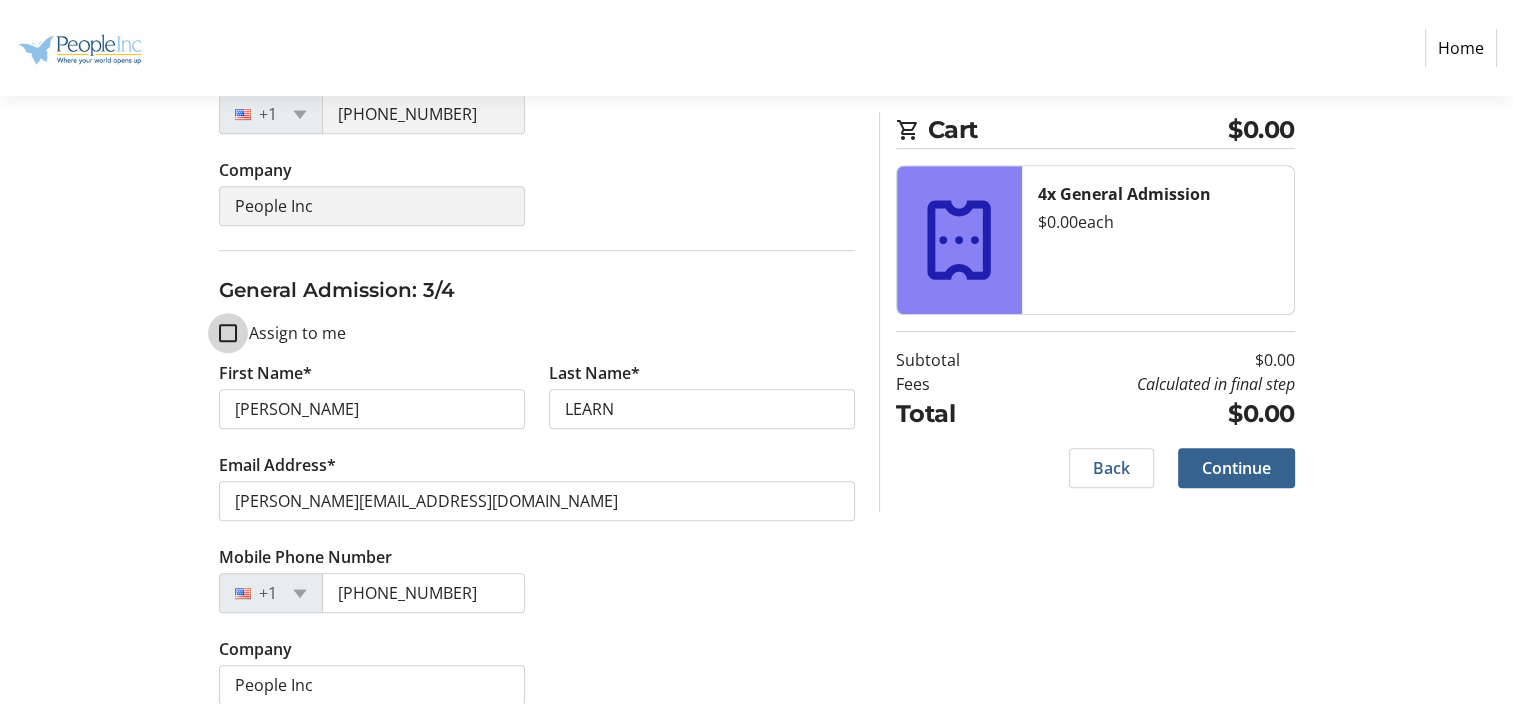 type 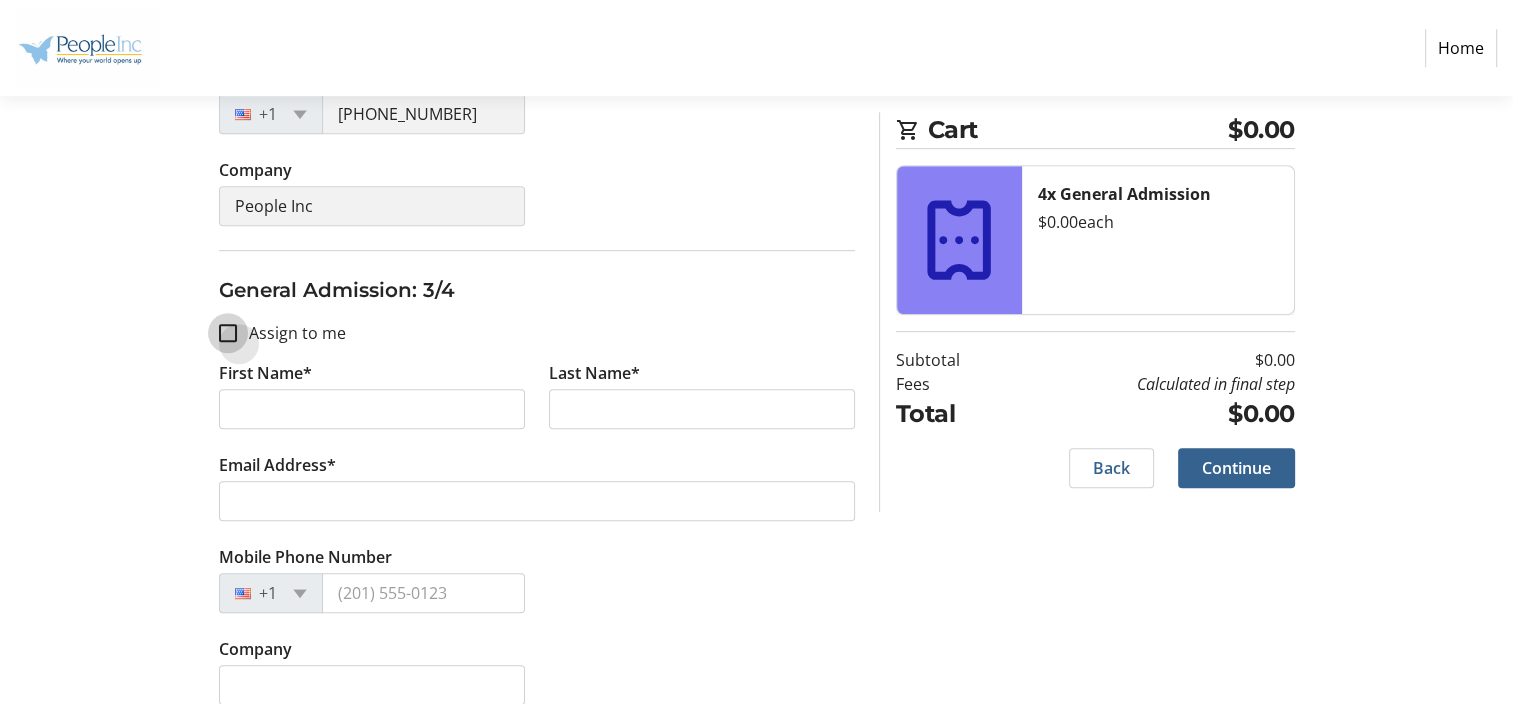 click on "Assign to me" at bounding box center (228, 333) 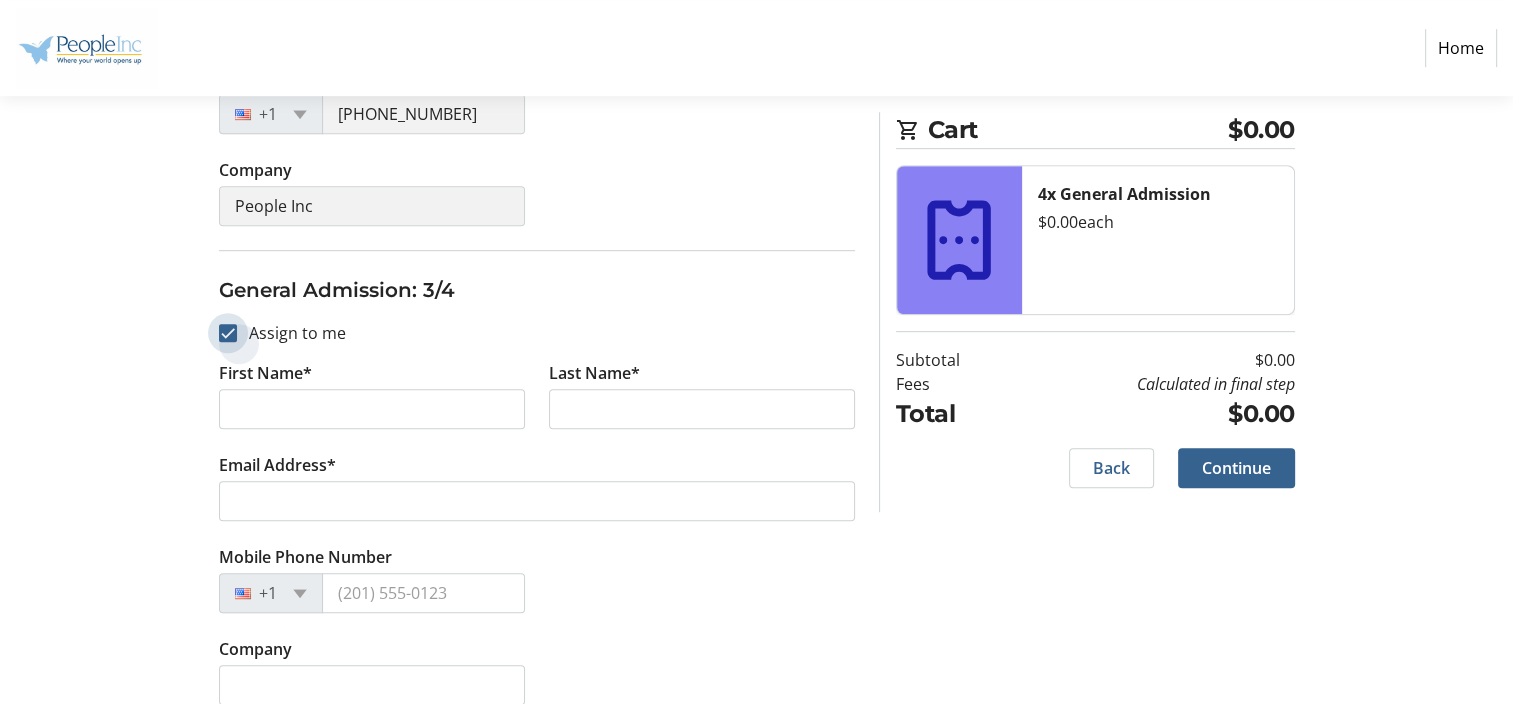 checkbox on "true" 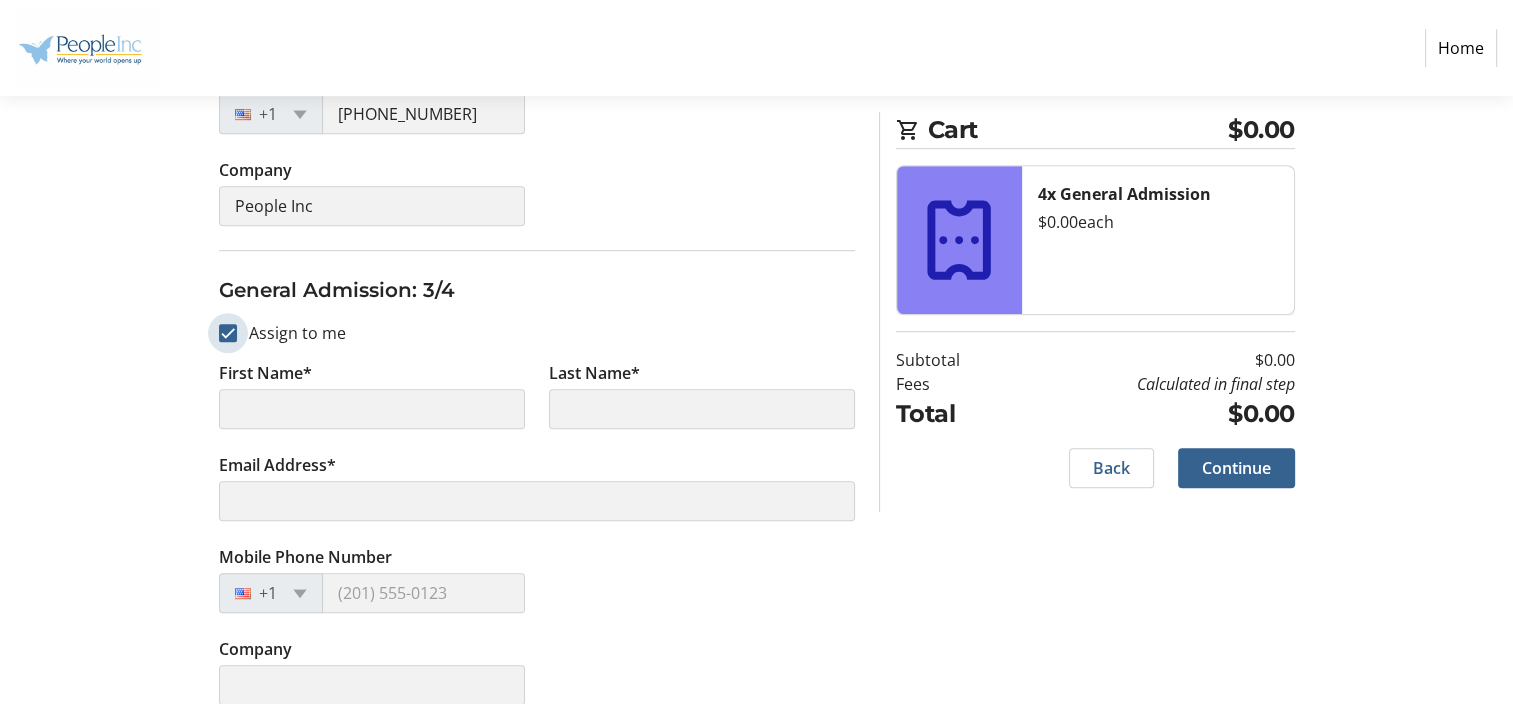 type on "[PERSON_NAME]" 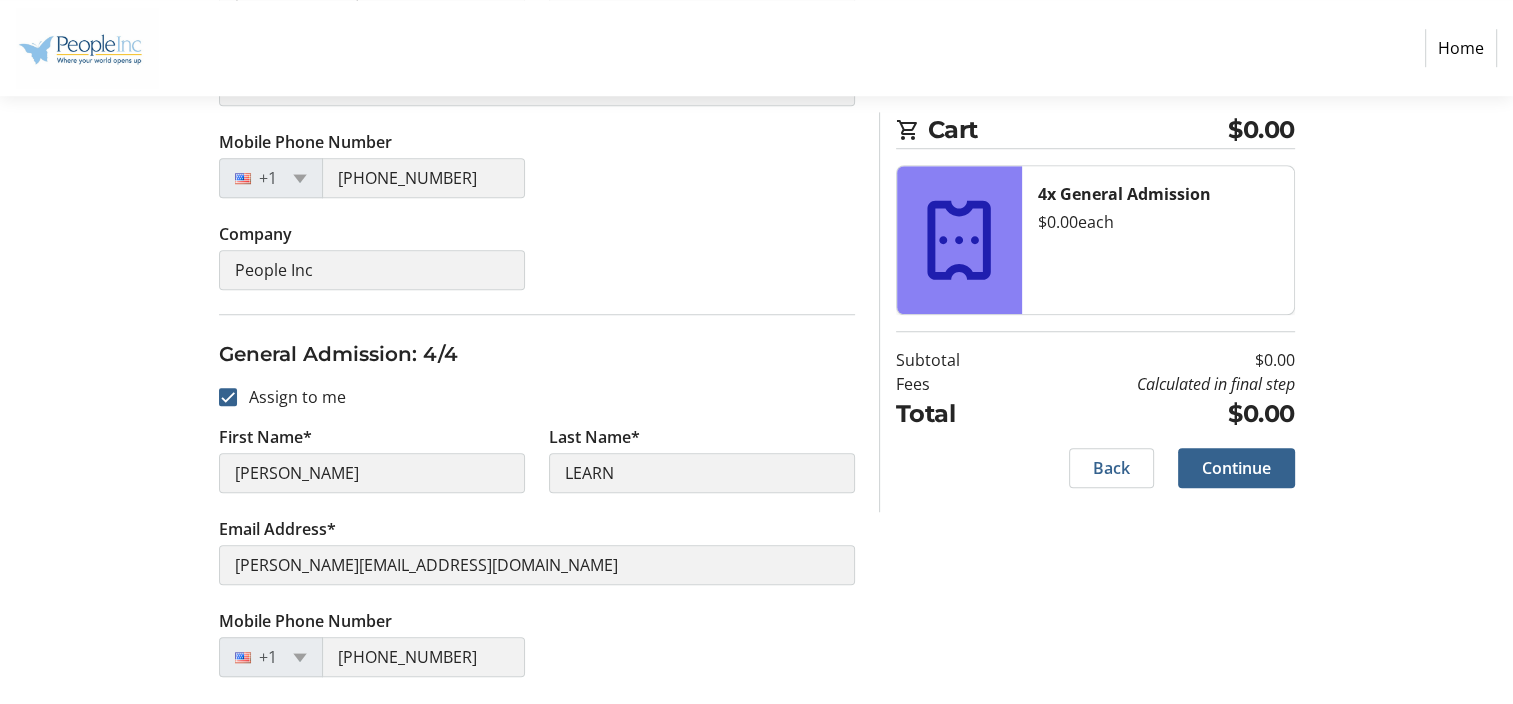 scroll, scrollTop: 1568, scrollLeft: 0, axis: vertical 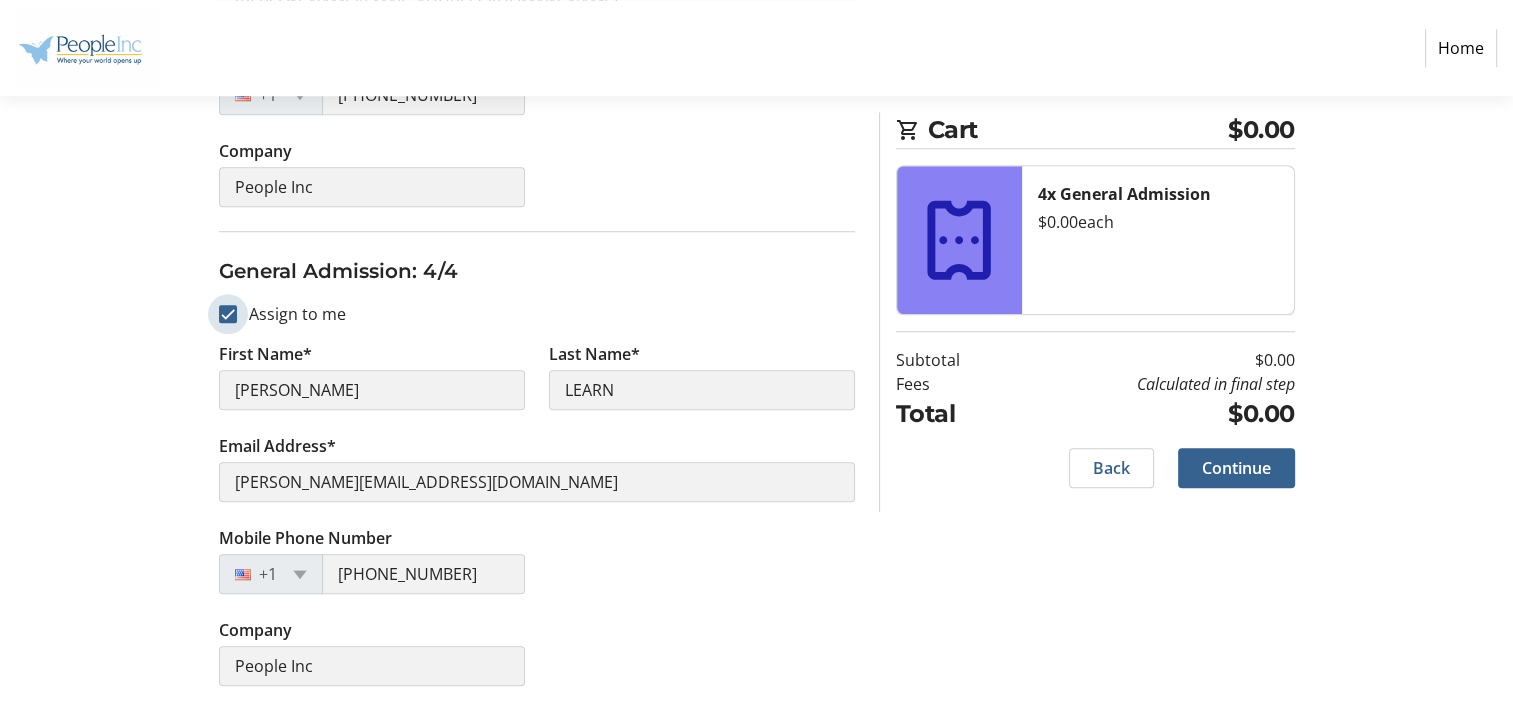 click on "Assign to me" at bounding box center [228, 314] 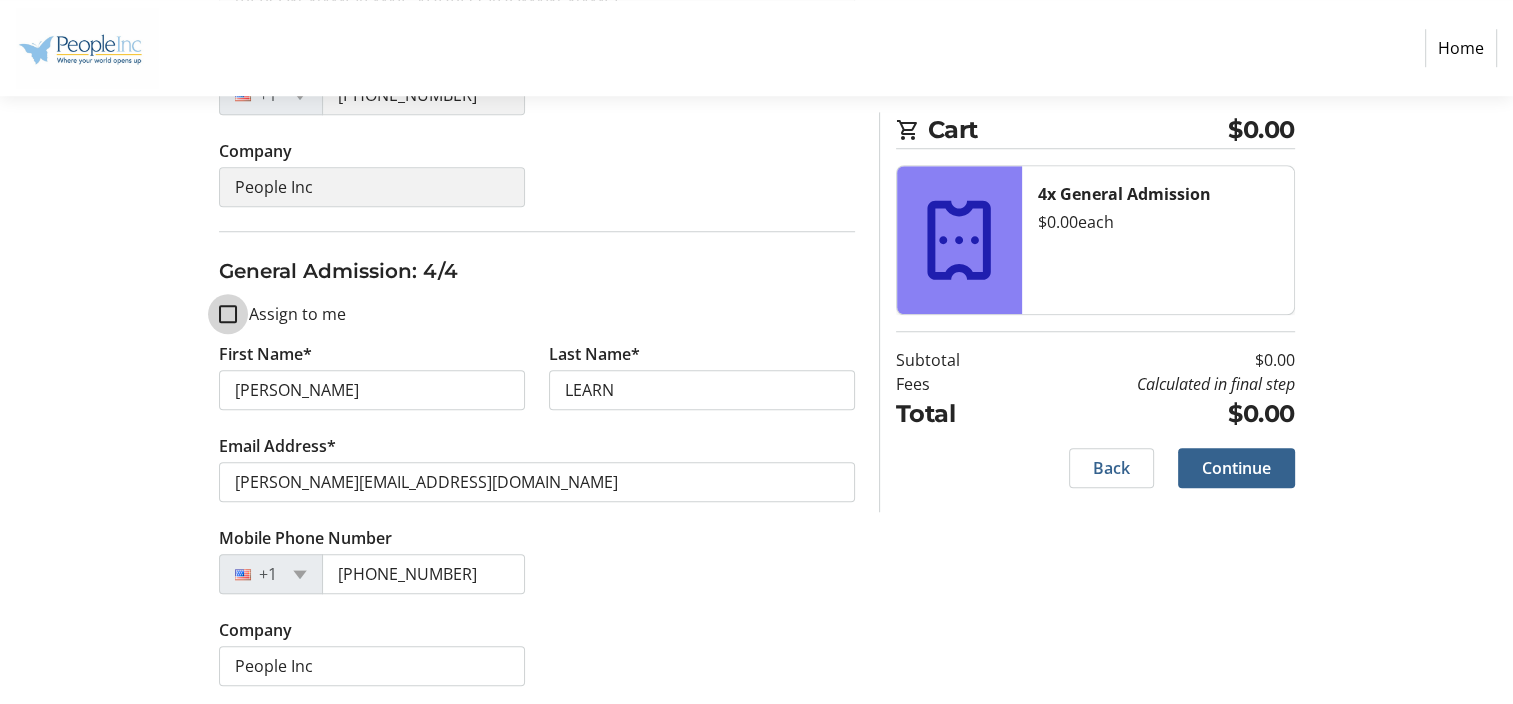 click on "Assign to me" at bounding box center (228, 314) 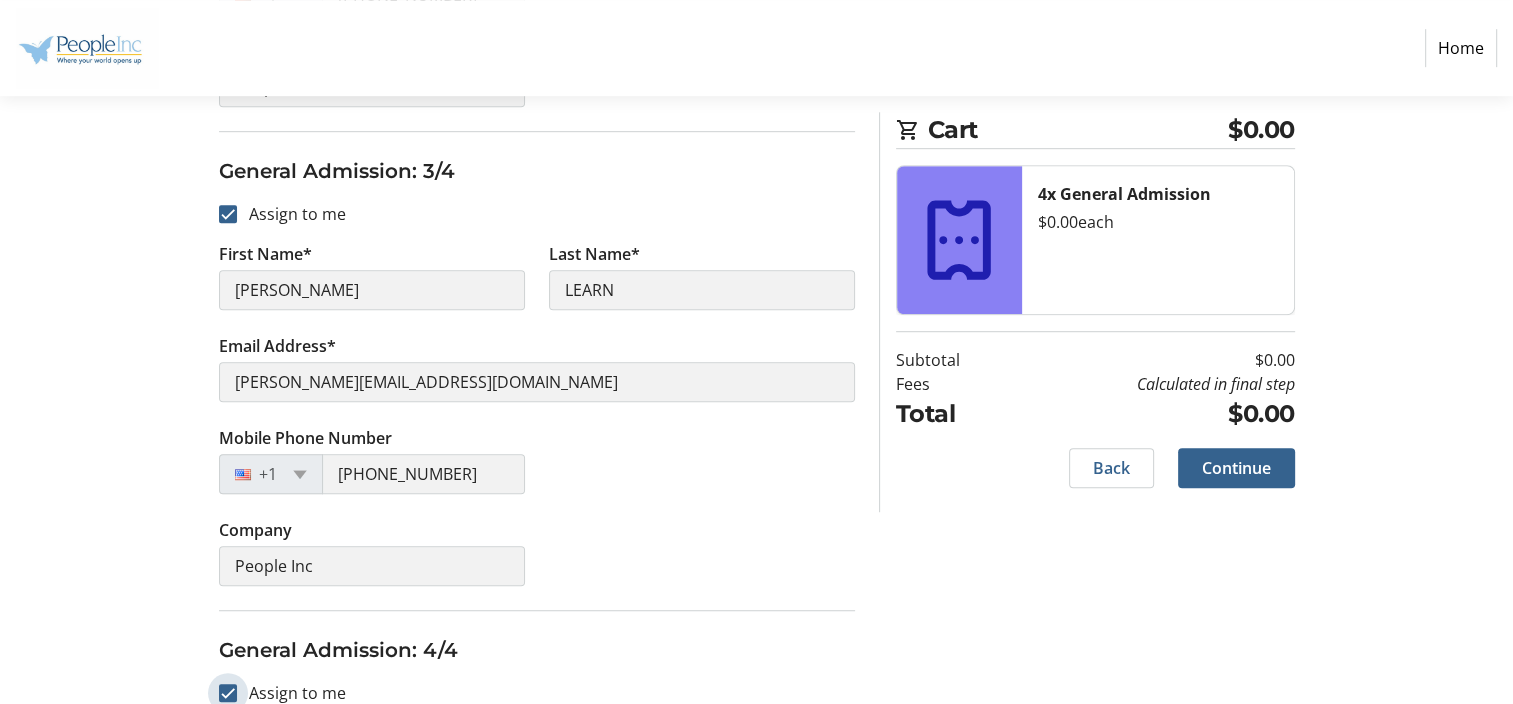 scroll, scrollTop: 1568, scrollLeft: 0, axis: vertical 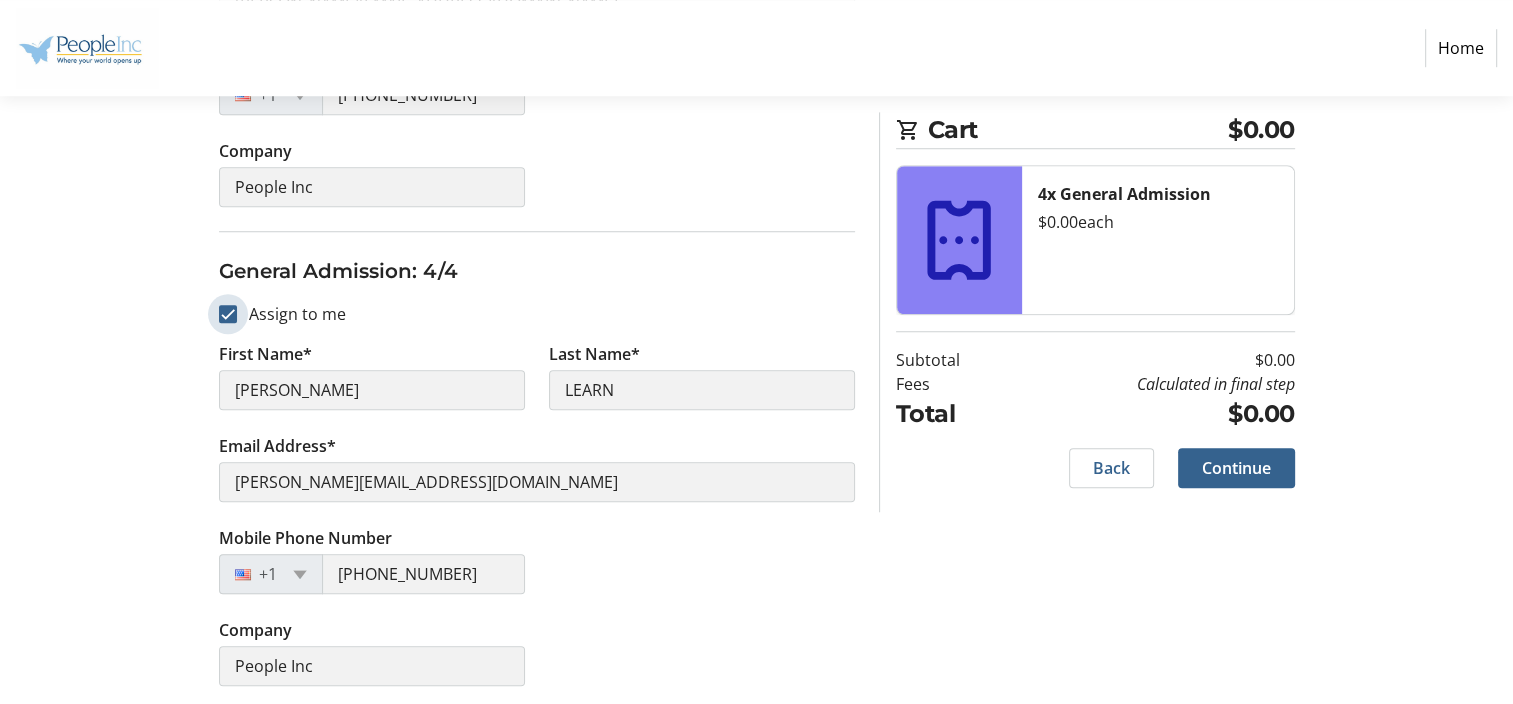click on "Assign to me" at bounding box center [228, 314] 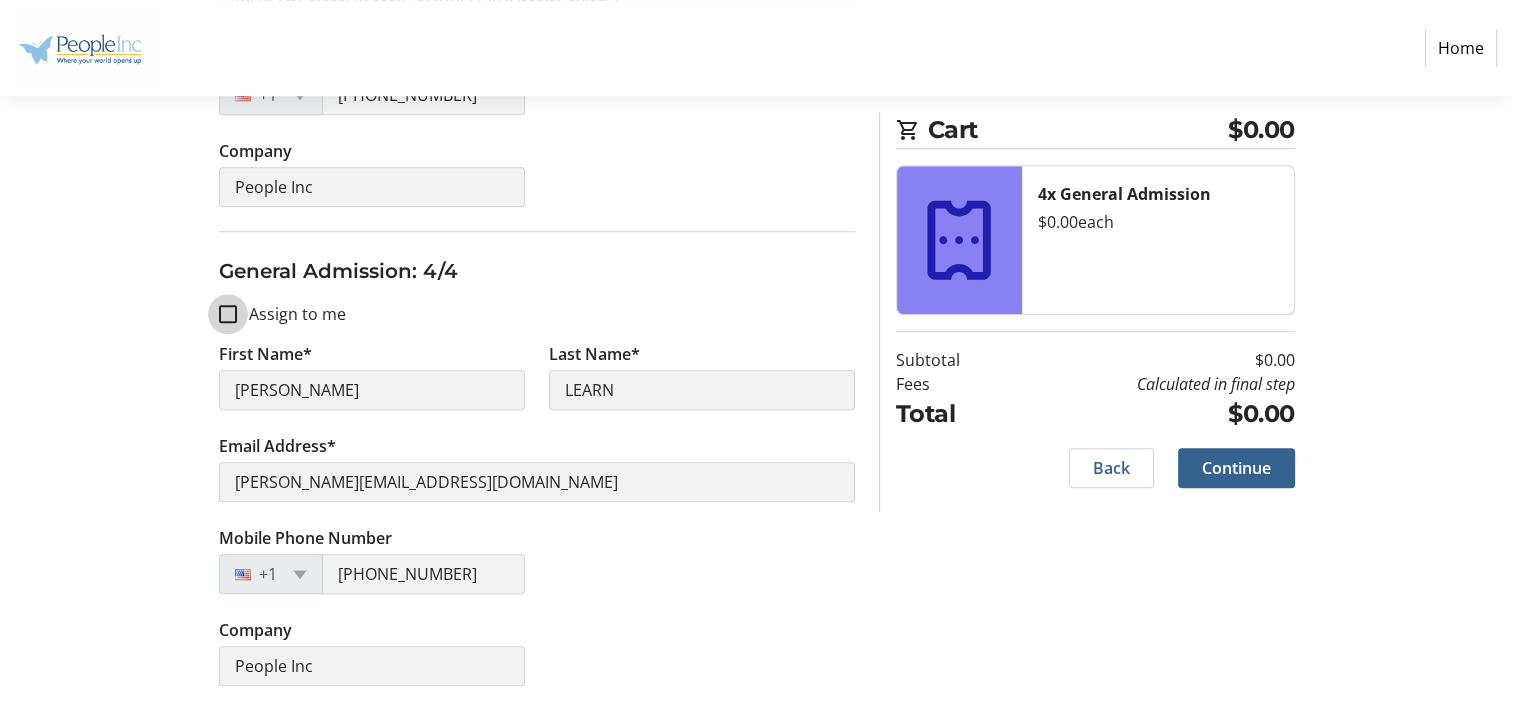 checkbox on "false" 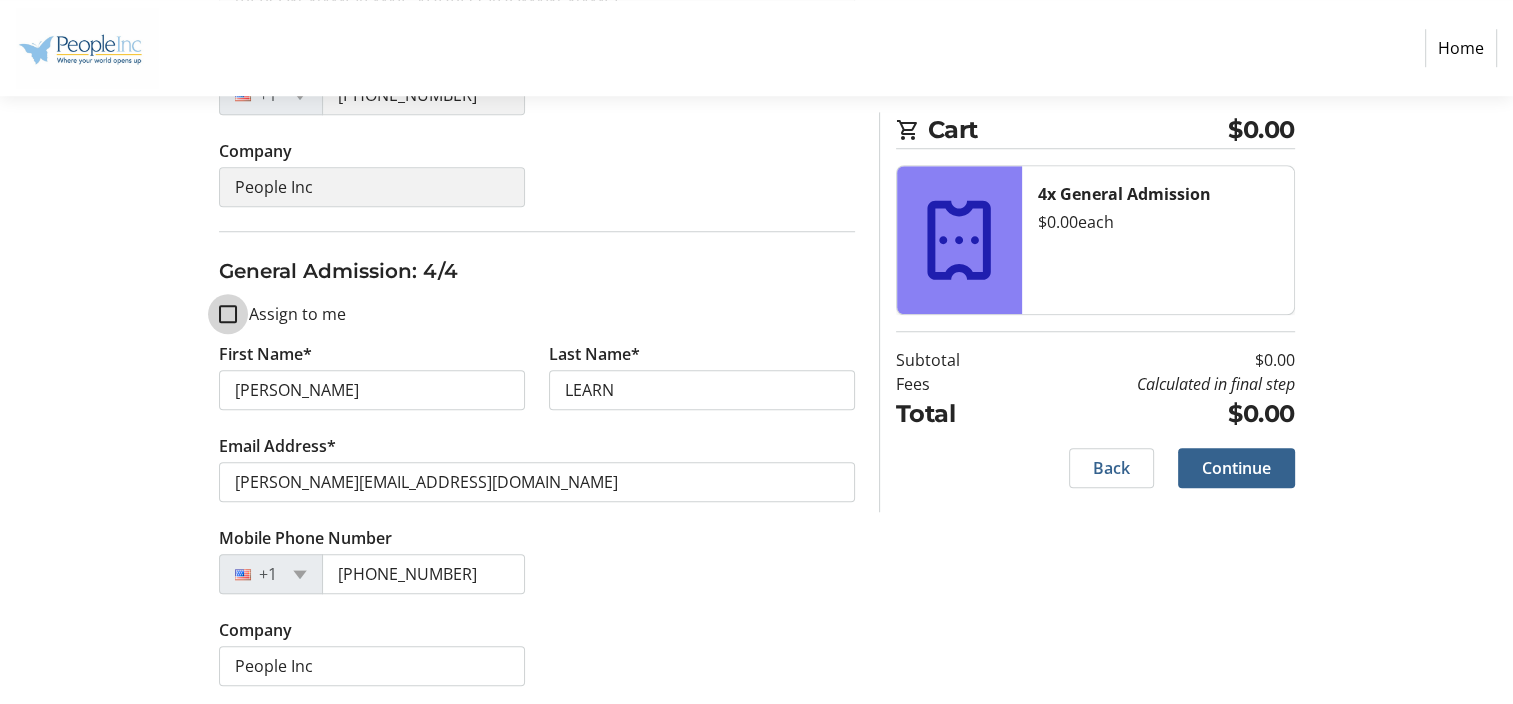type 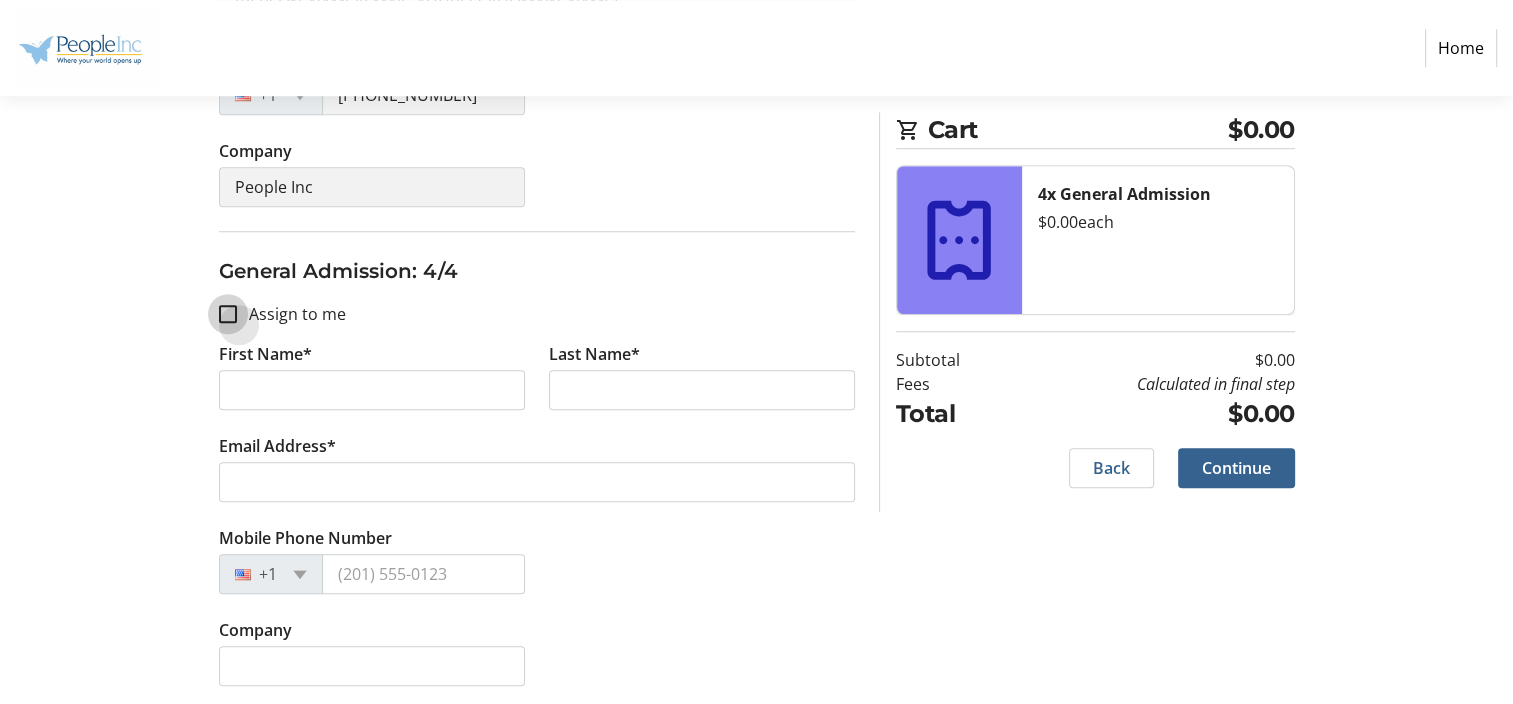 click on "Assign to me" at bounding box center [228, 314] 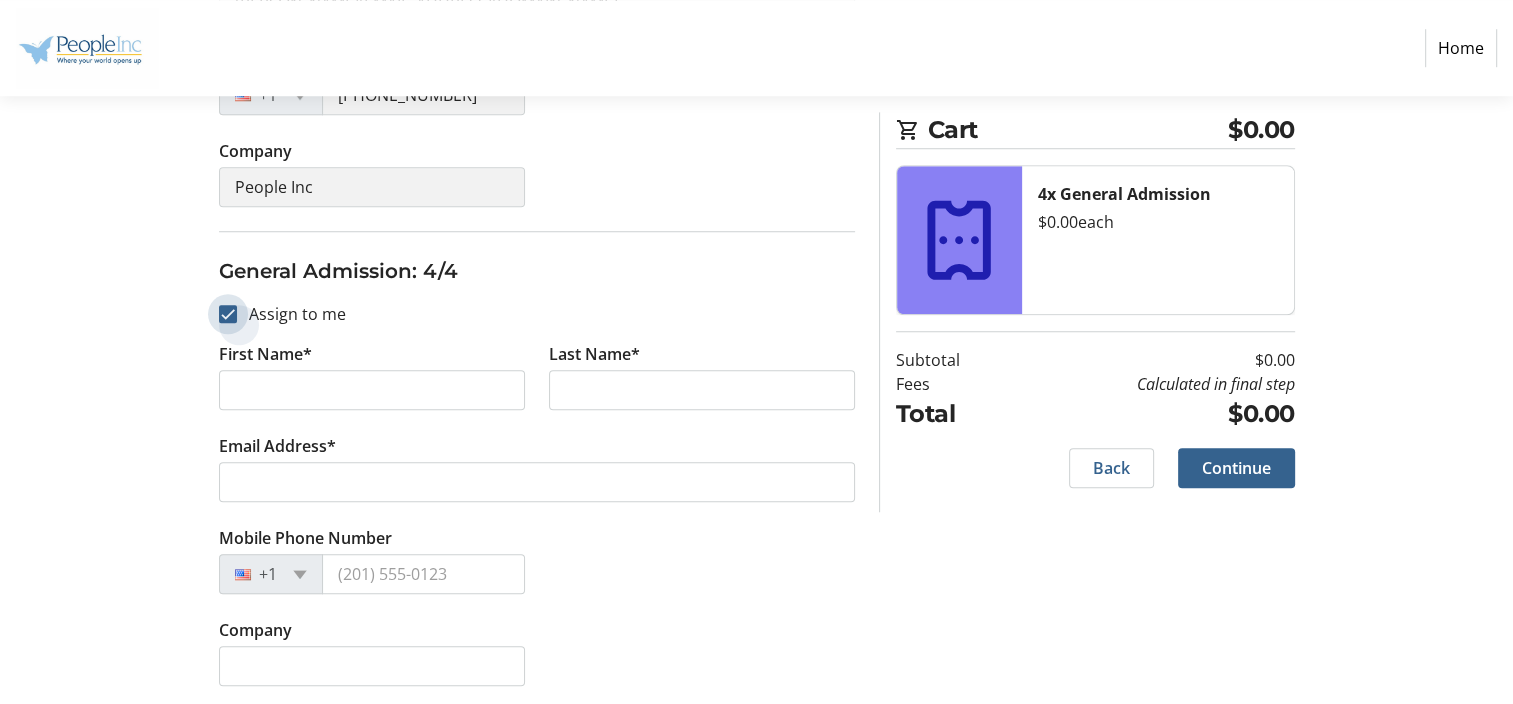 checkbox on "true" 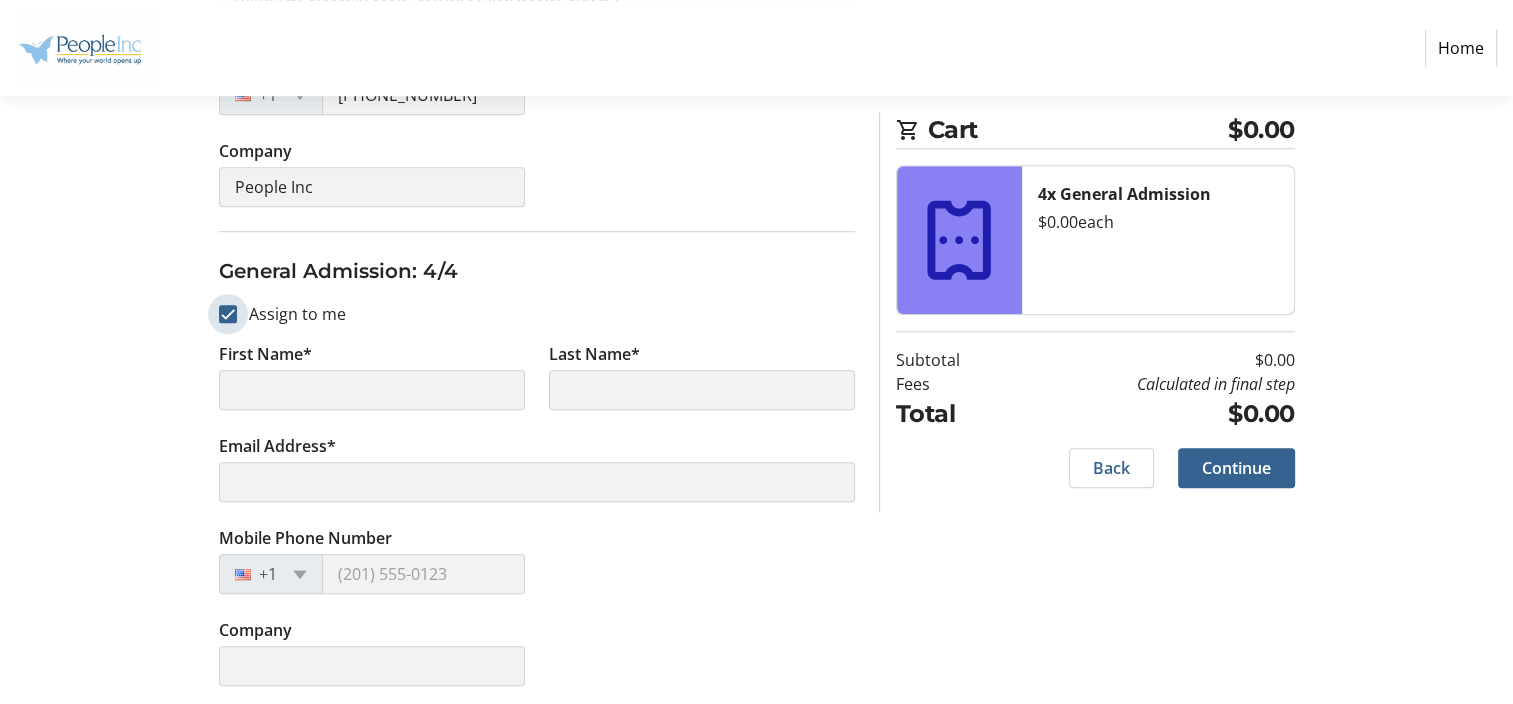 type on "[PERSON_NAME]" 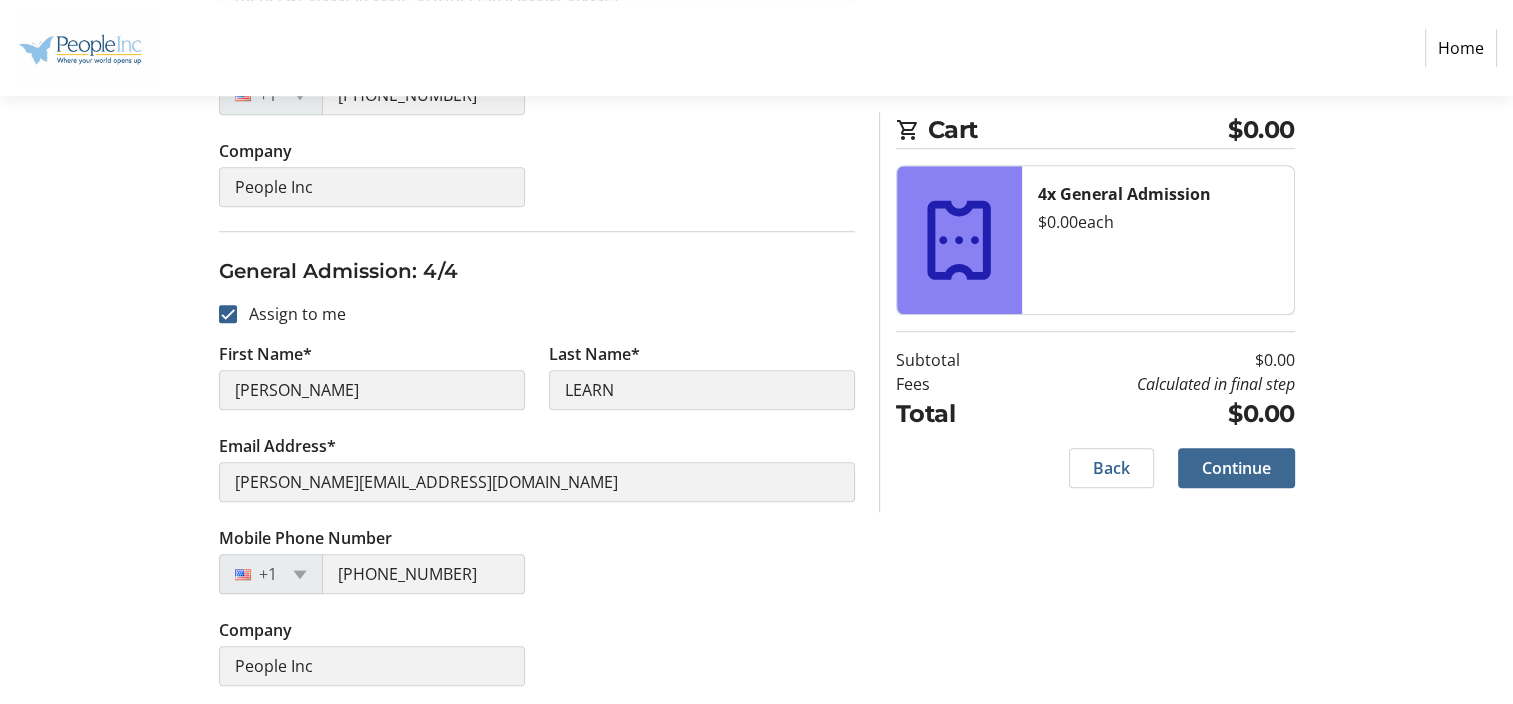 click on "Continue" 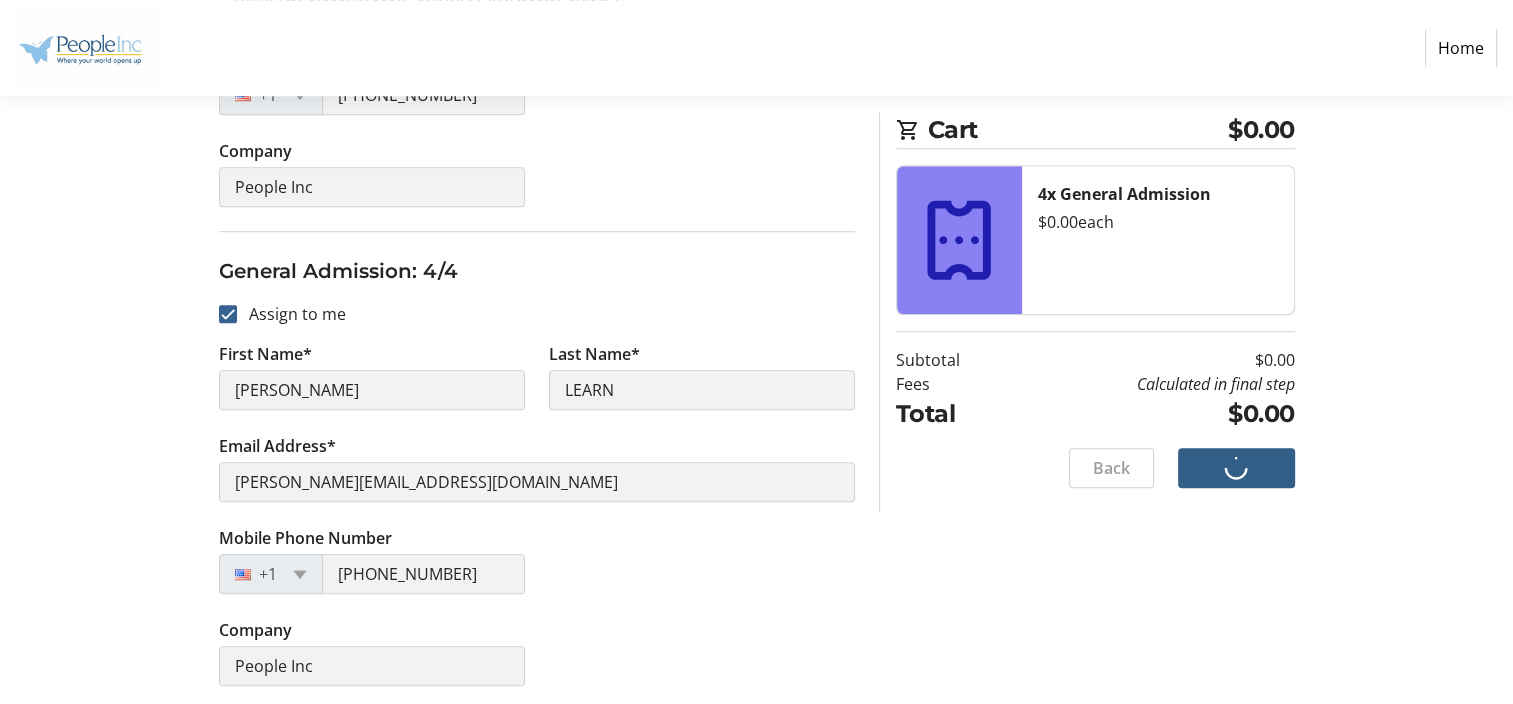 scroll, scrollTop: 3, scrollLeft: 0, axis: vertical 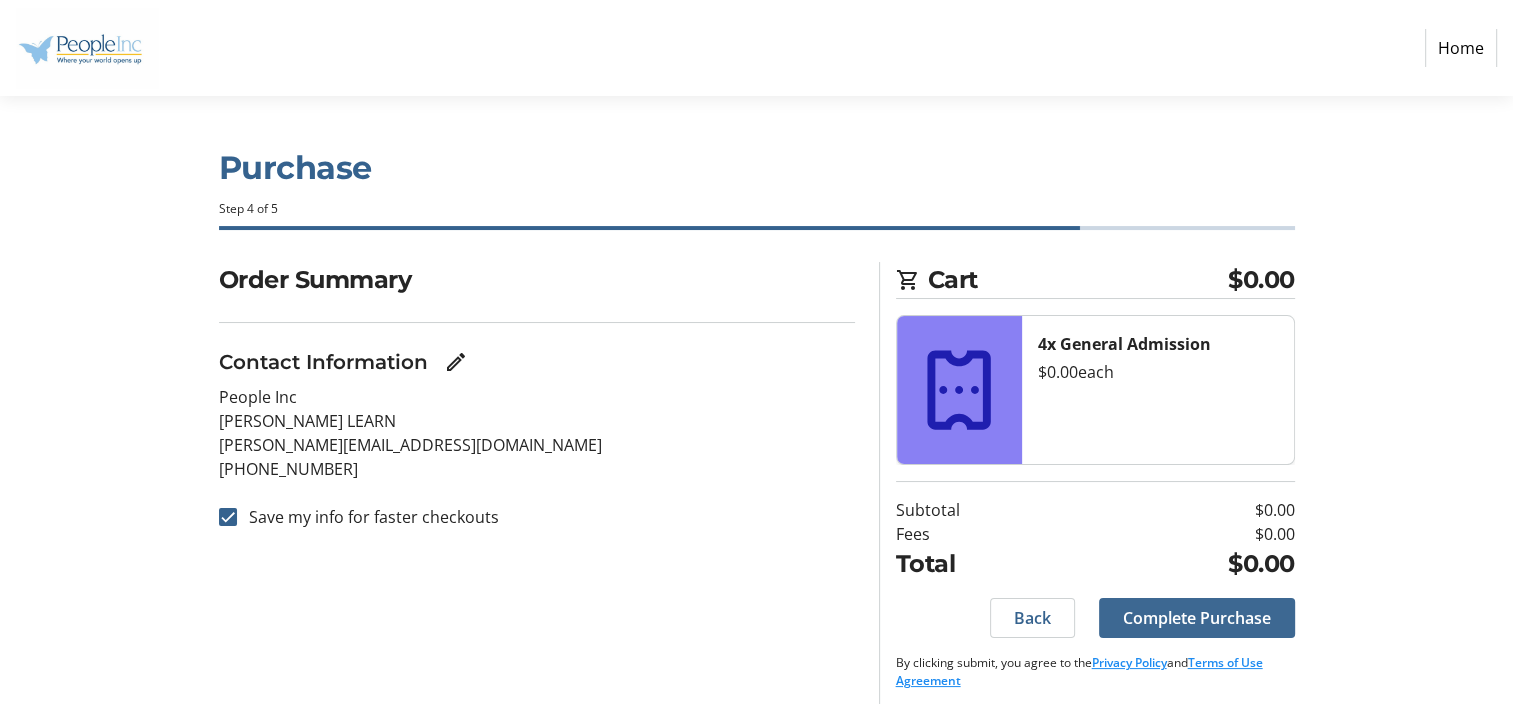 click on "Complete Purchase" 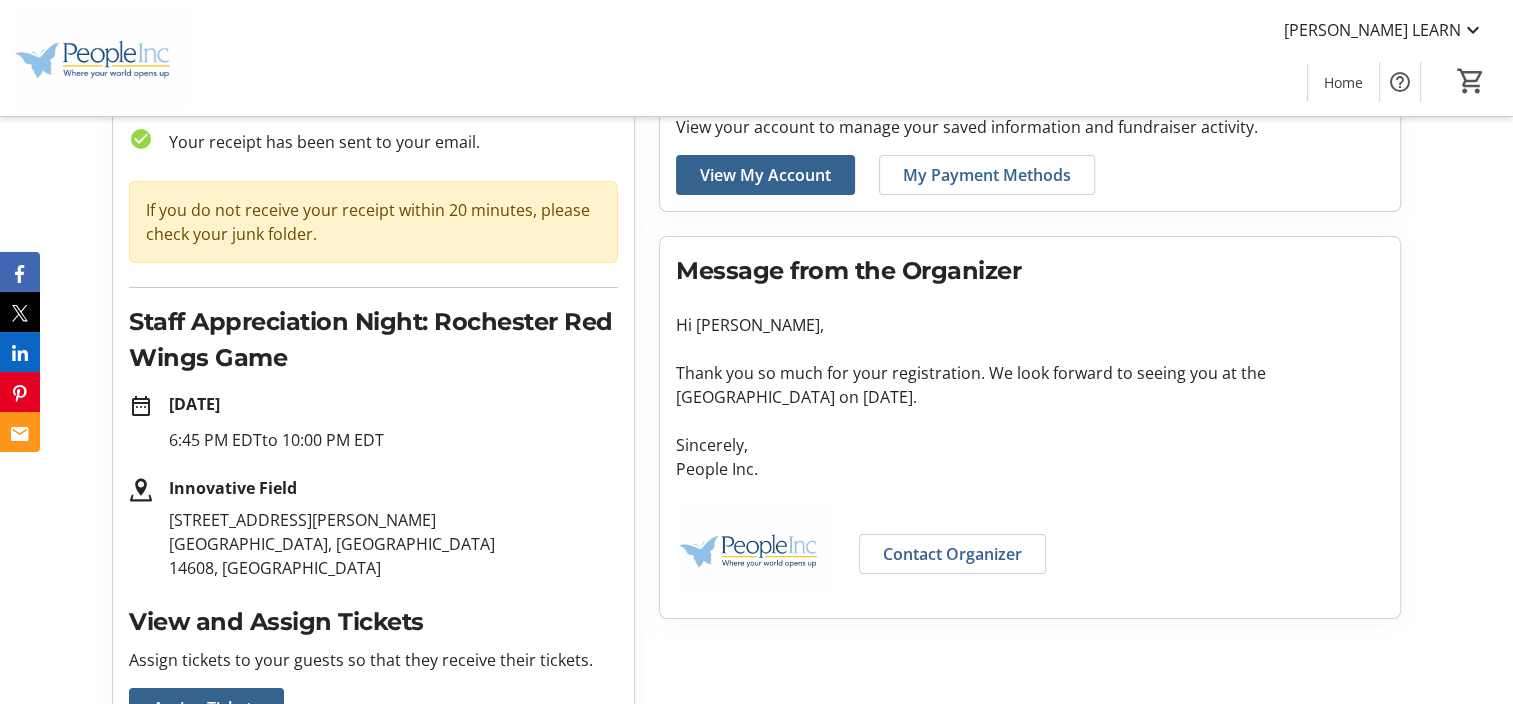 scroll, scrollTop: 129, scrollLeft: 0, axis: vertical 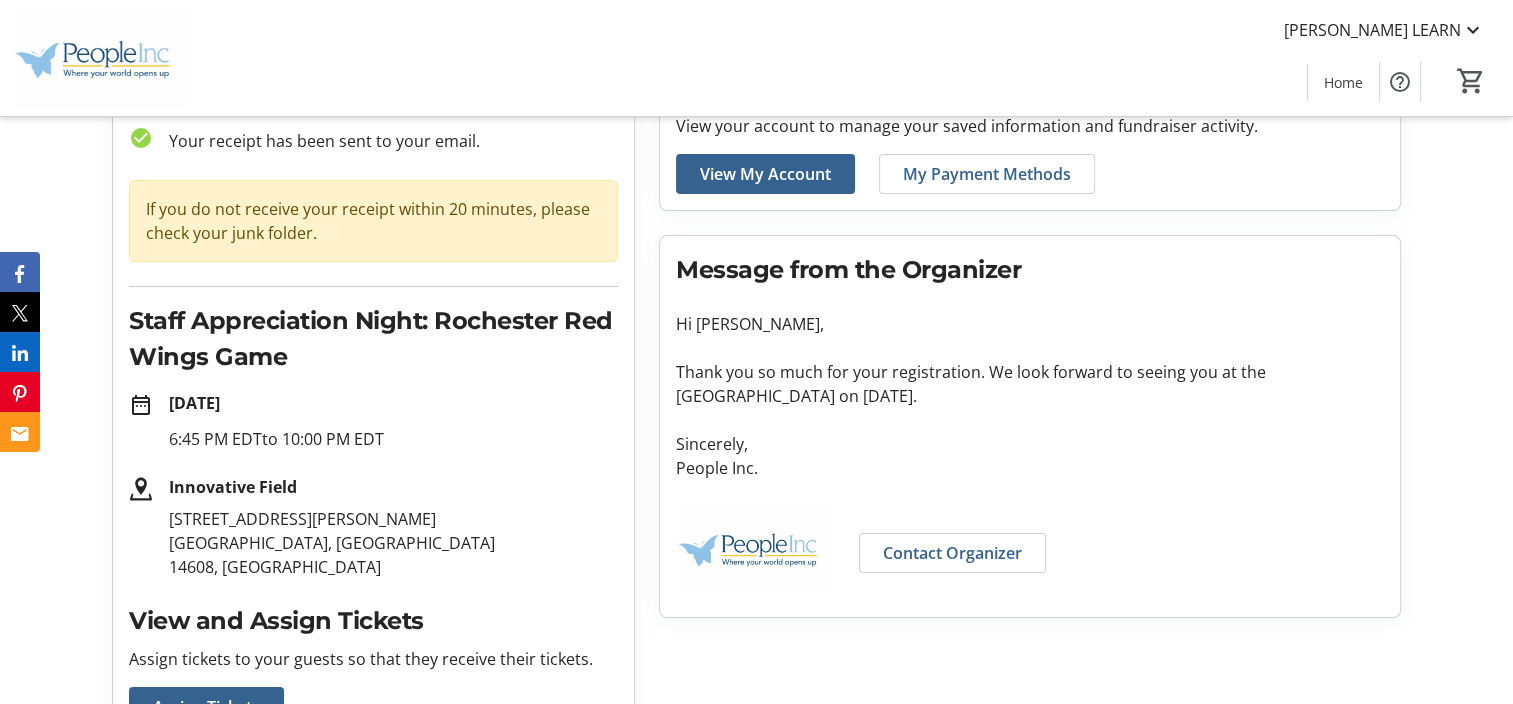 click on "Account Complete!  View your account to manage your saved information and fundraiser activity.   View My Account   My Payment Methods  Message from the Organizer Hi [PERSON_NAME], Thank you so much for your registration.  We look forward to seeing you at the [GEOGRAPHIC_DATA] on [DATE]. Sincerely, People Inc.  Contact Organizer" 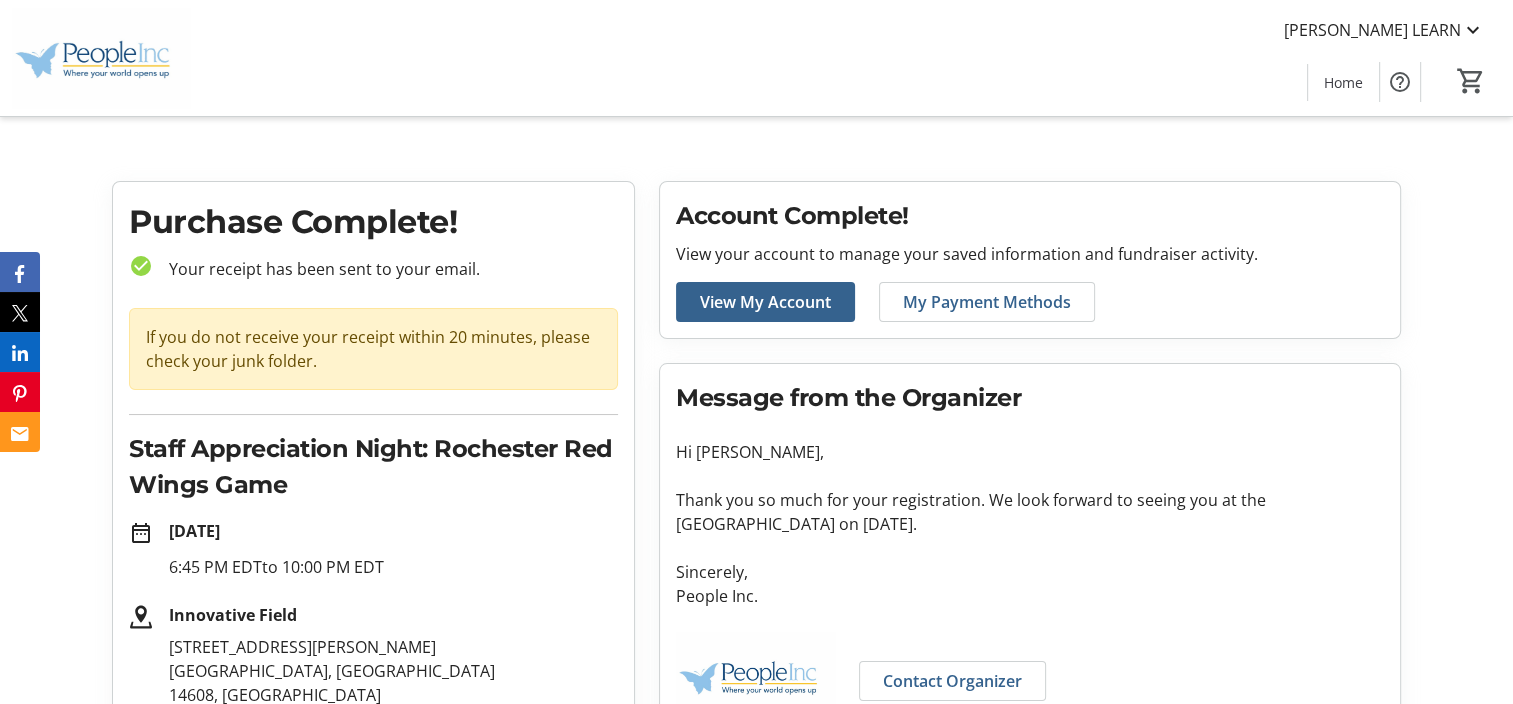 scroll, scrollTop: 0, scrollLeft: 0, axis: both 